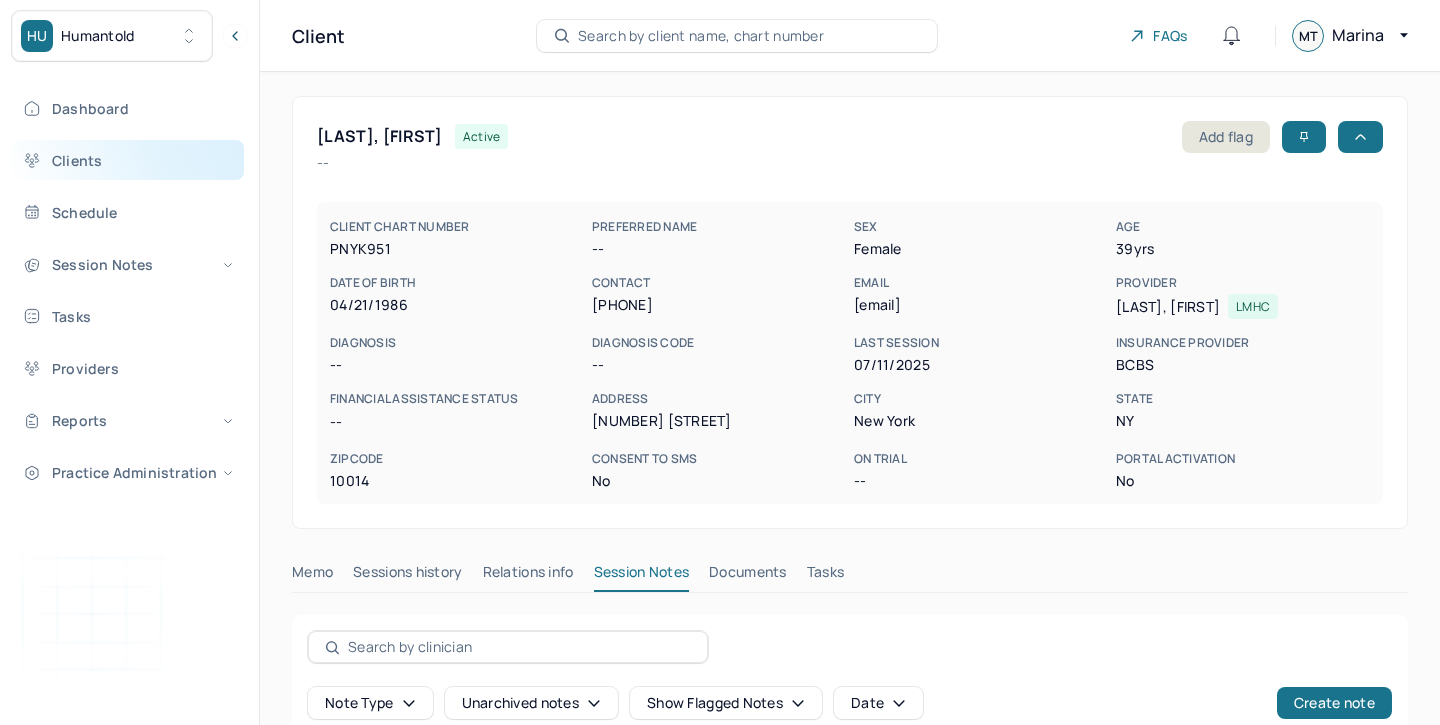 scroll, scrollTop: 360, scrollLeft: 0, axis: vertical 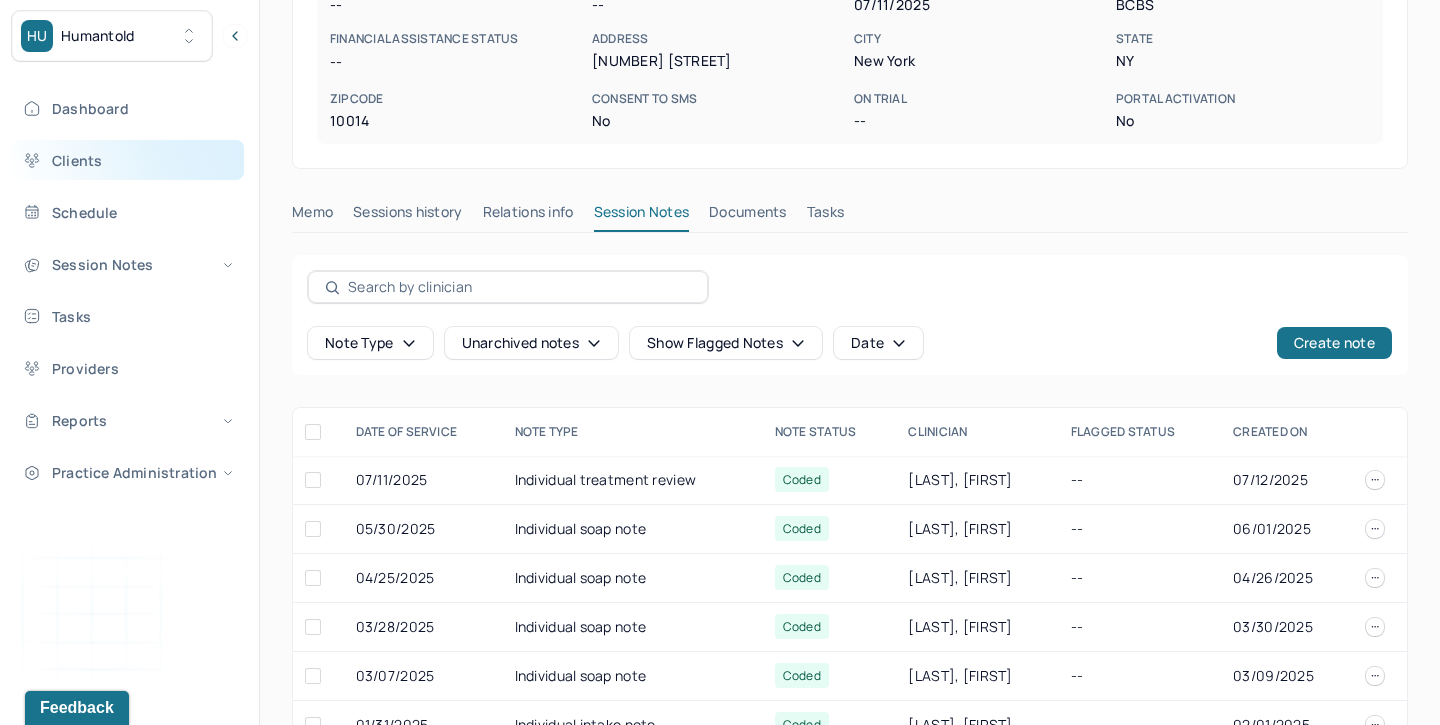 click on "Clients" at bounding box center [128, 160] 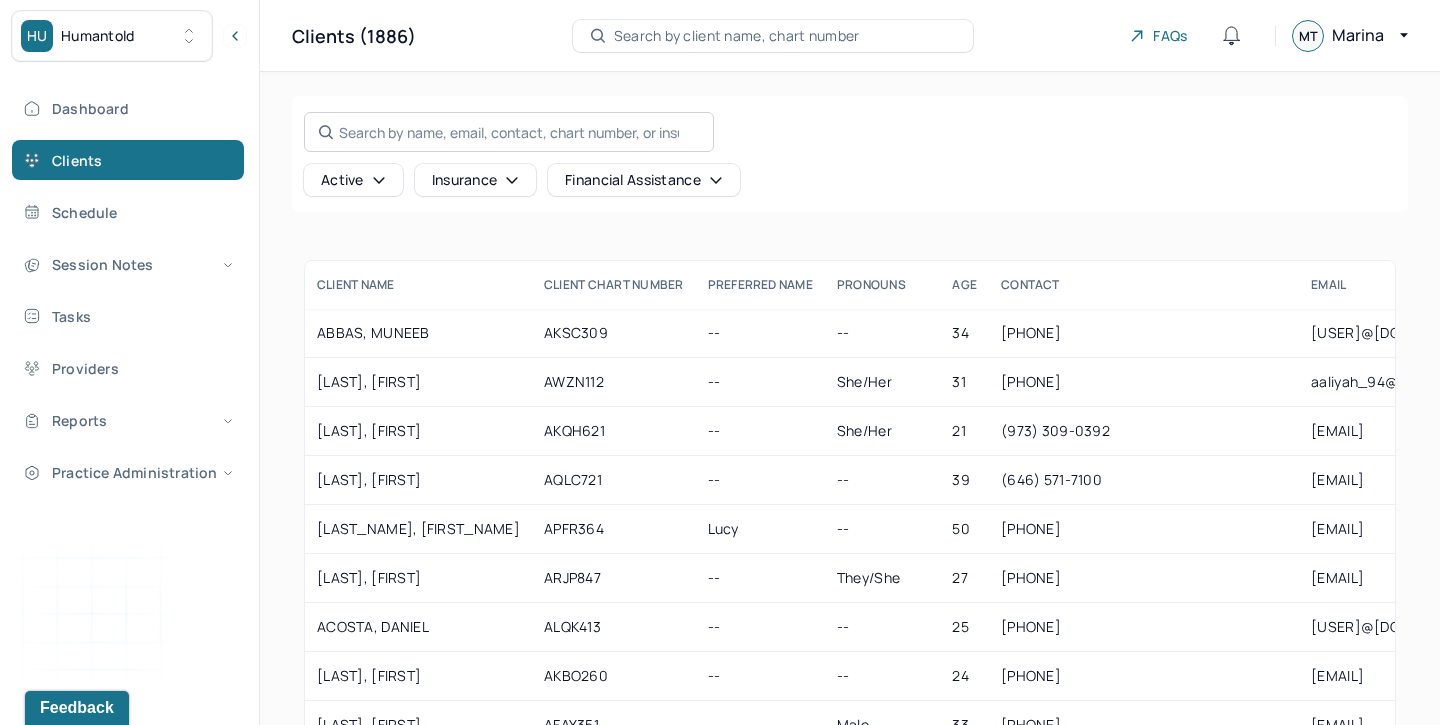click on "Search by name, email, contact, chart number, or insurance id..." at bounding box center [509, 132] 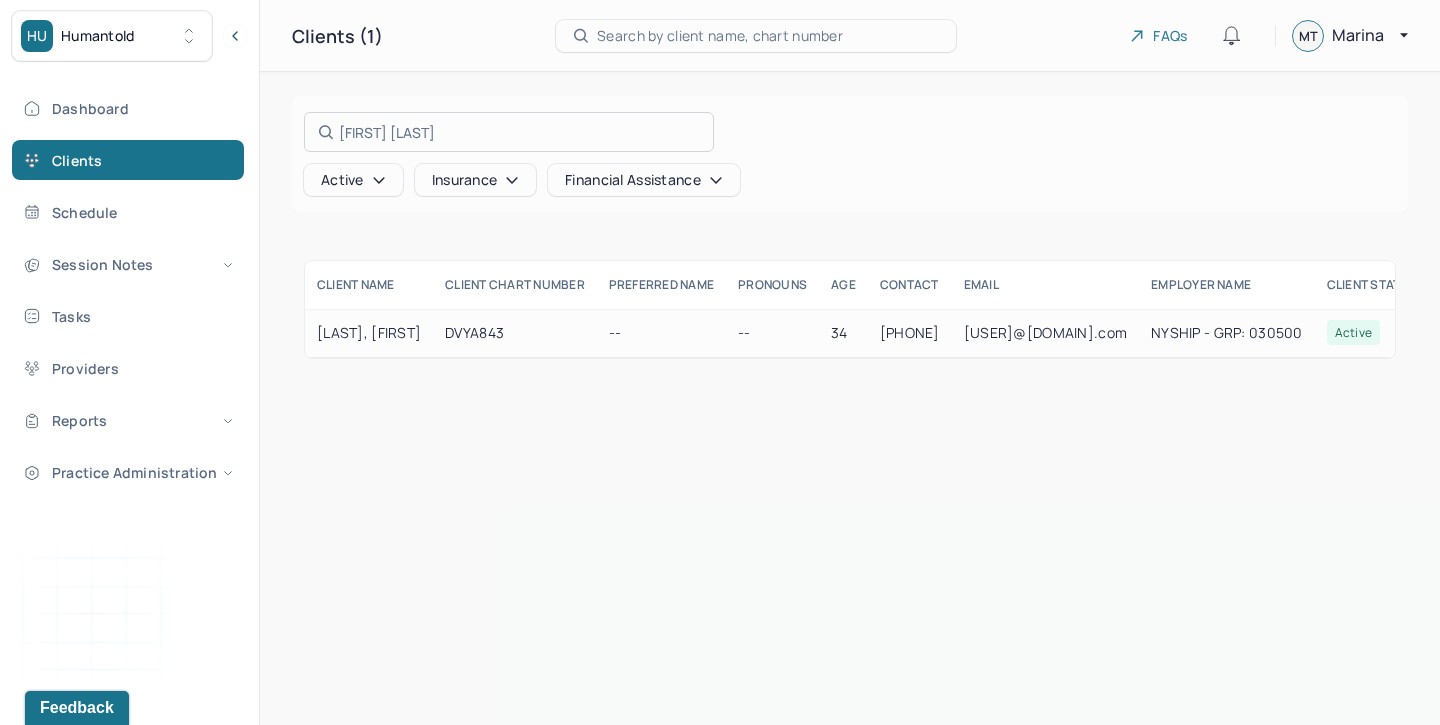 type on "[FIRST] [LAST]" 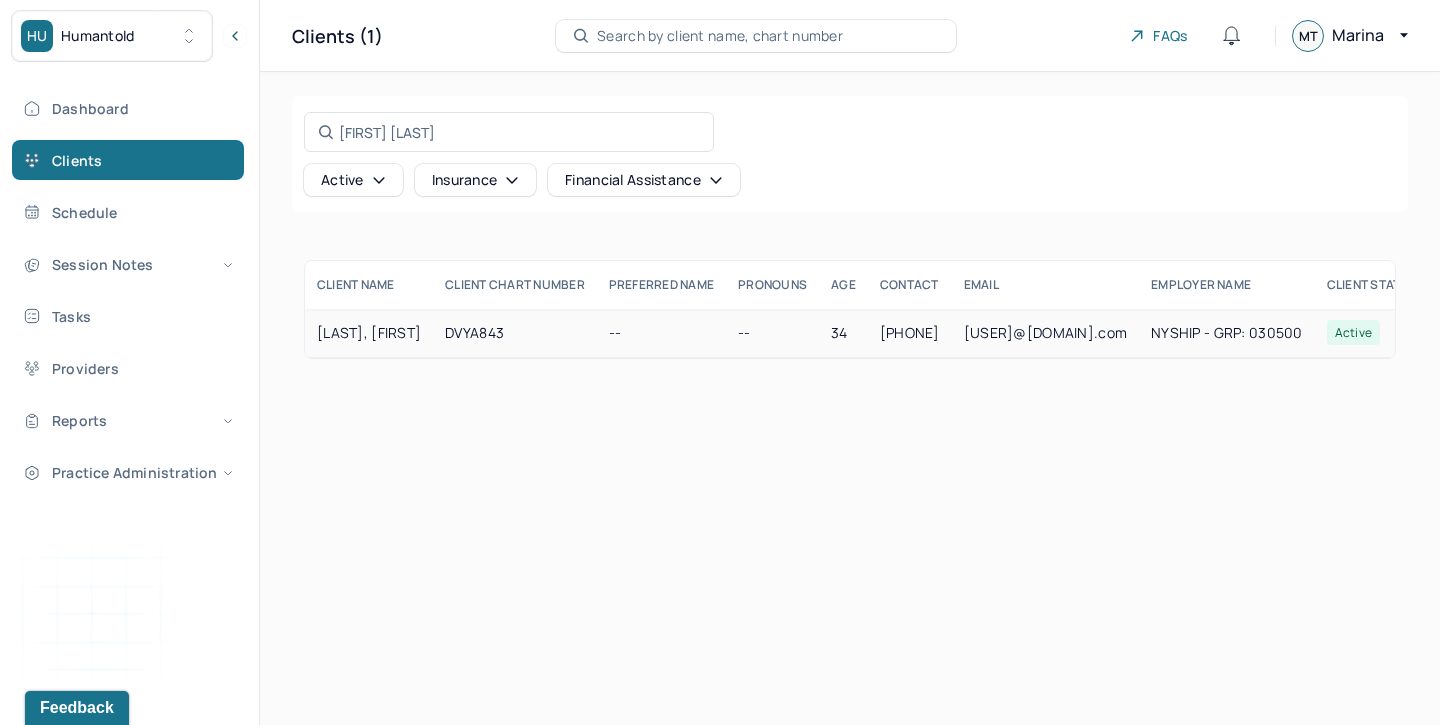 click on "DOBRES-FISK, CHERYL" at bounding box center (369, 333) 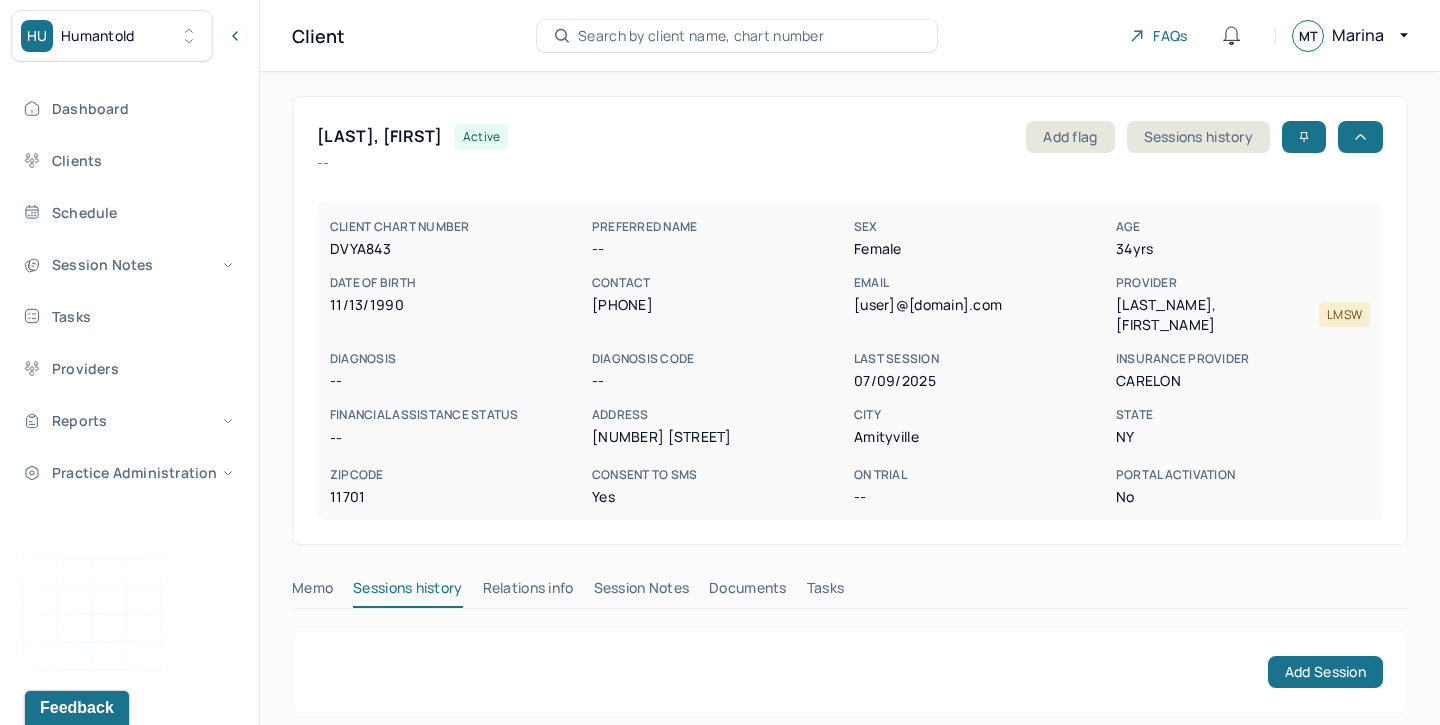 scroll, scrollTop: 135, scrollLeft: 0, axis: vertical 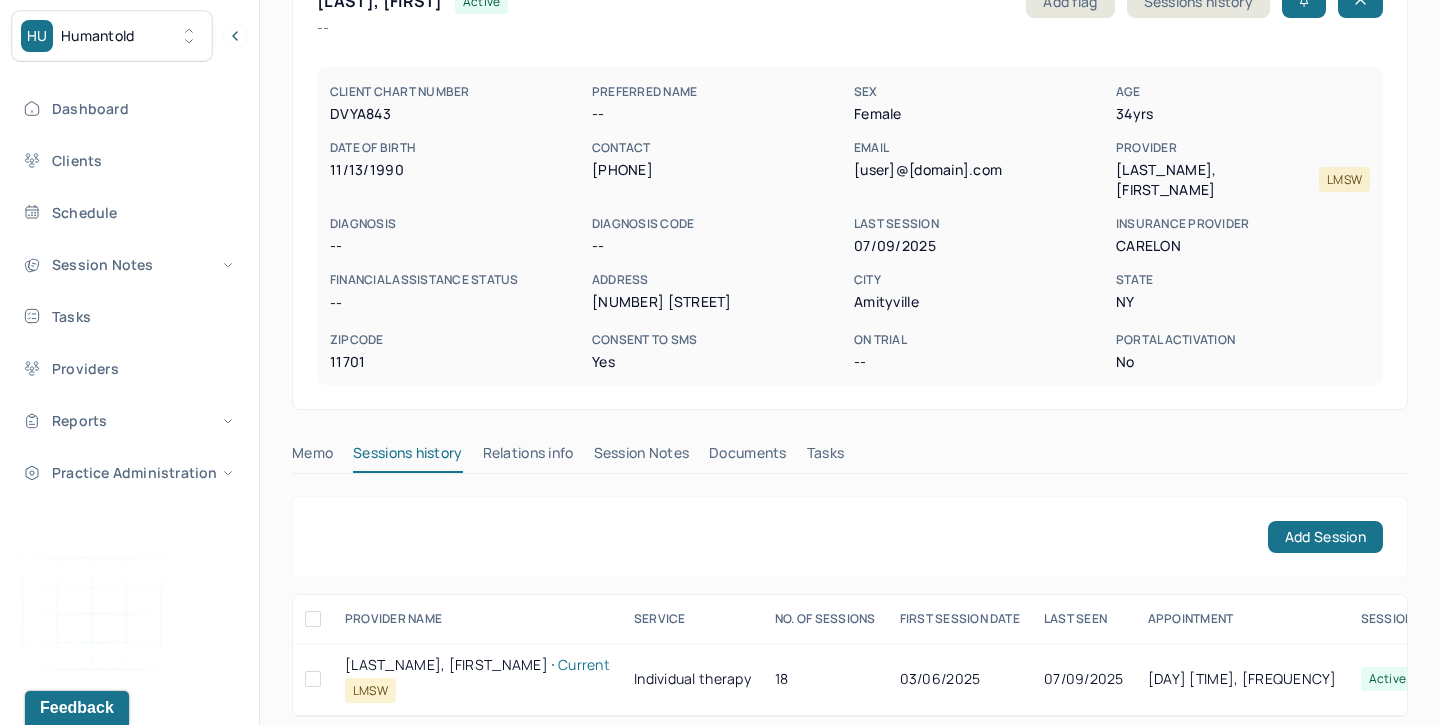 click on "Session Notes" at bounding box center [642, 457] 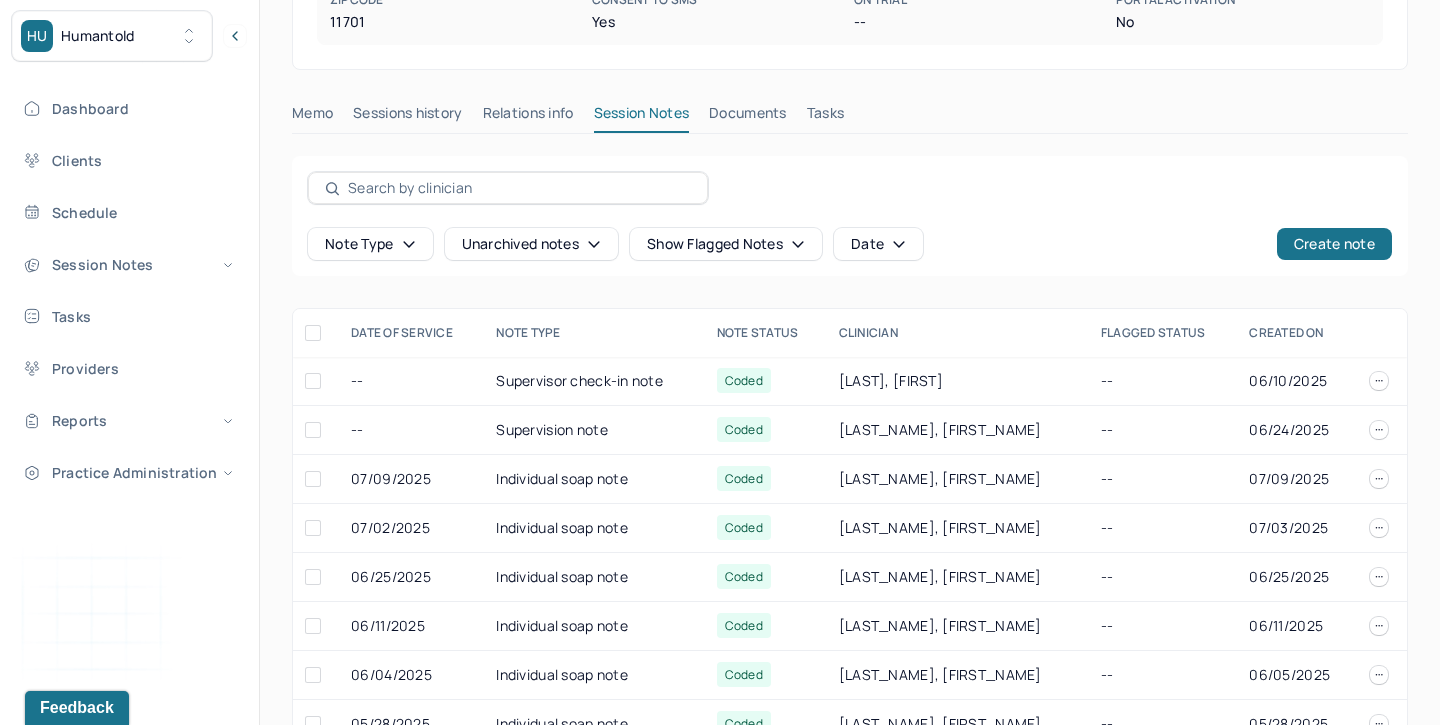 scroll, scrollTop: 471, scrollLeft: 0, axis: vertical 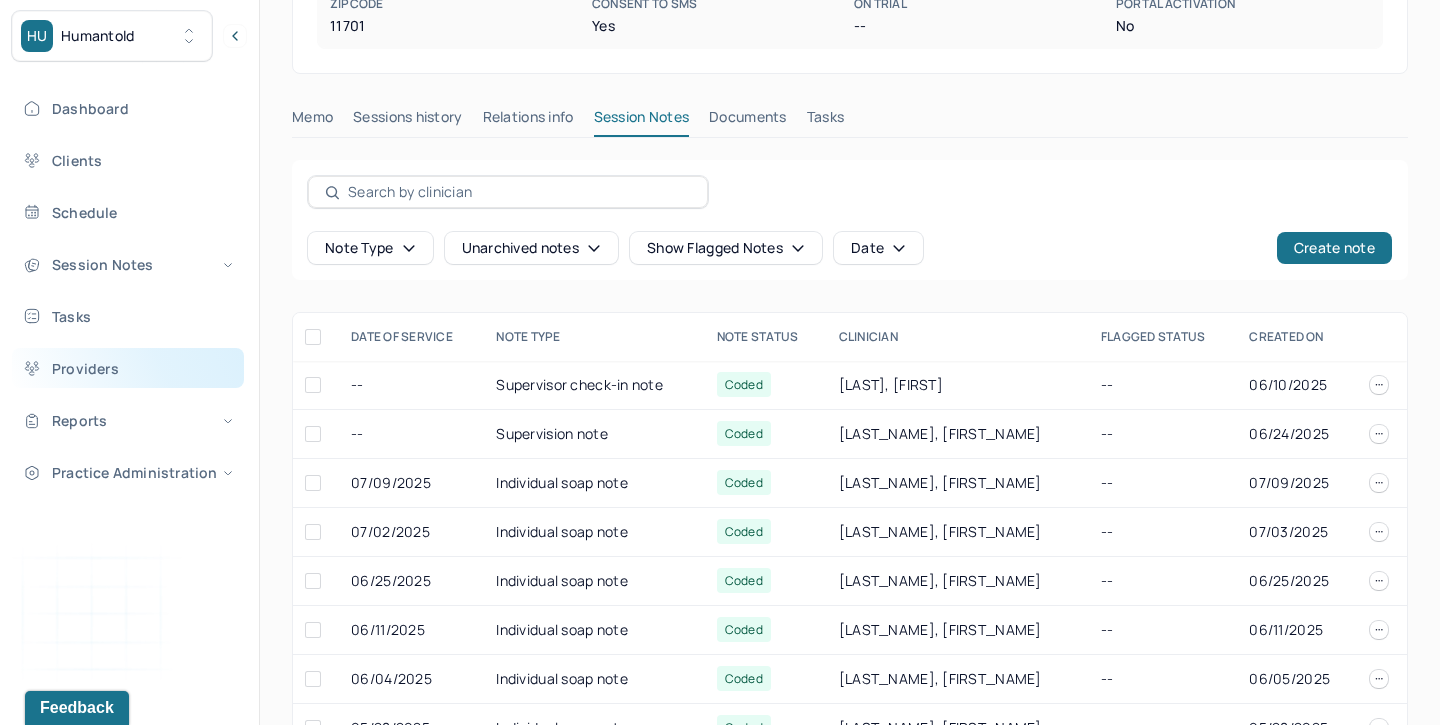click on "Providers" at bounding box center [128, 368] 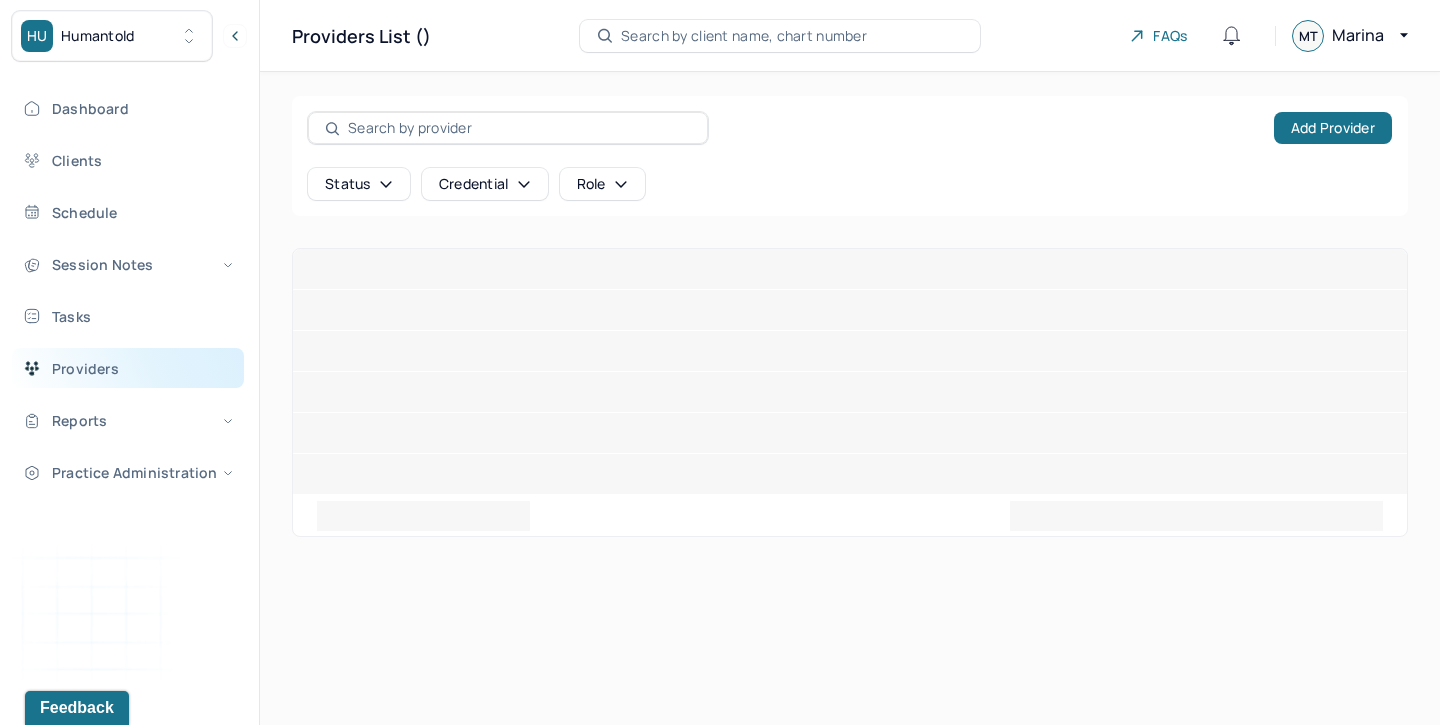scroll, scrollTop: 0, scrollLeft: 0, axis: both 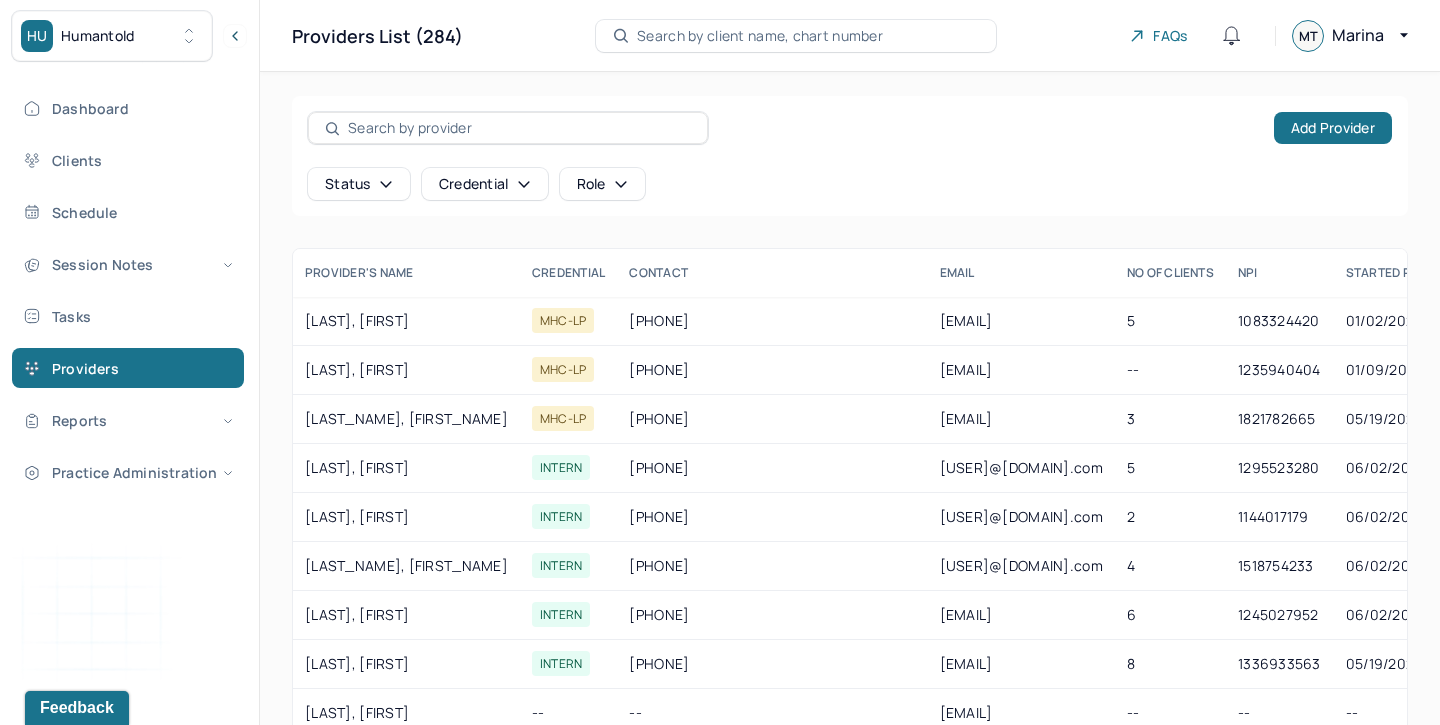 click at bounding box center [519, 128] 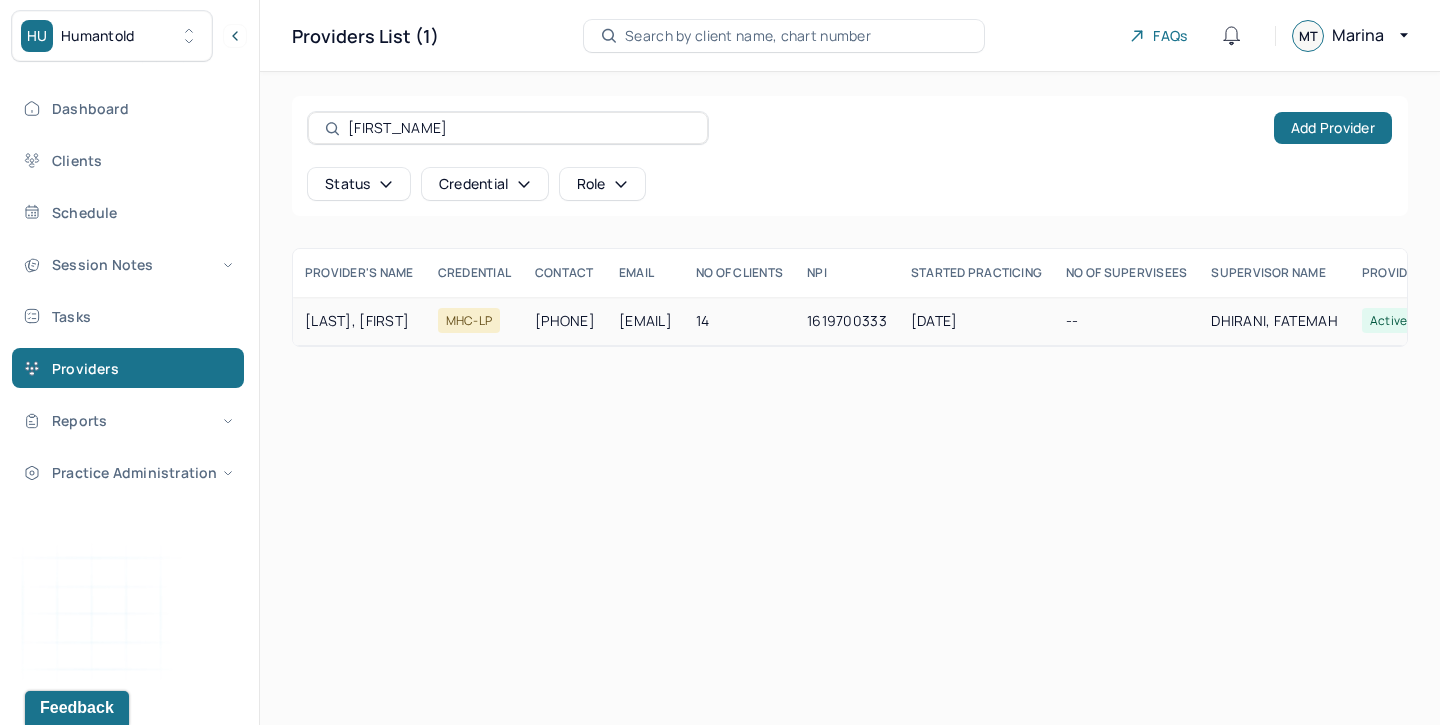 type on "danah" 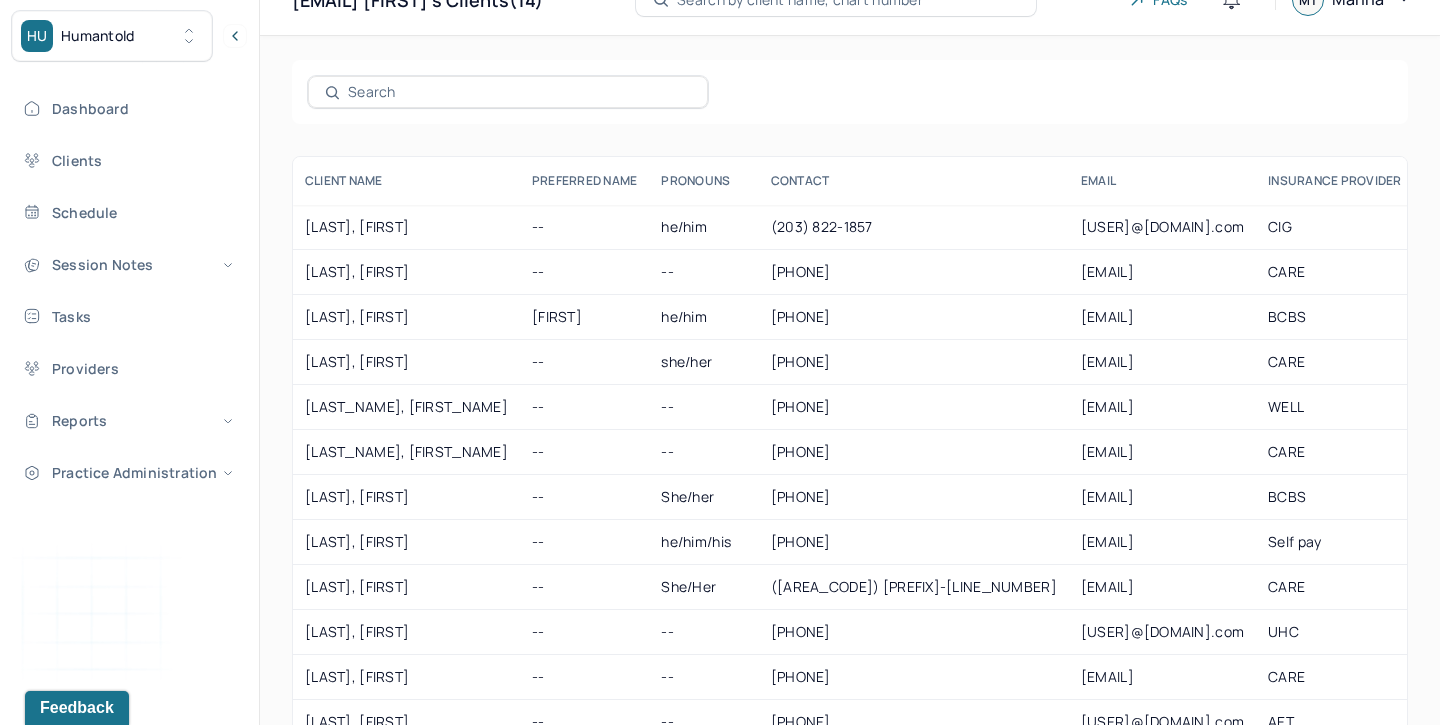 scroll, scrollTop: 71, scrollLeft: 0, axis: vertical 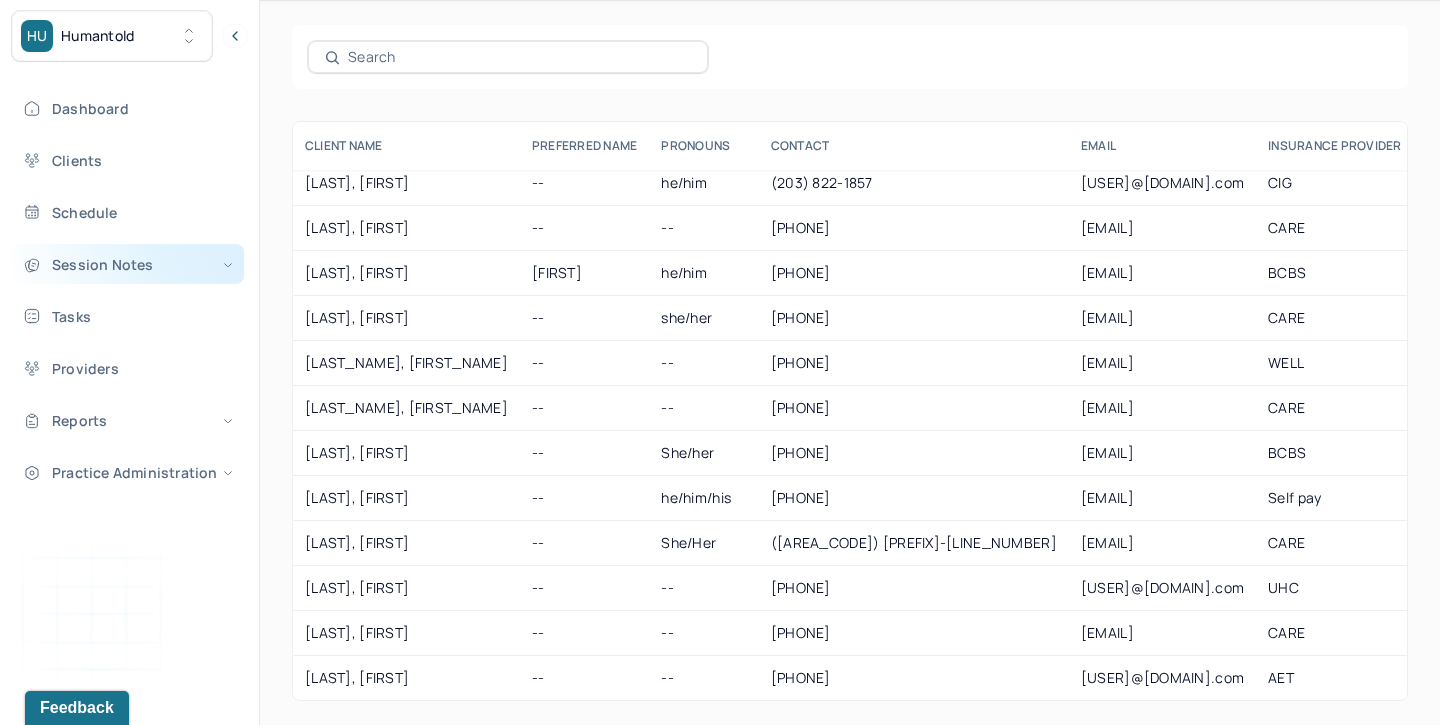 click on "Session Notes" at bounding box center (128, 264) 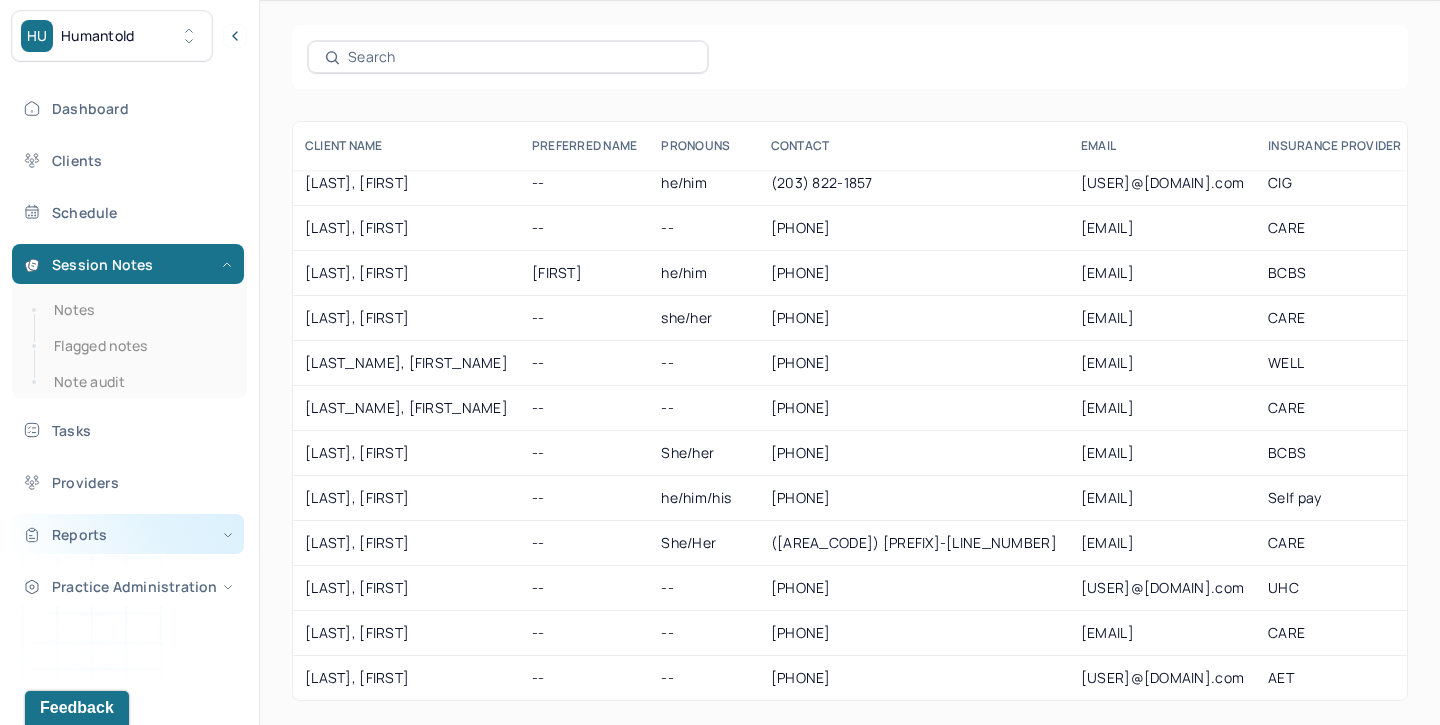 click on "Reports" at bounding box center (128, 534) 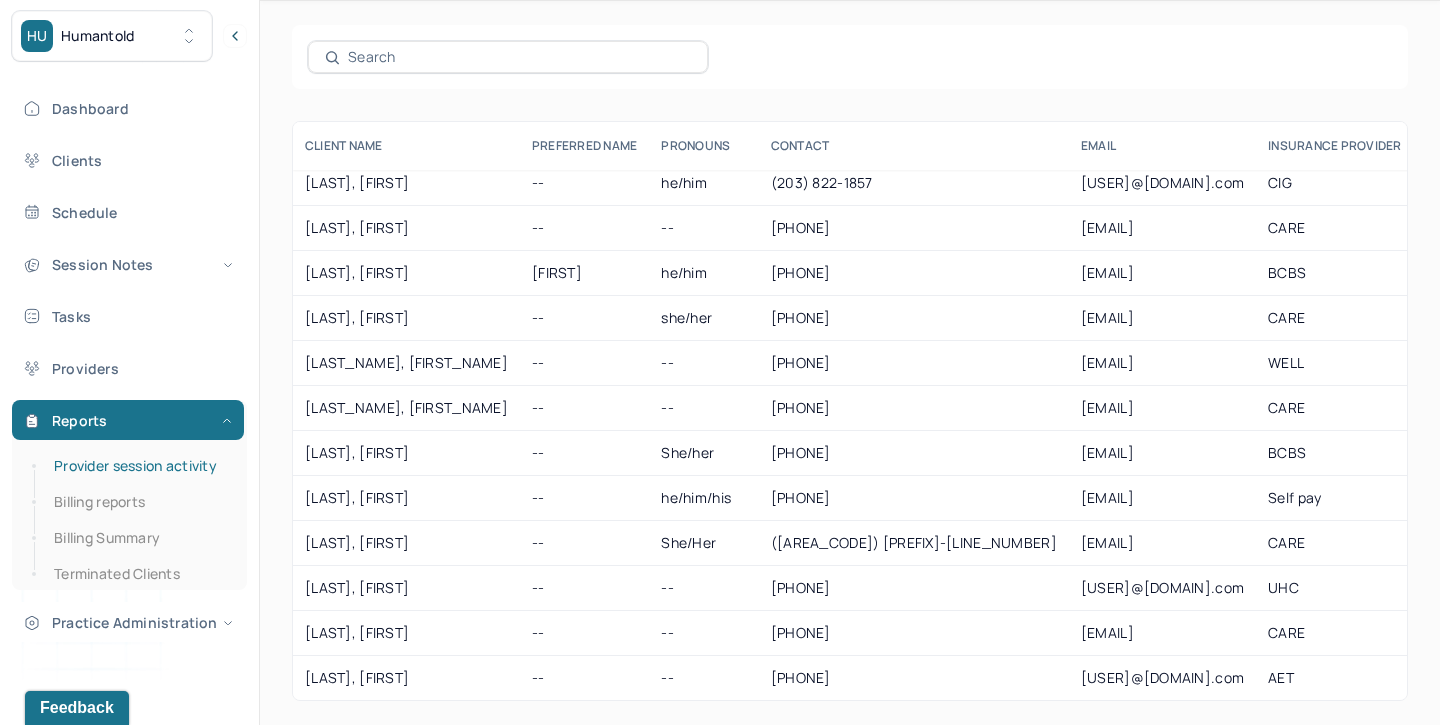 click on "Provider session activity" at bounding box center [139, 466] 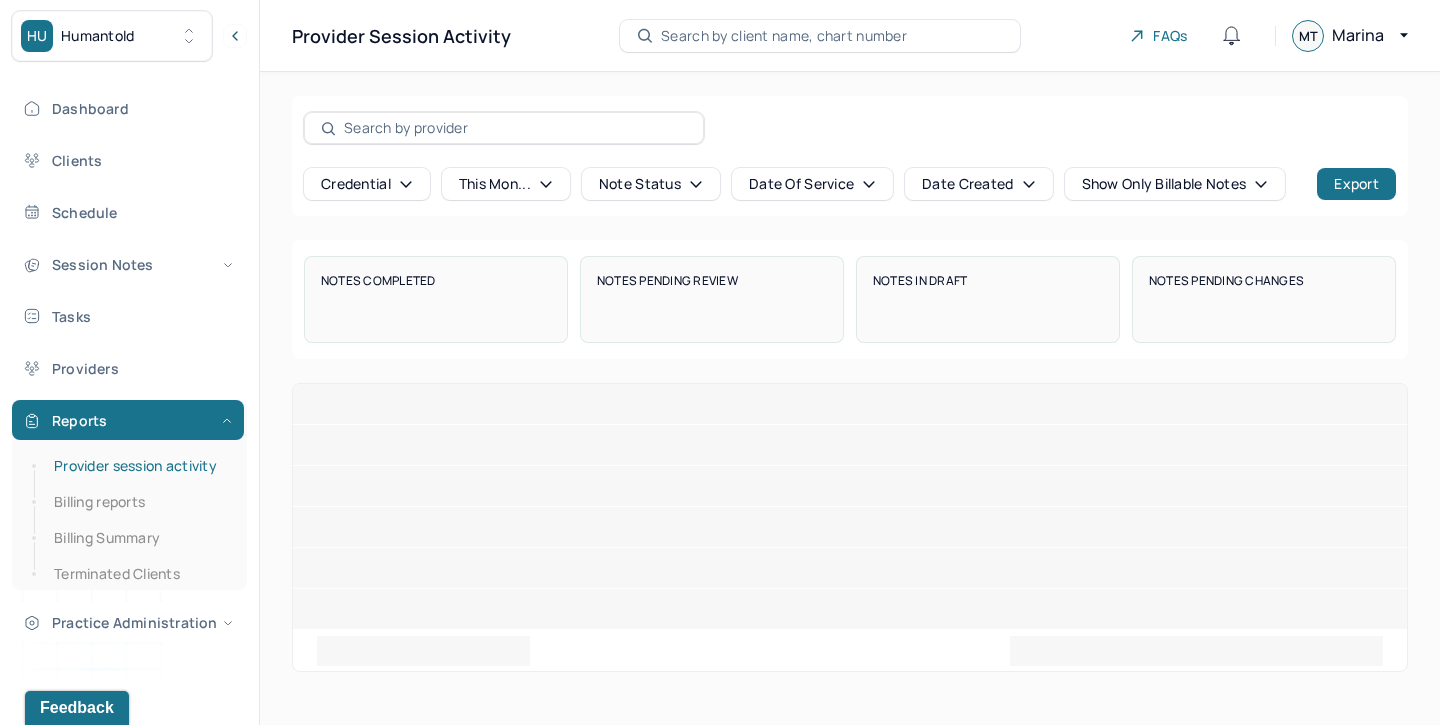 scroll, scrollTop: 0, scrollLeft: 0, axis: both 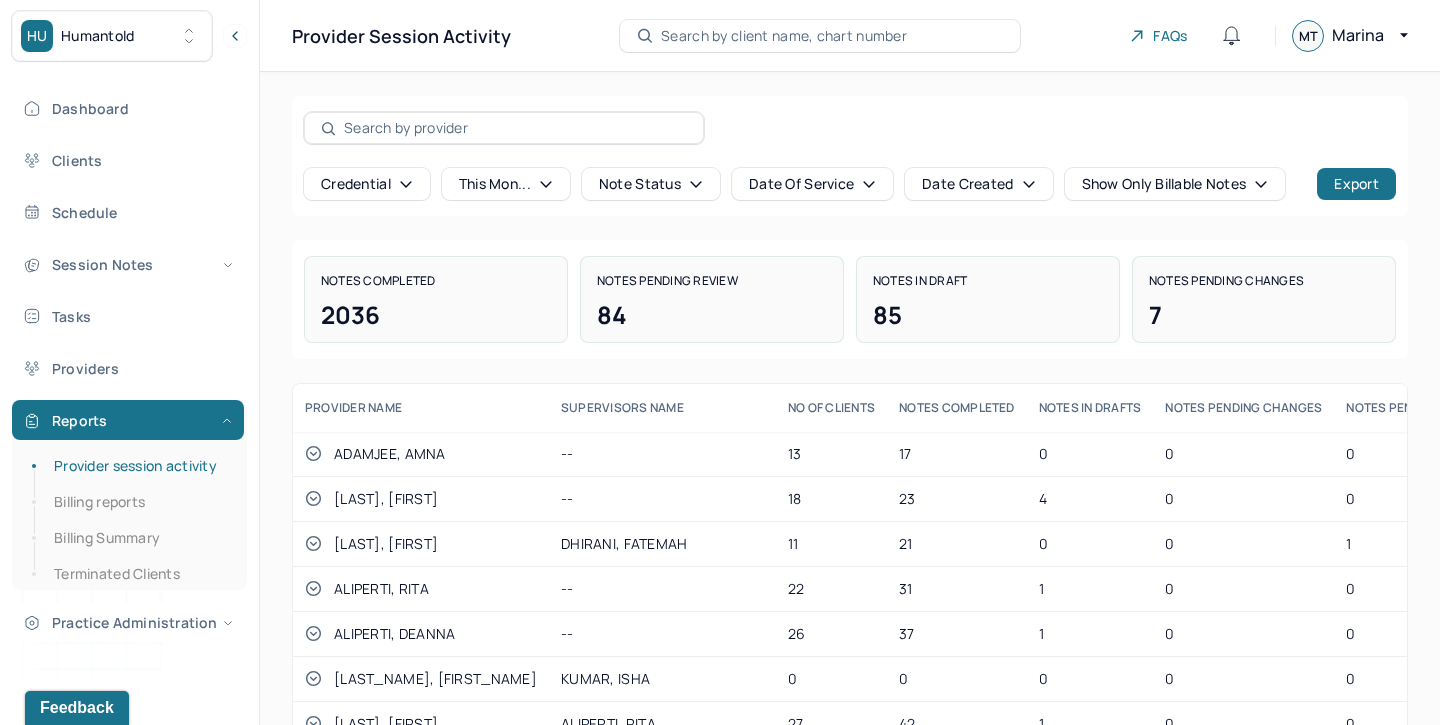 click at bounding box center (515, 128) 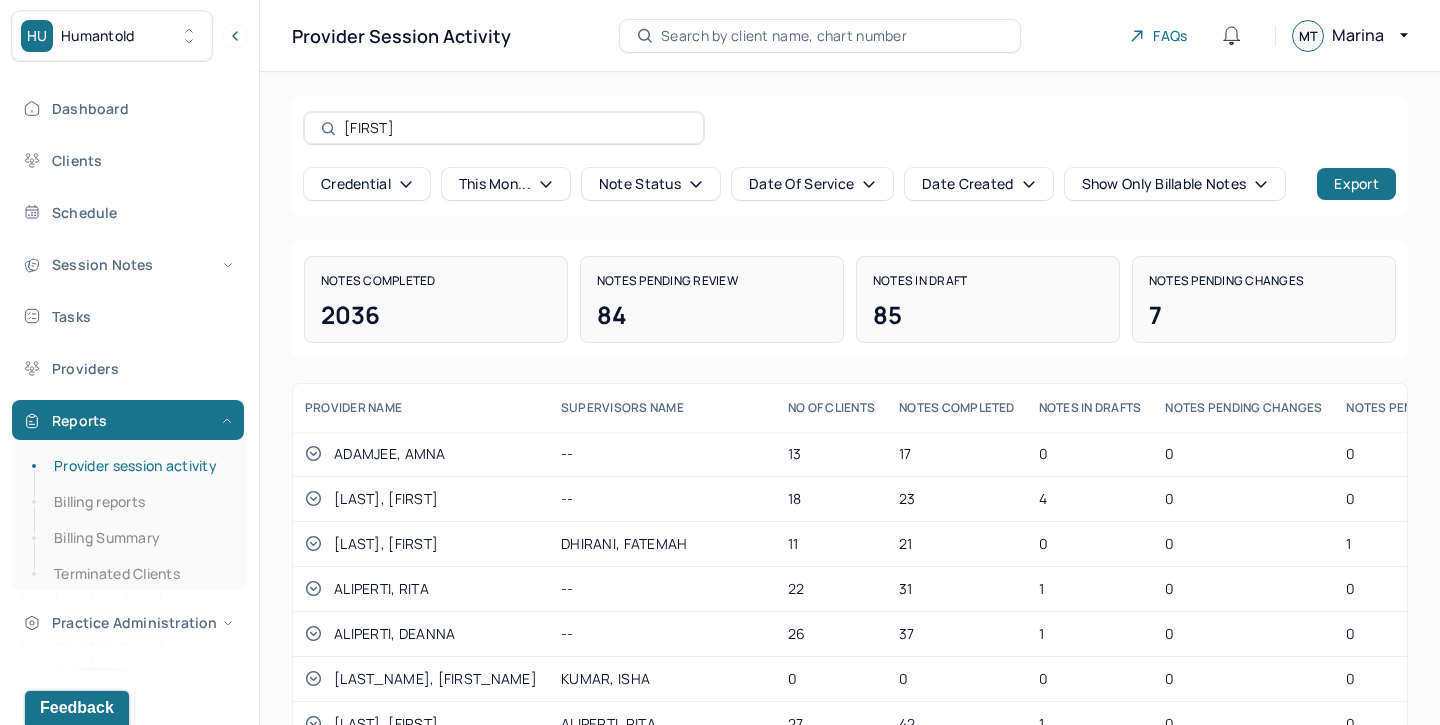 type on "danah" 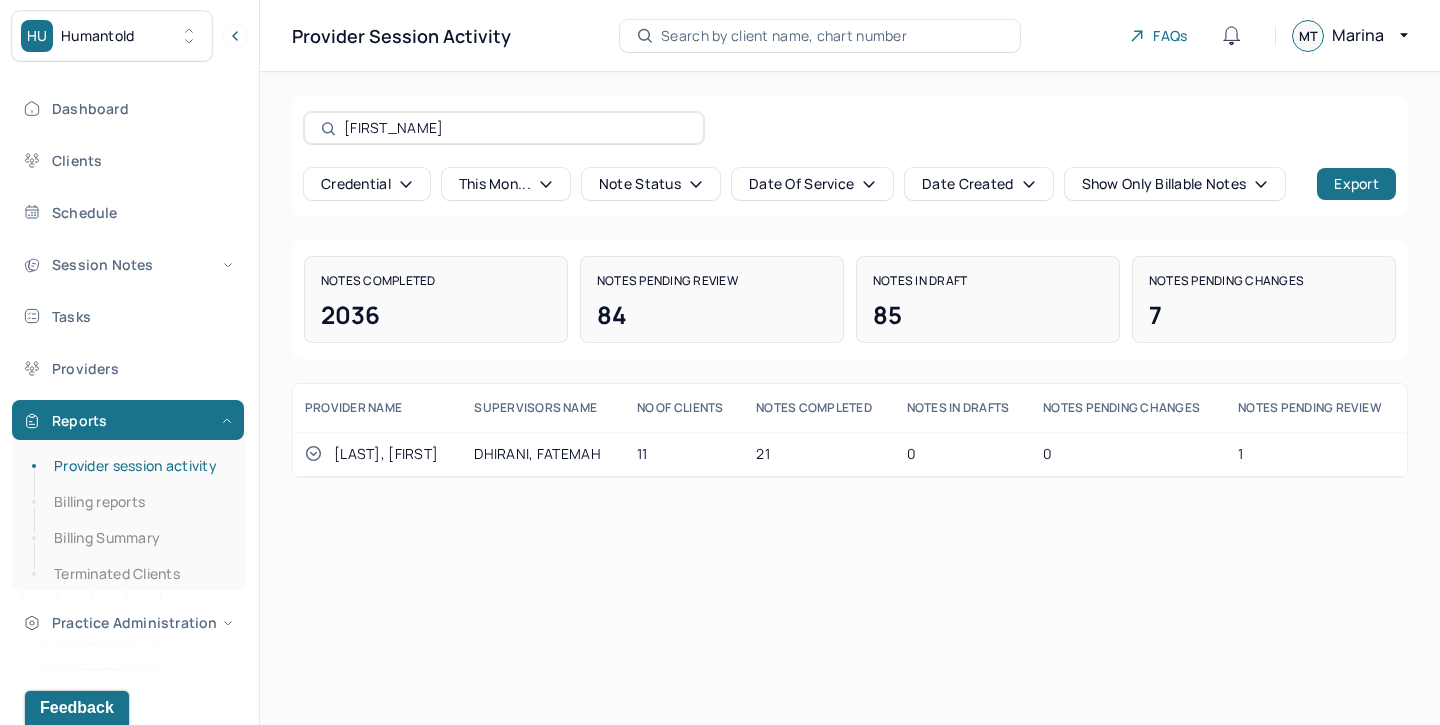click on "ALGHAMDI, DANAH" at bounding box center [386, 454] 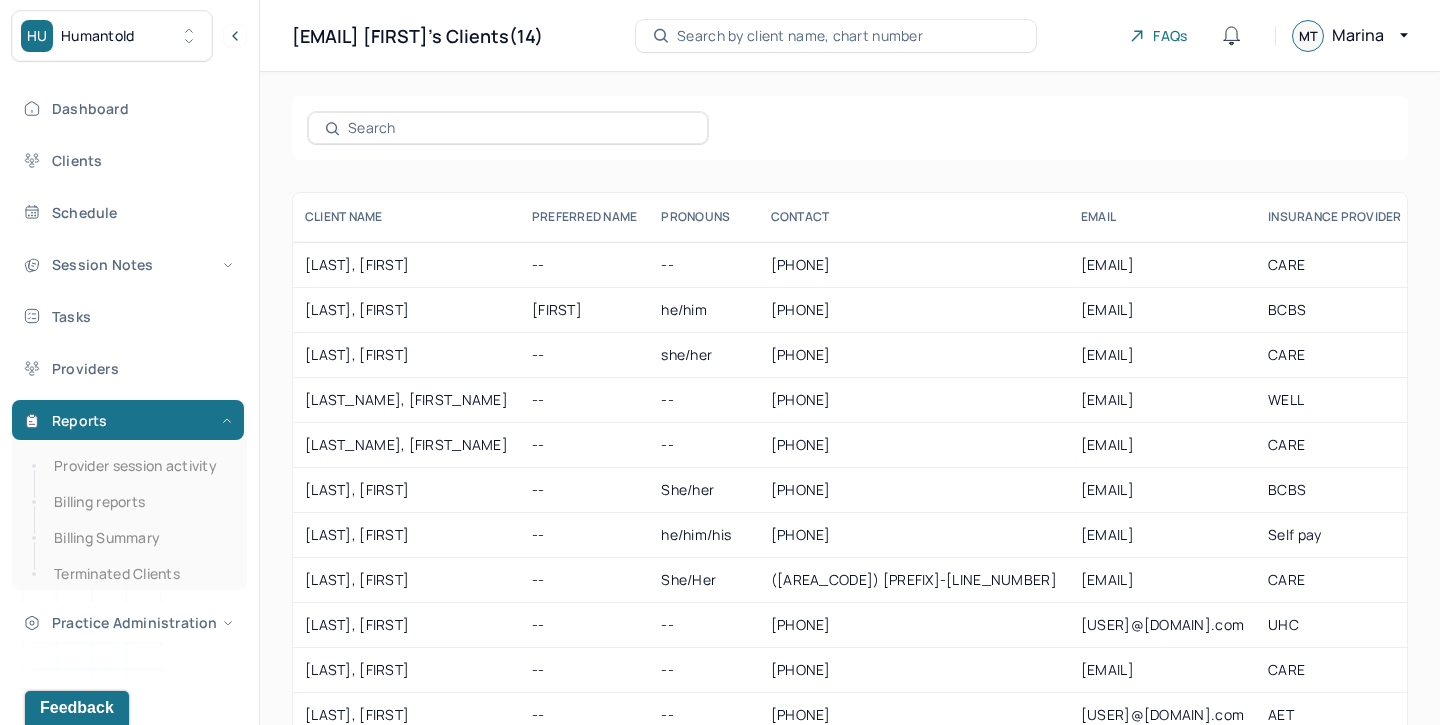 scroll, scrollTop: 0, scrollLeft: 0, axis: both 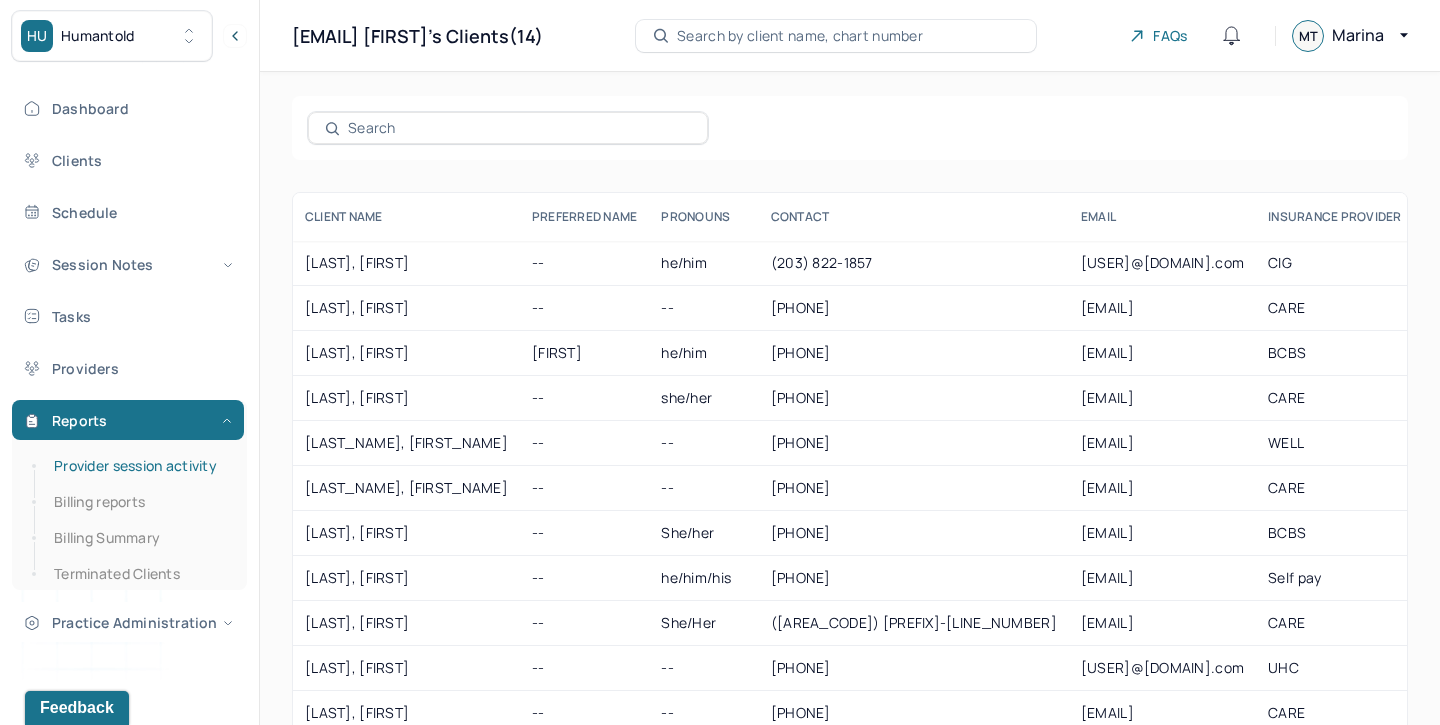 click on "Provider session activity" at bounding box center (139, 466) 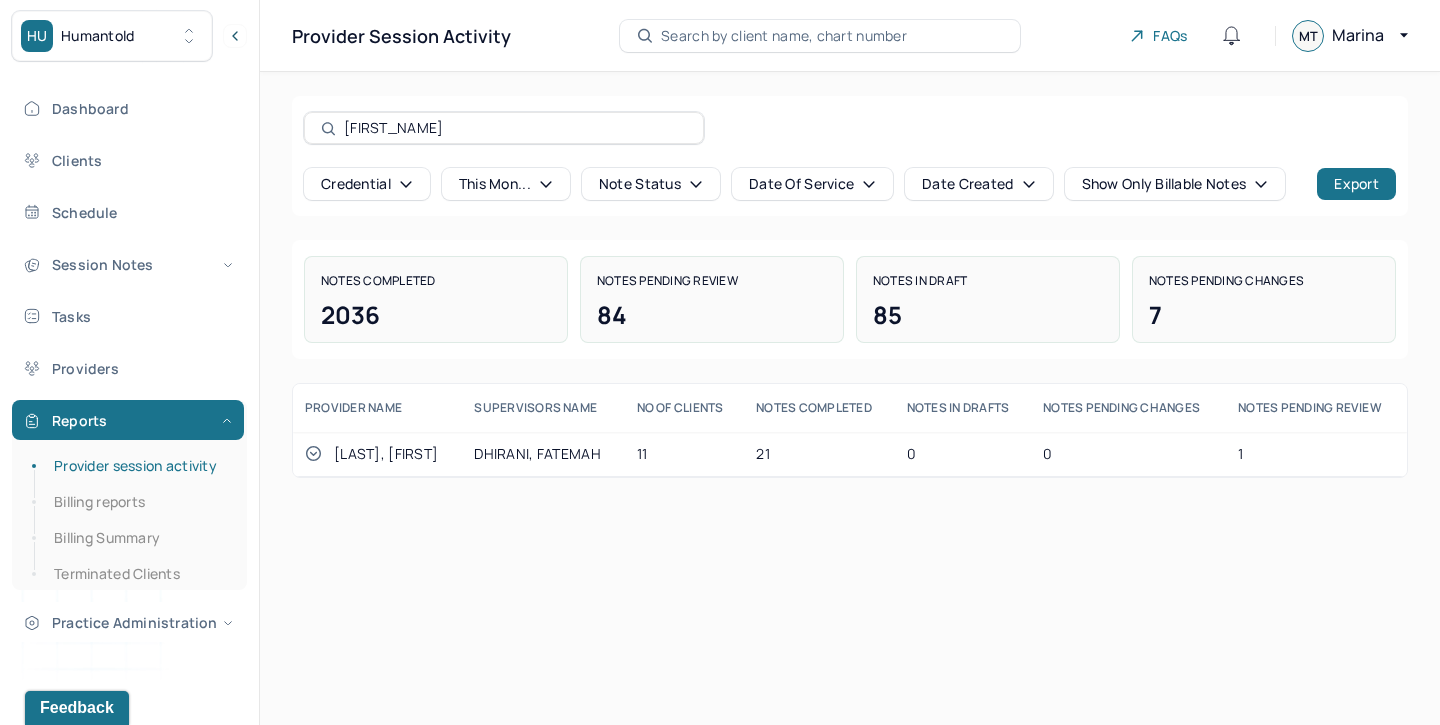 click on "danah" at bounding box center (504, 128) 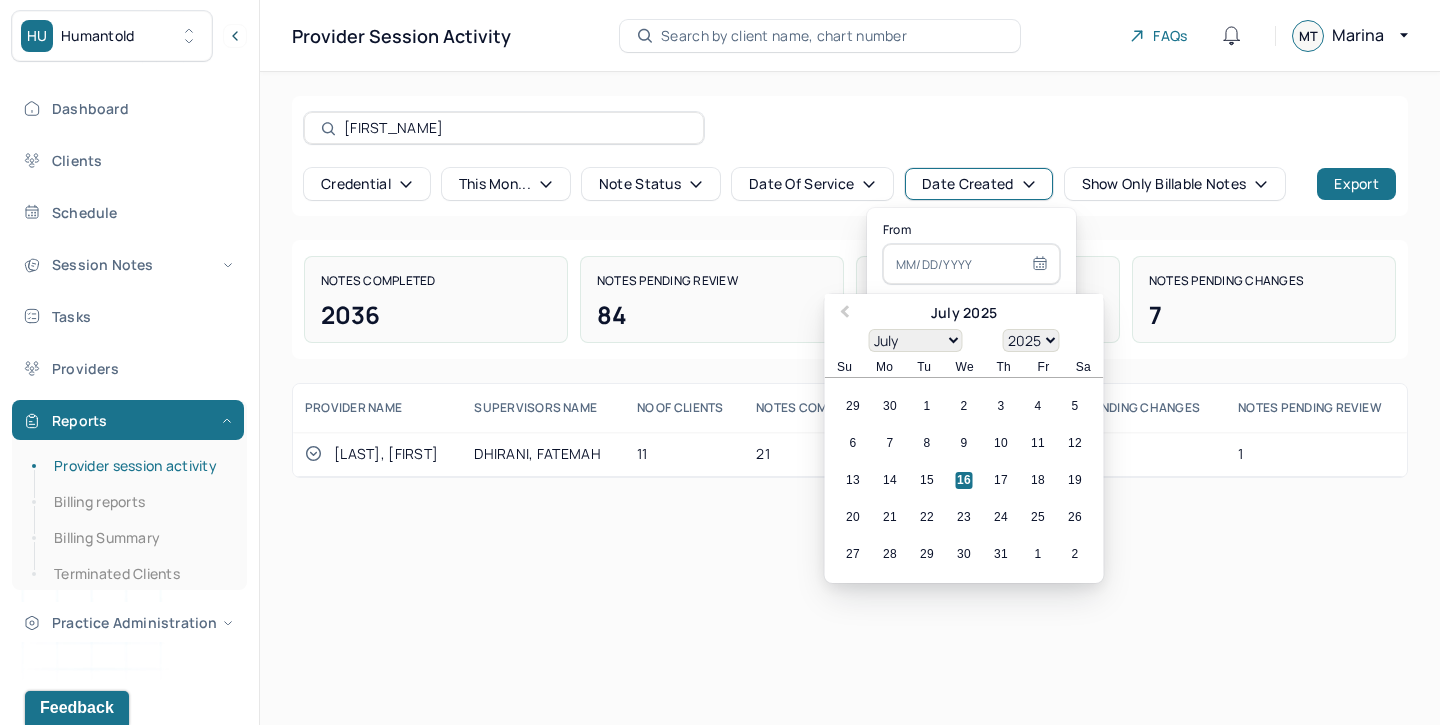 click on "this mon..." at bounding box center [506, 184] 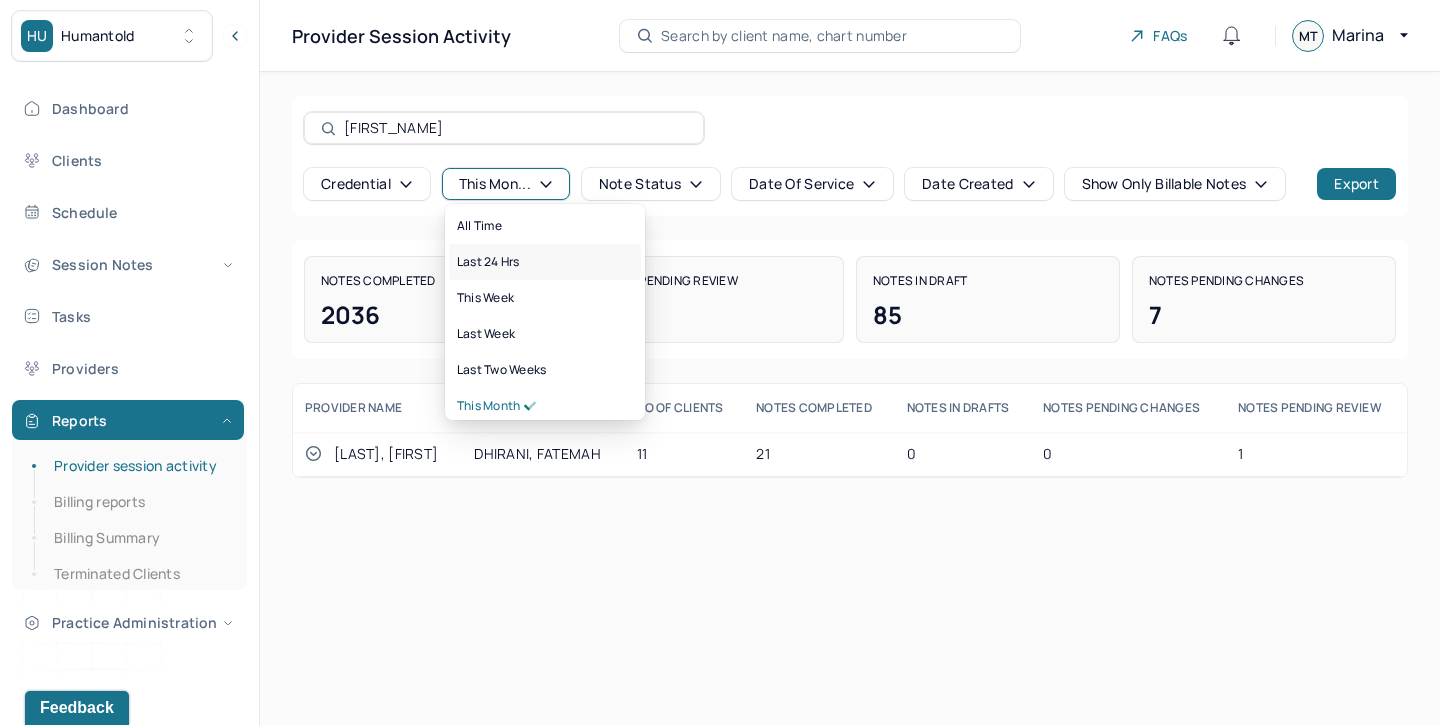 click on "last 24 hrs" at bounding box center (488, 262) 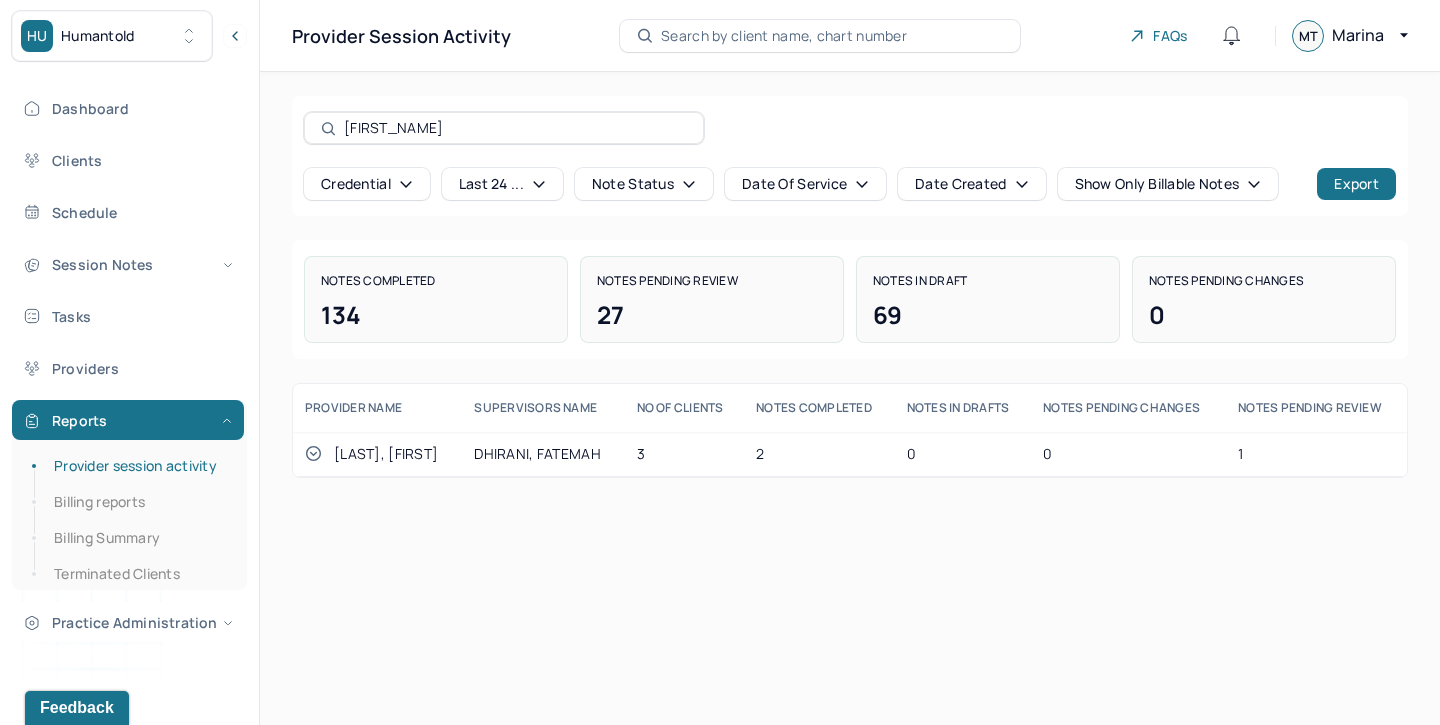 click 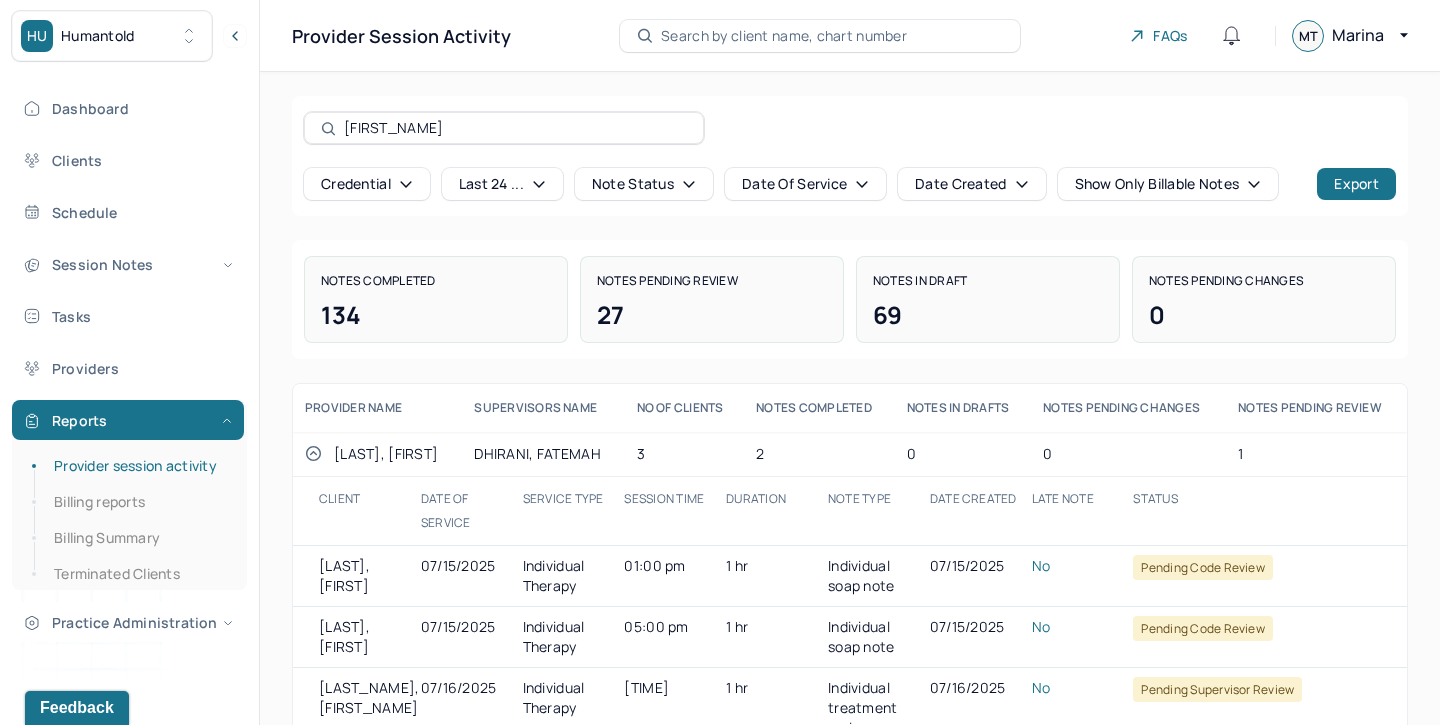 scroll, scrollTop: 49, scrollLeft: 0, axis: vertical 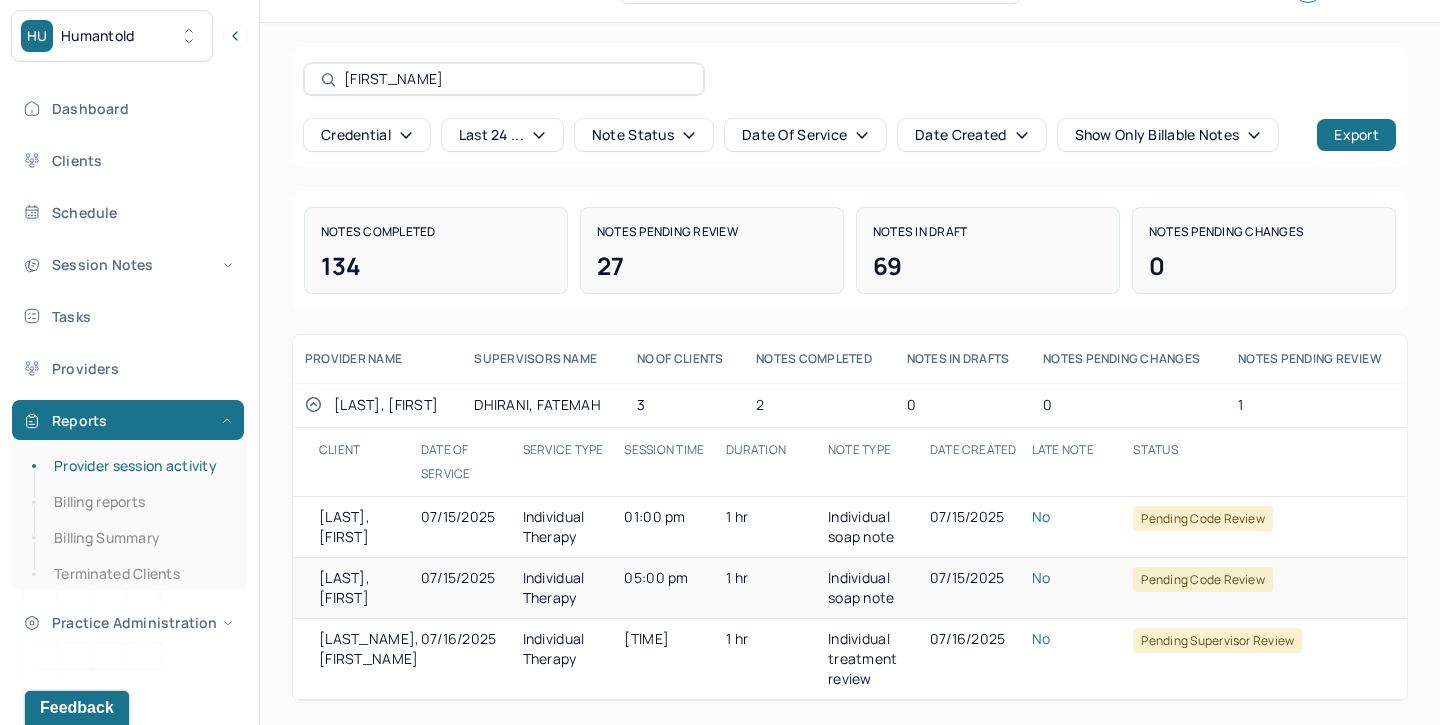 click on "Individual Therapy" at bounding box center (569, 588) 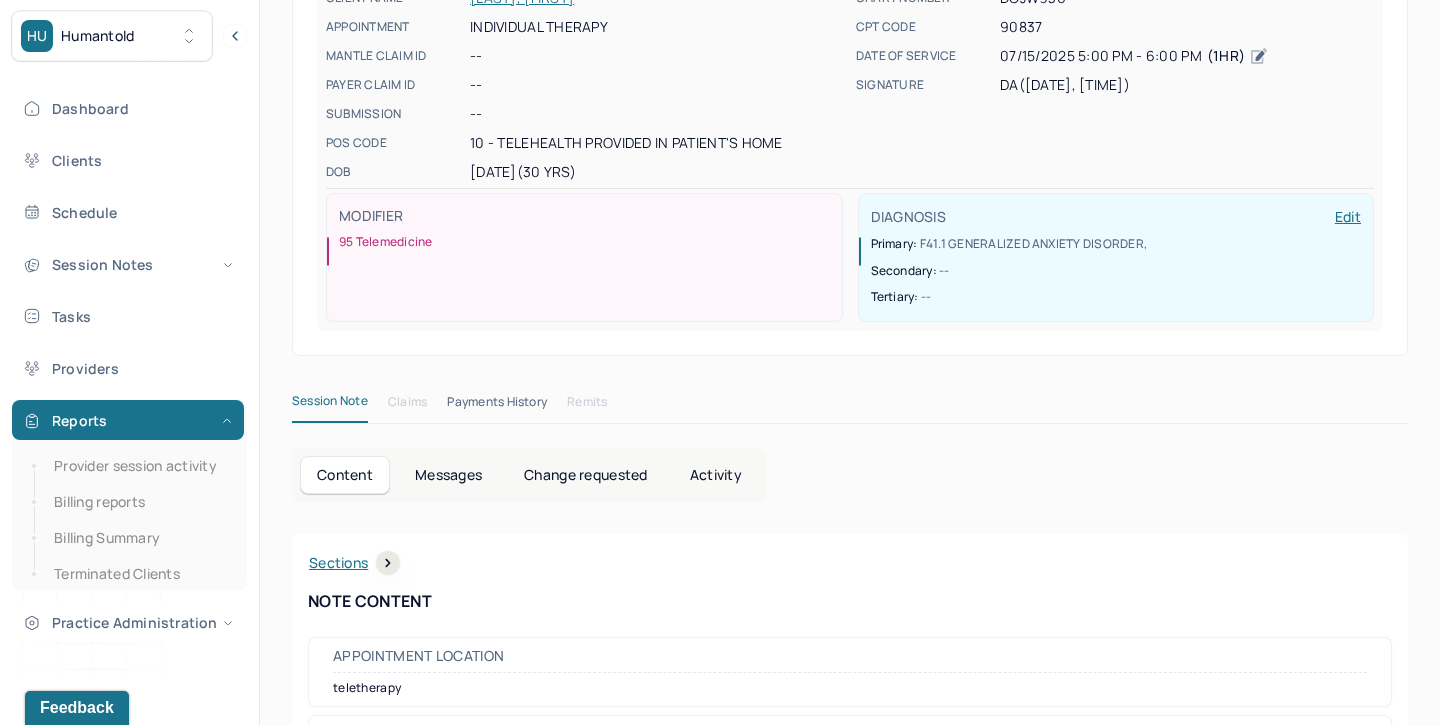 scroll, scrollTop: 273, scrollLeft: 0, axis: vertical 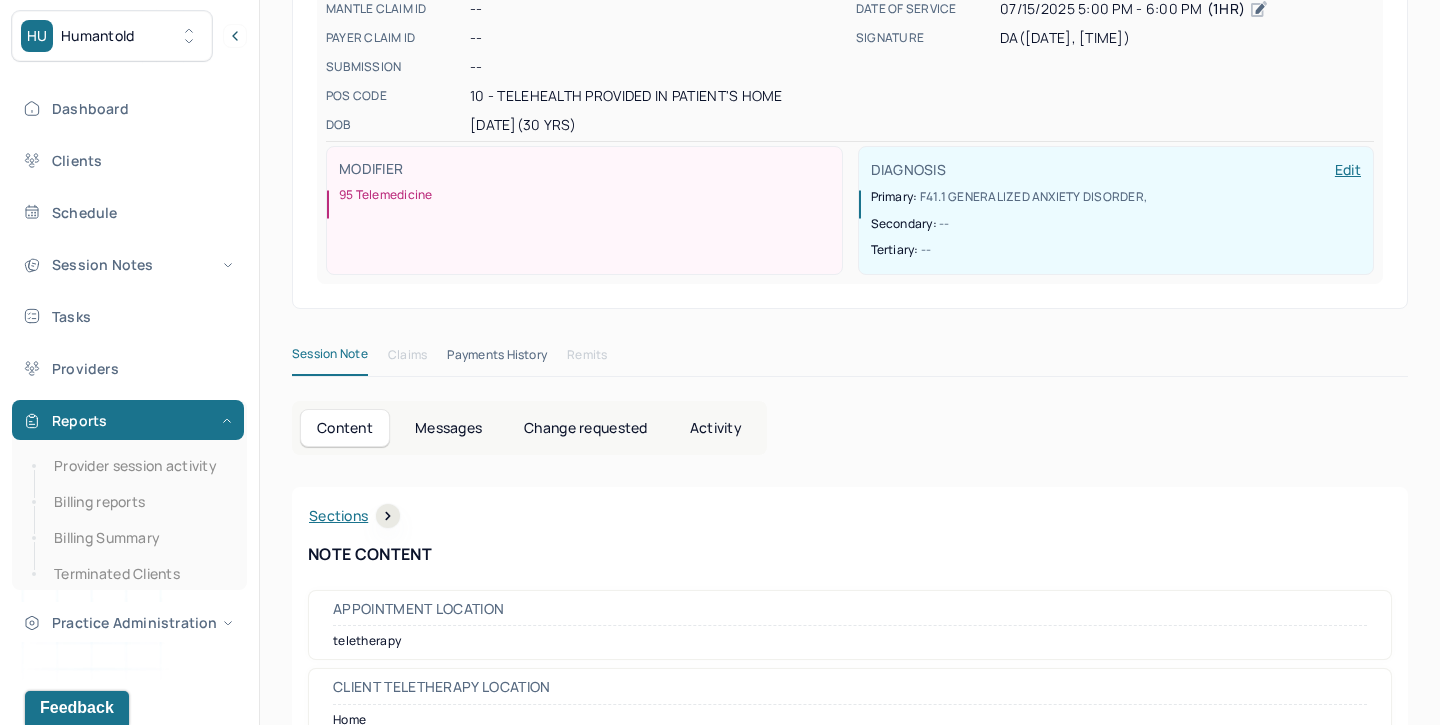 click on "Change requested" at bounding box center (585, 428) 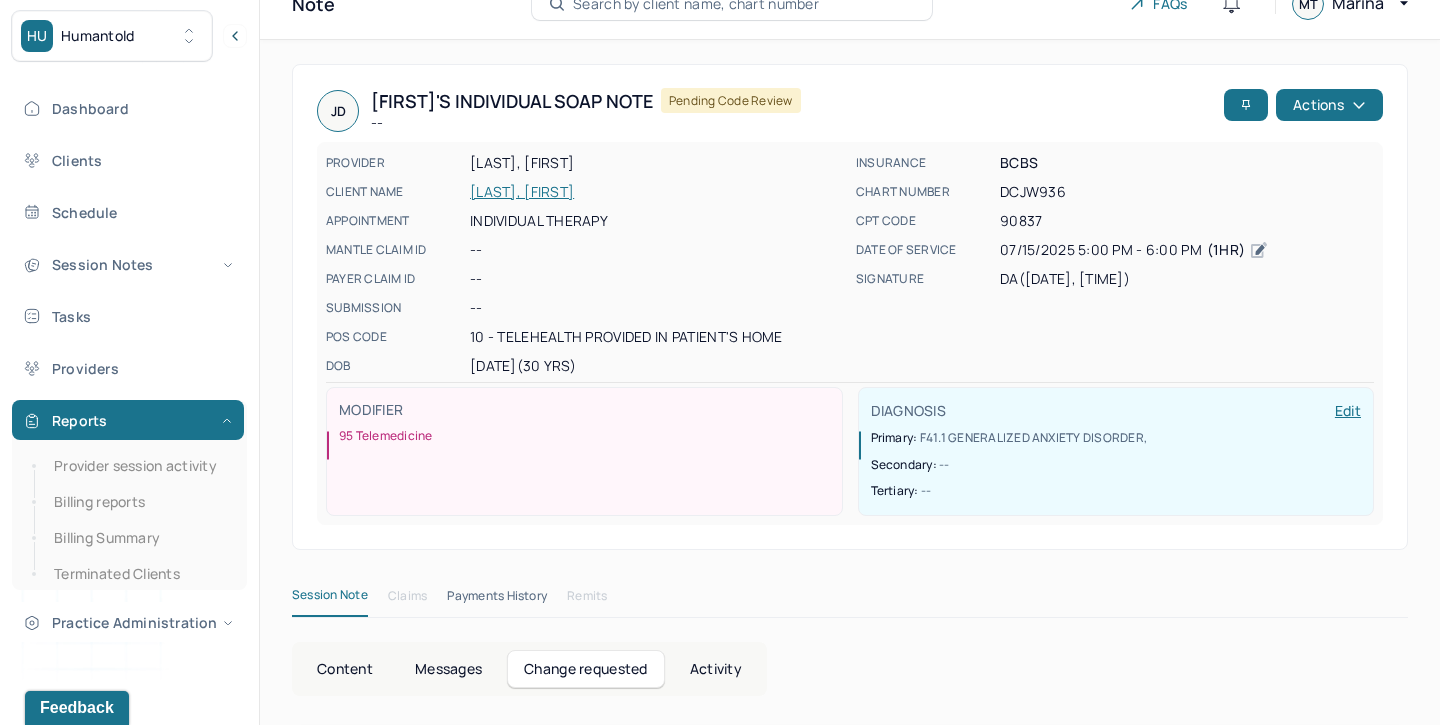 scroll, scrollTop: 19, scrollLeft: 0, axis: vertical 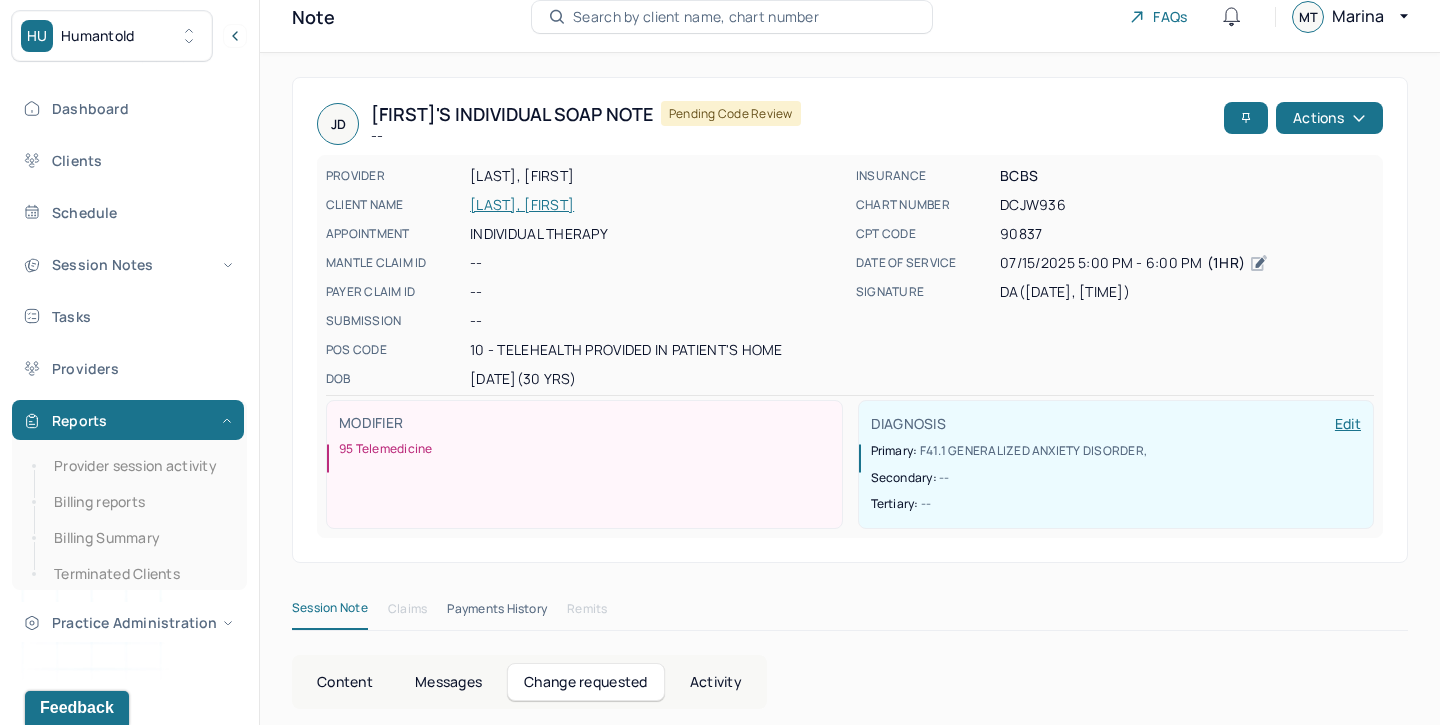 click on "DICKENS, JADA" at bounding box center (657, 205) 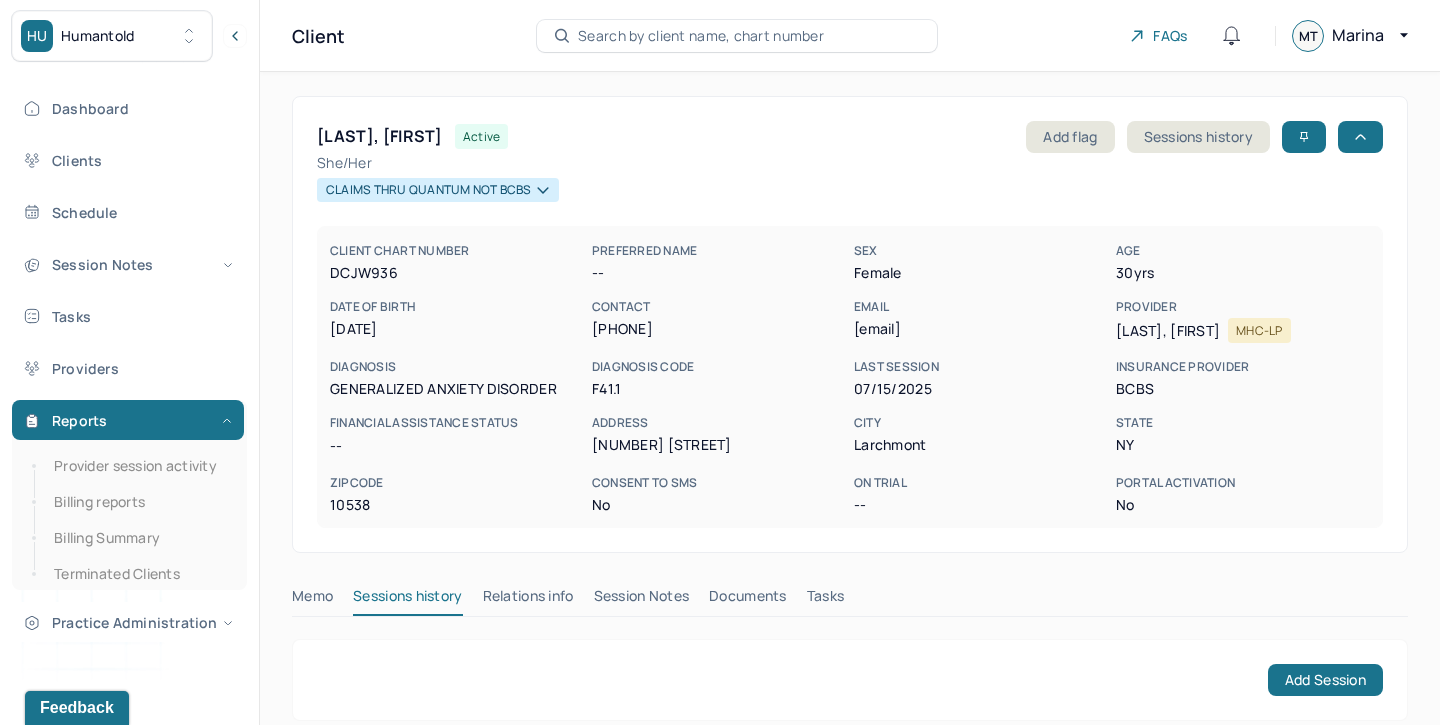 scroll, scrollTop: 159, scrollLeft: 0, axis: vertical 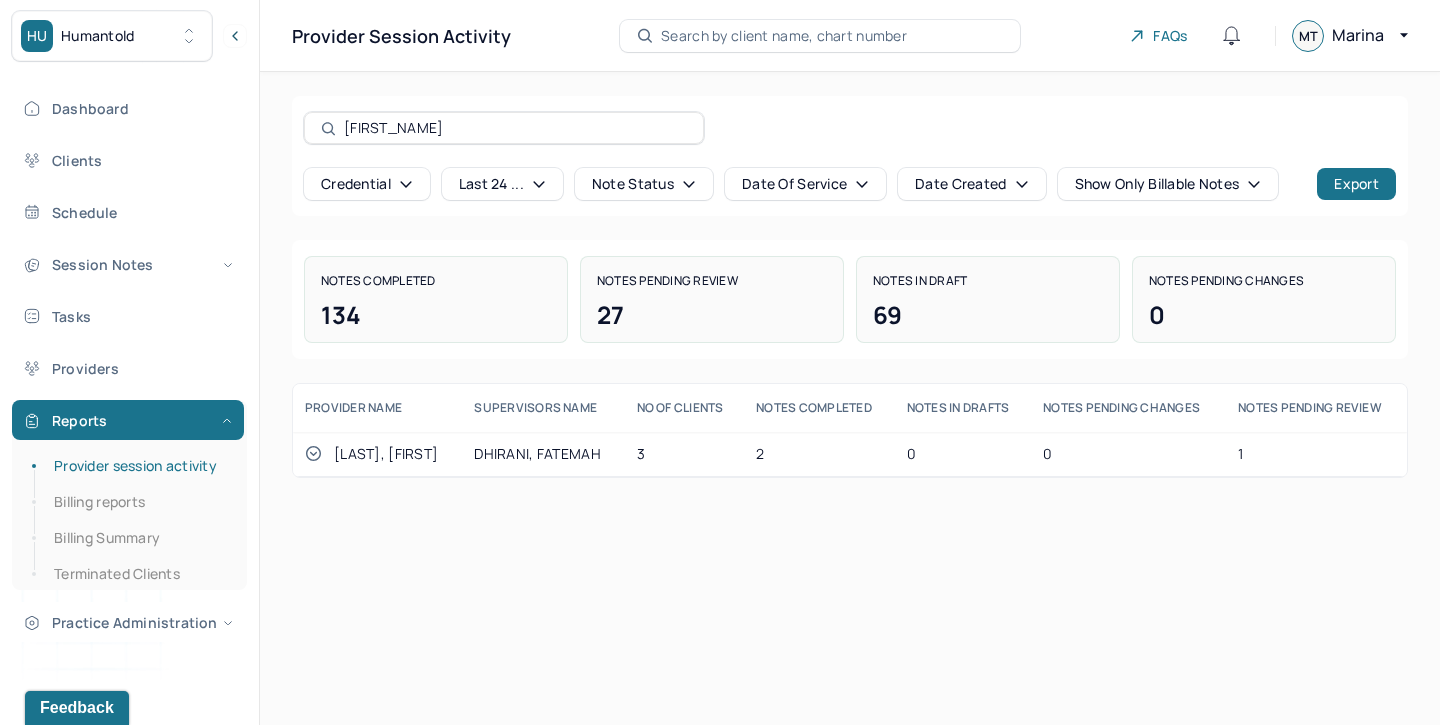 click on "last 24 ..." at bounding box center [502, 184] 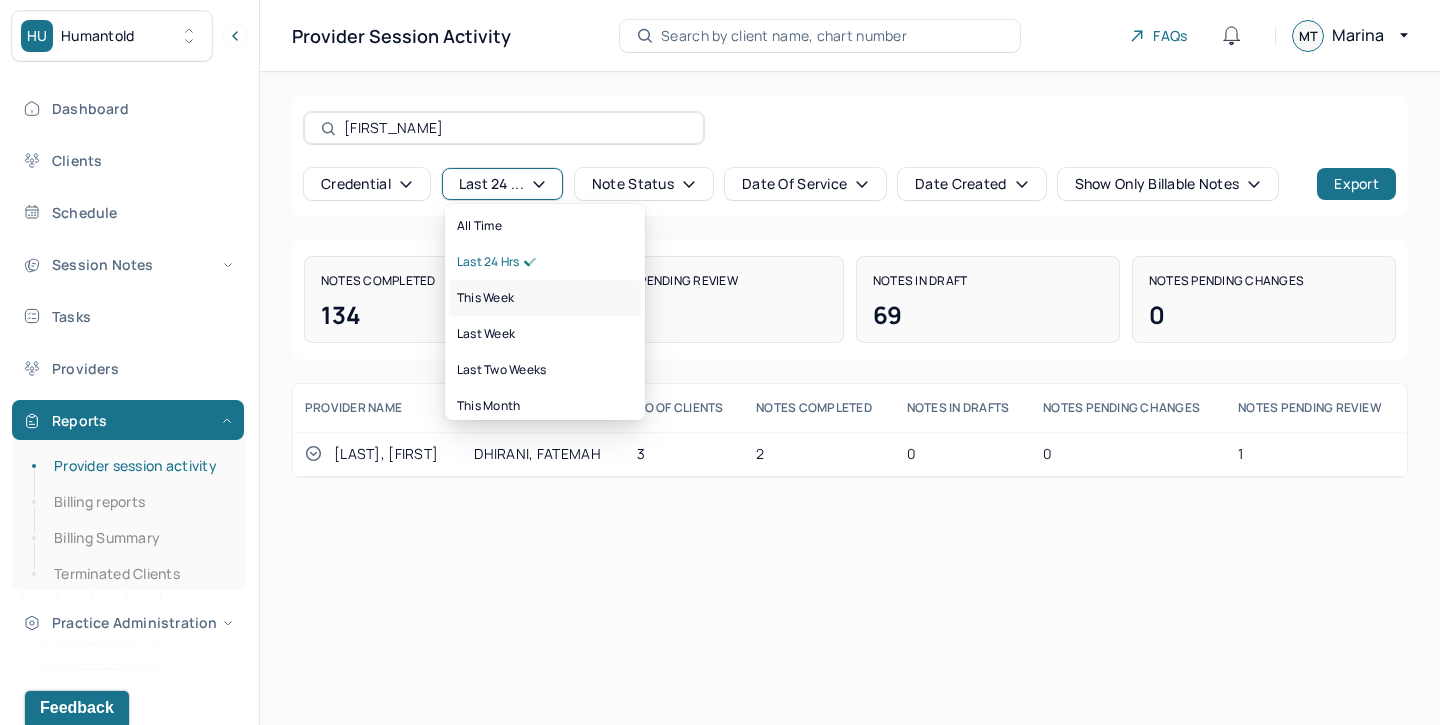 click on "this week" at bounding box center [485, 298] 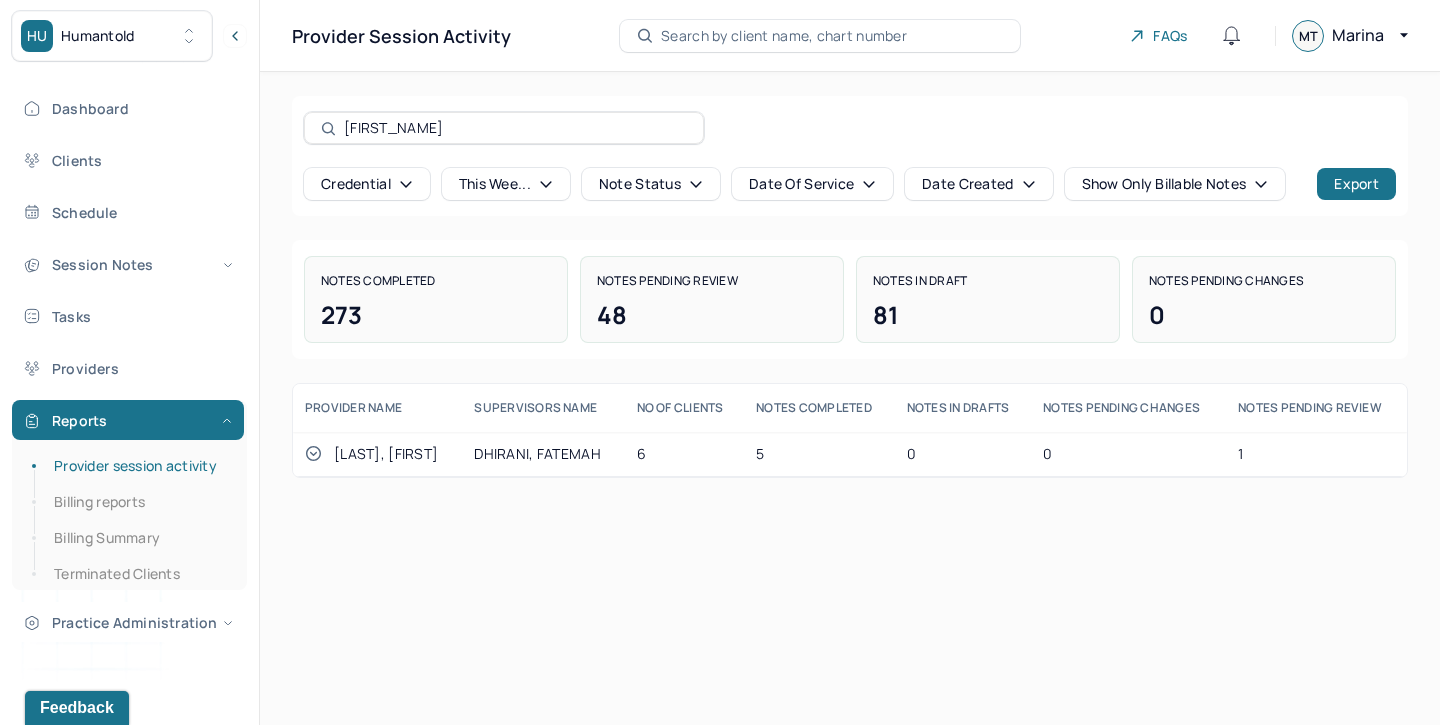 click 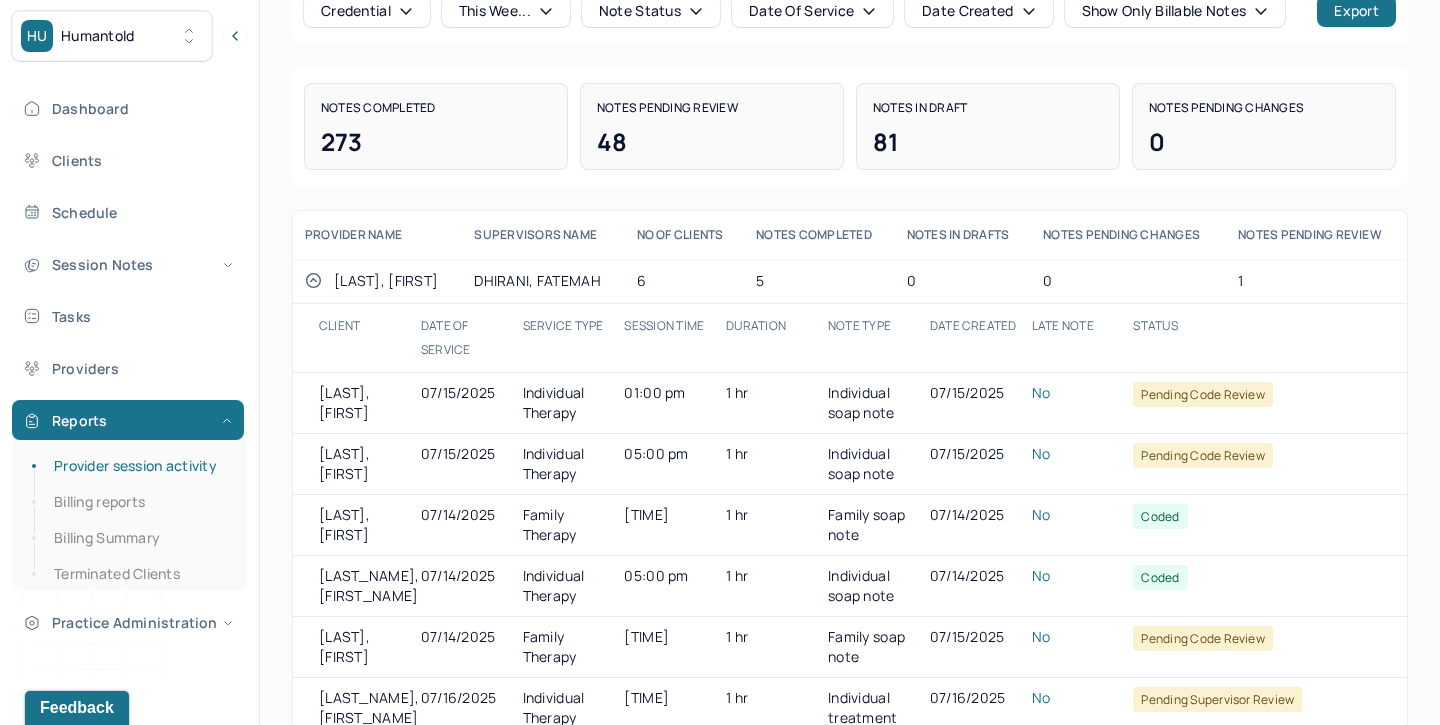 scroll, scrollTop: 252, scrollLeft: 0, axis: vertical 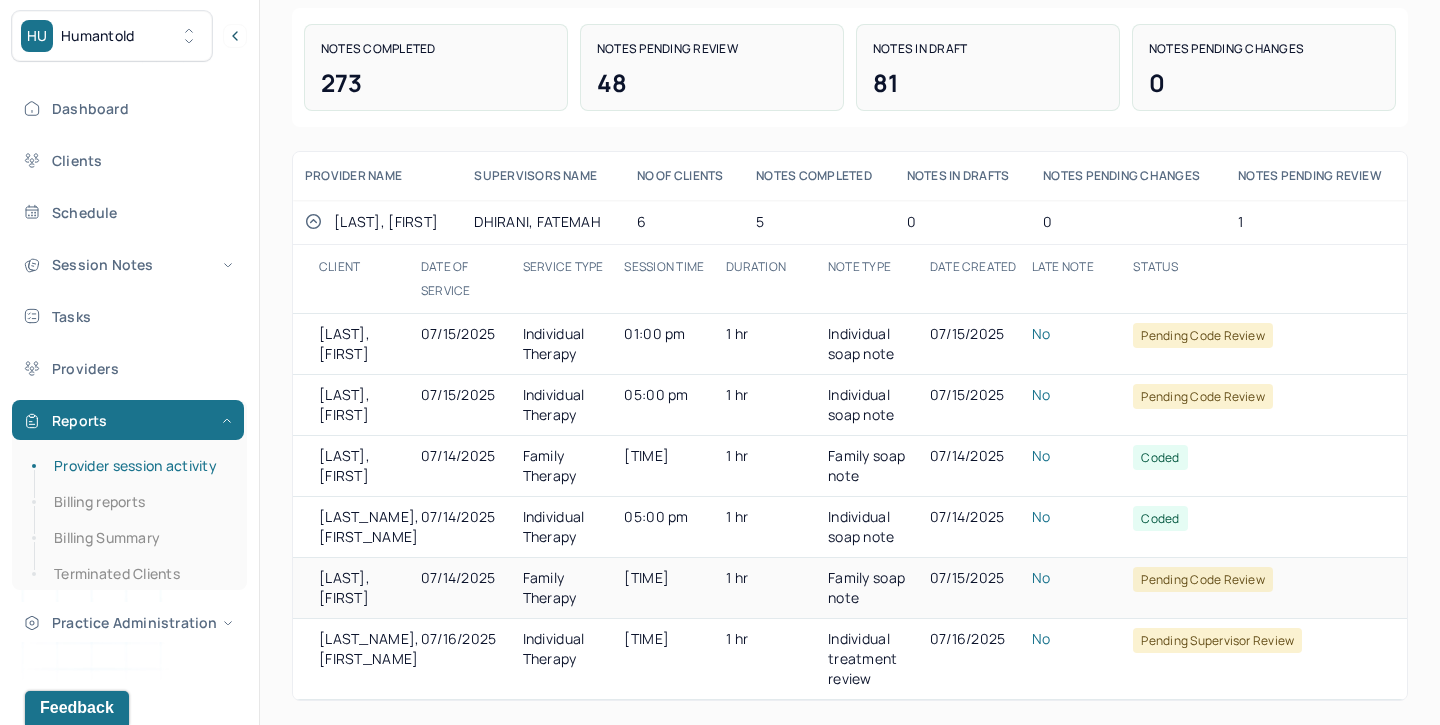 click on "Family Therapy" at bounding box center (569, 588) 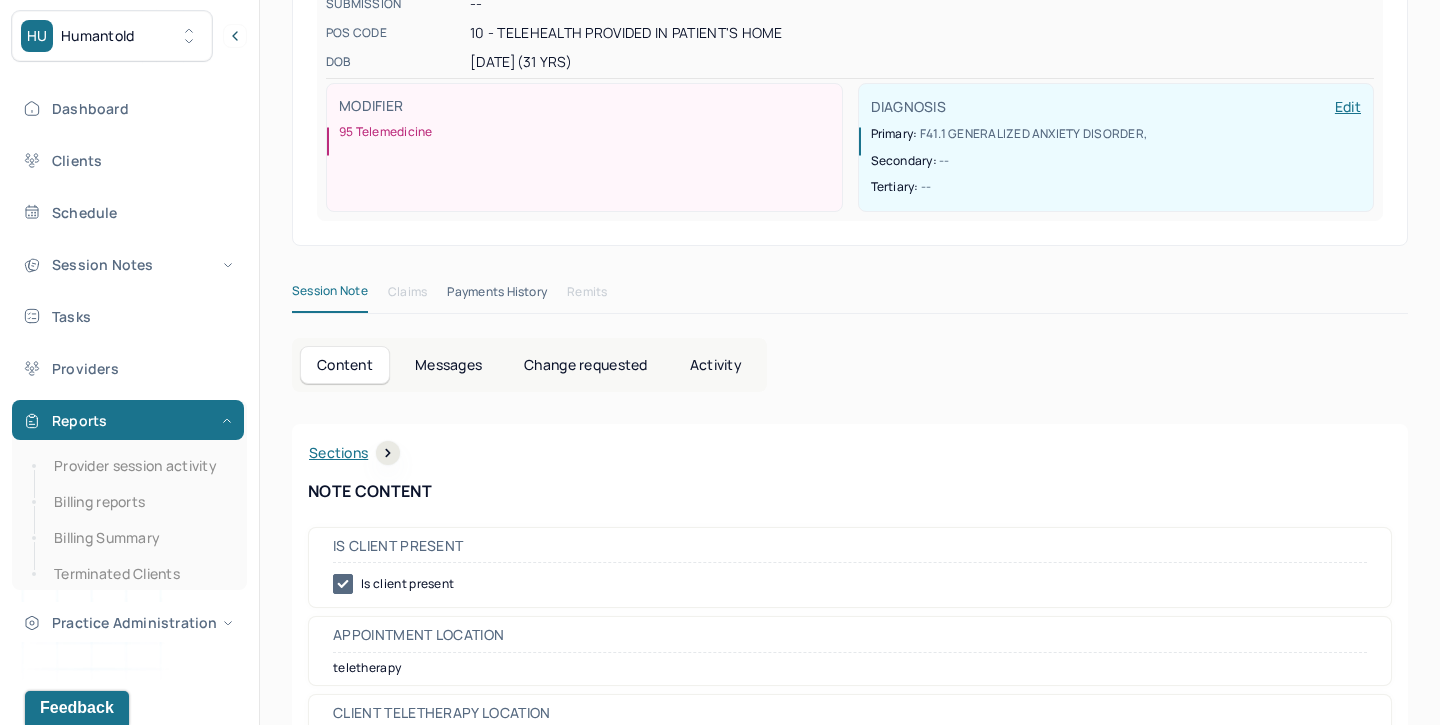scroll, scrollTop: 0, scrollLeft: 0, axis: both 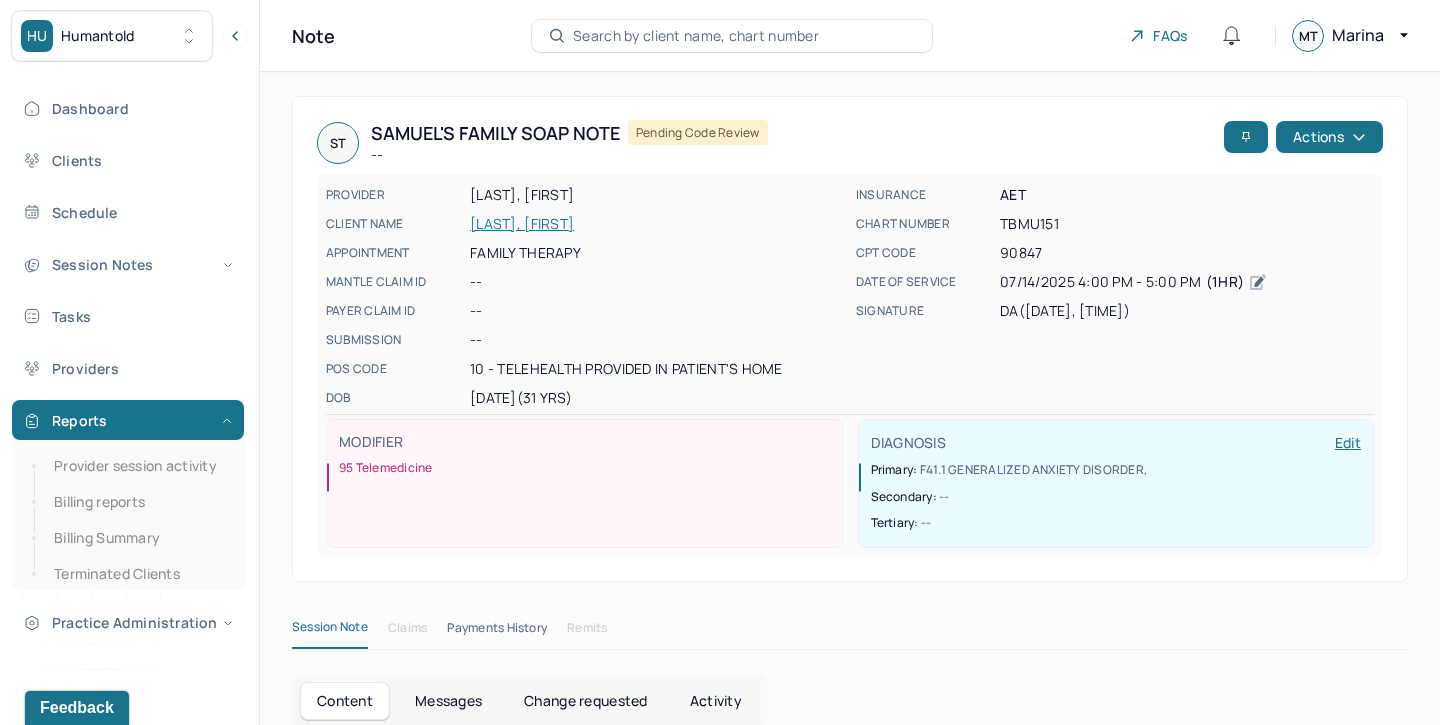 click on "TWEED, SAMUEL" at bounding box center [657, 224] 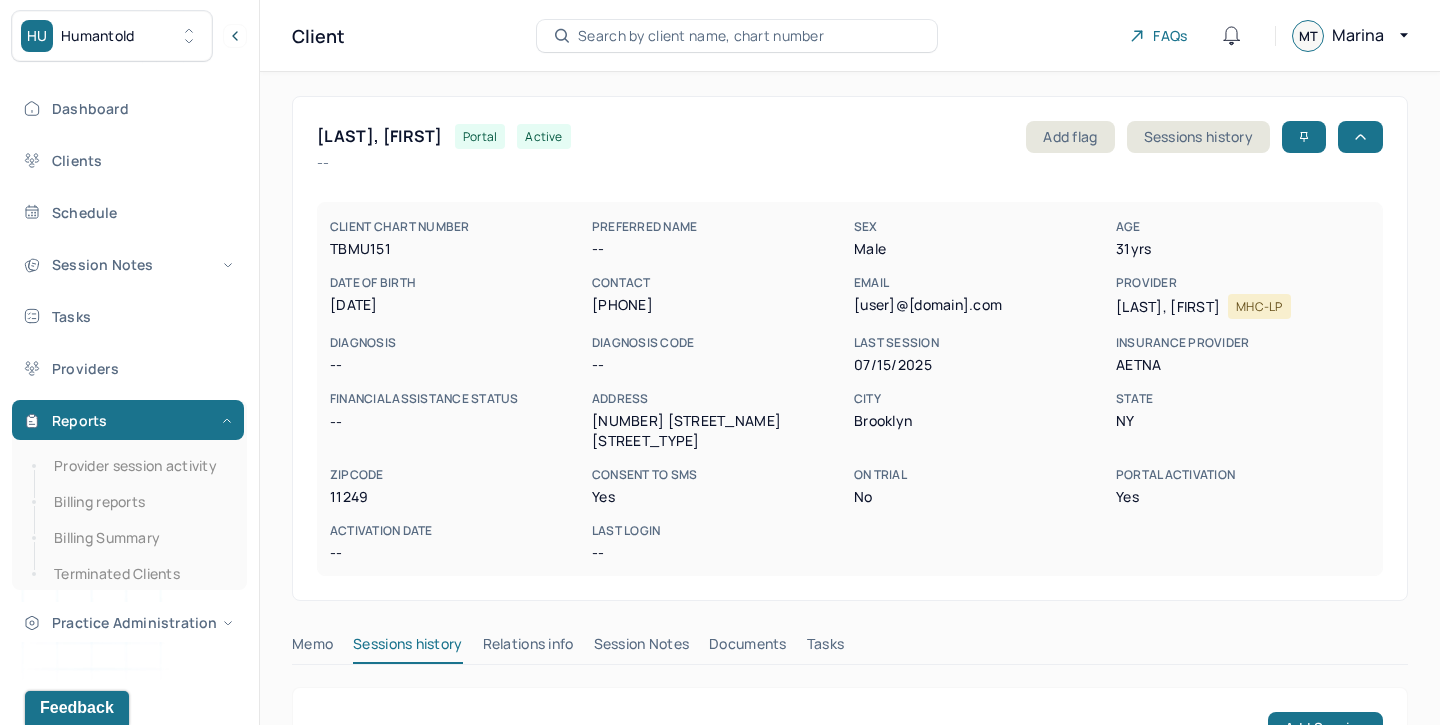 scroll, scrollTop: 191, scrollLeft: 0, axis: vertical 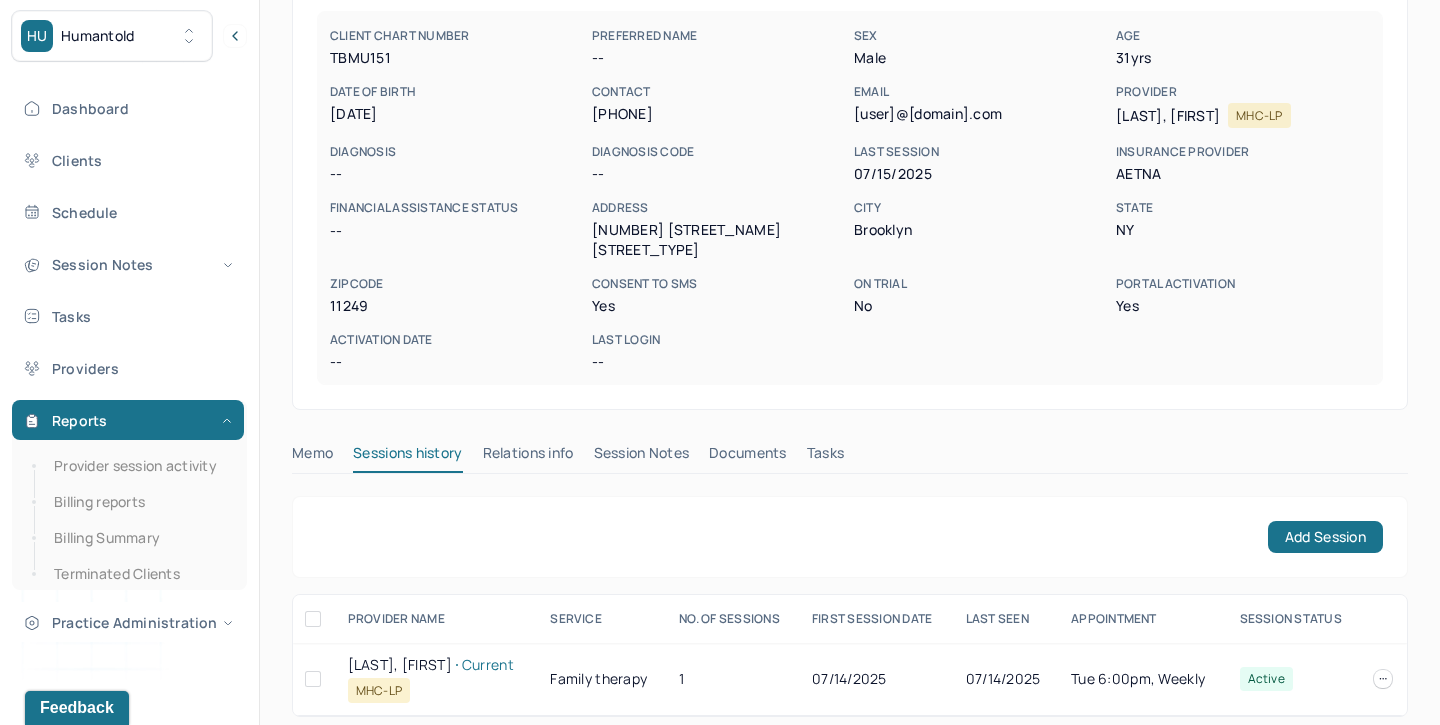 click on "Session Notes" at bounding box center (642, 457) 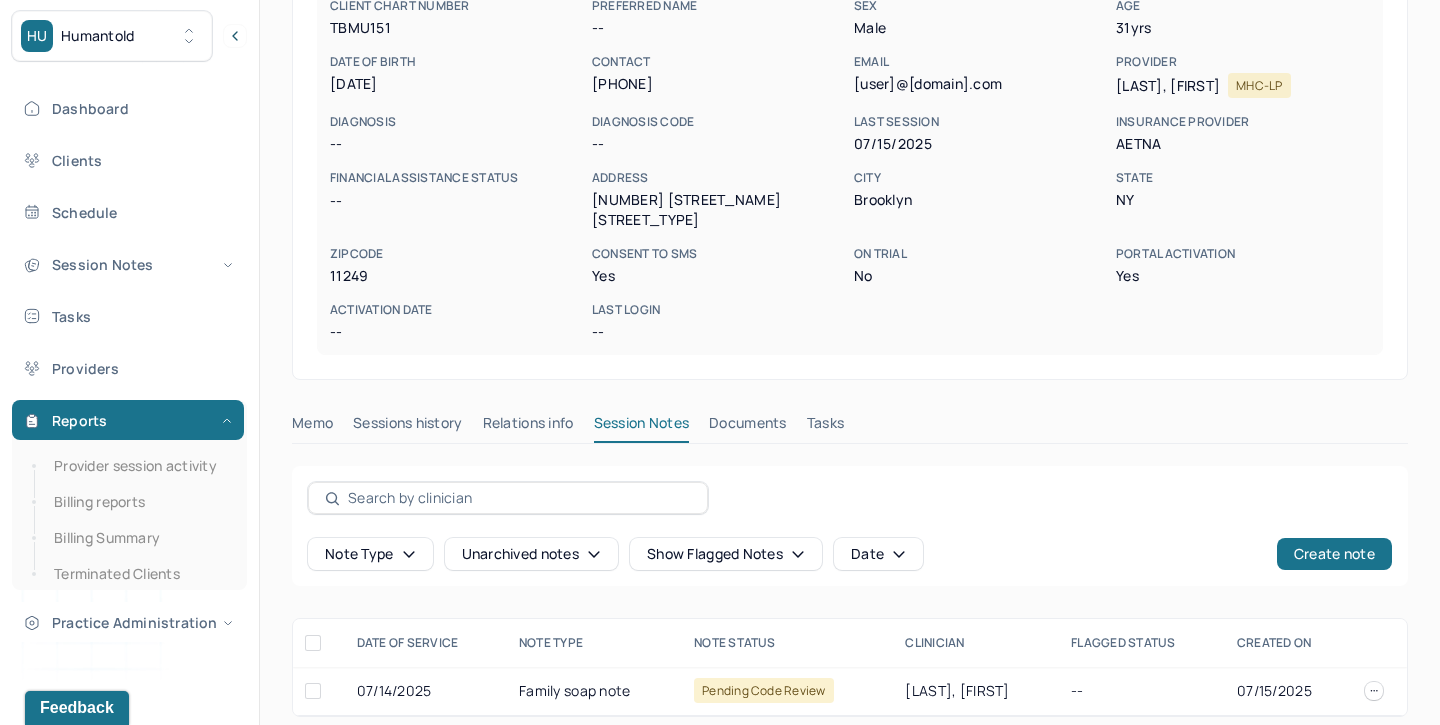 scroll, scrollTop: 0, scrollLeft: 0, axis: both 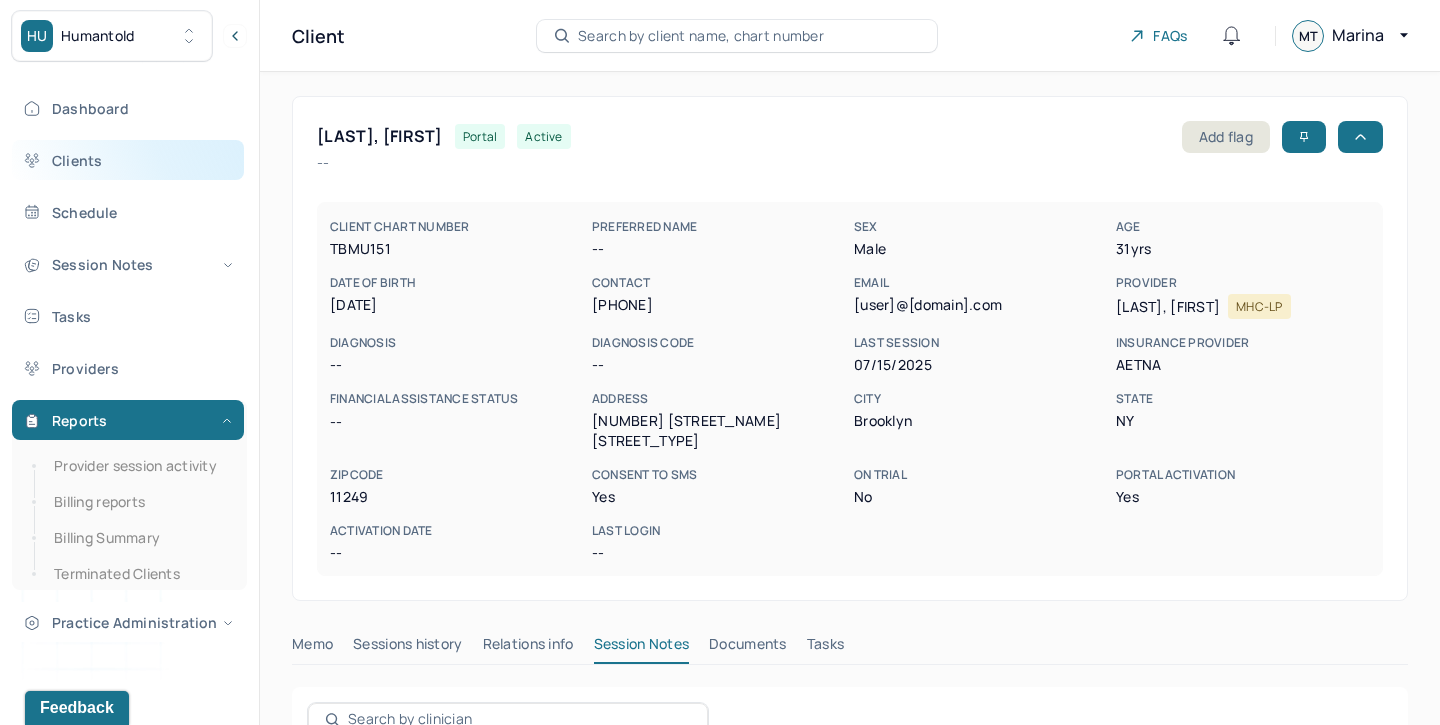 click on "Clients" at bounding box center [128, 160] 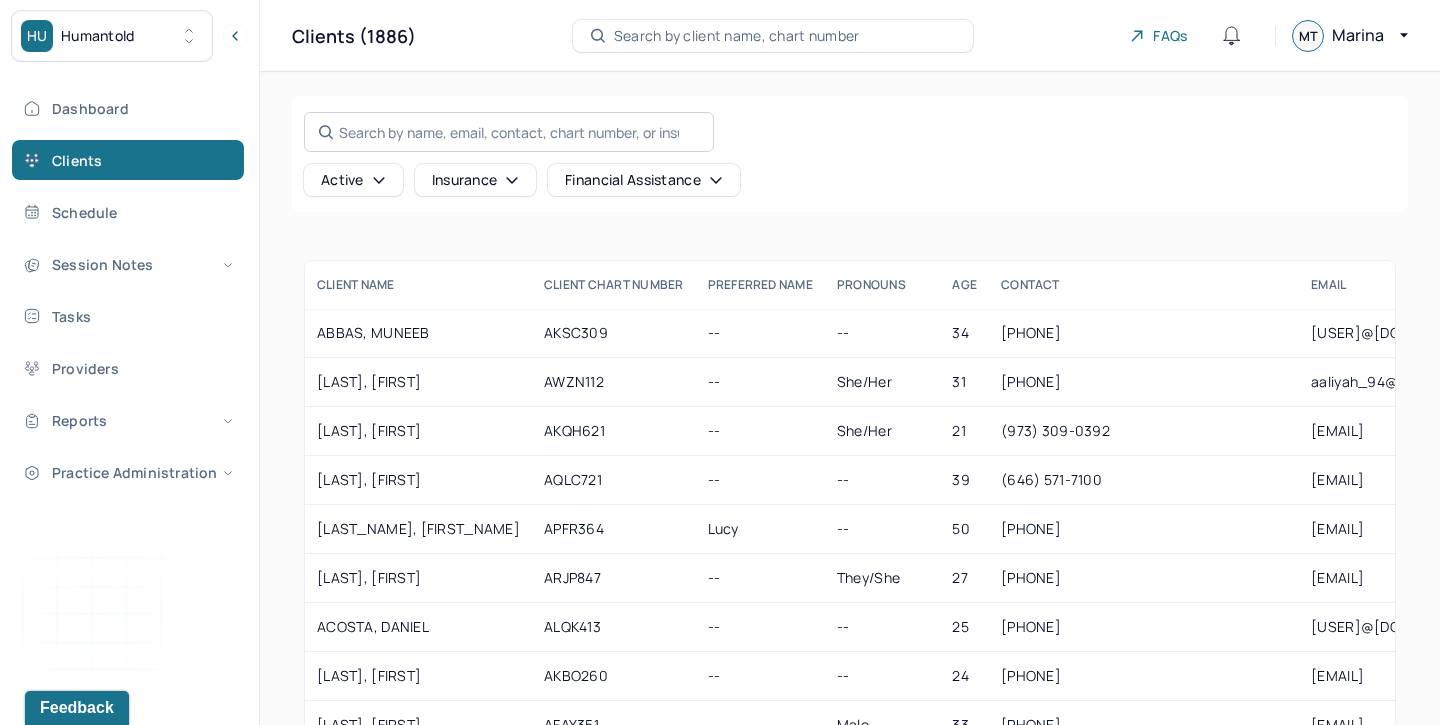 click on "Search by name, email, contact, chart number, or insurance id..." at bounding box center [509, 132] 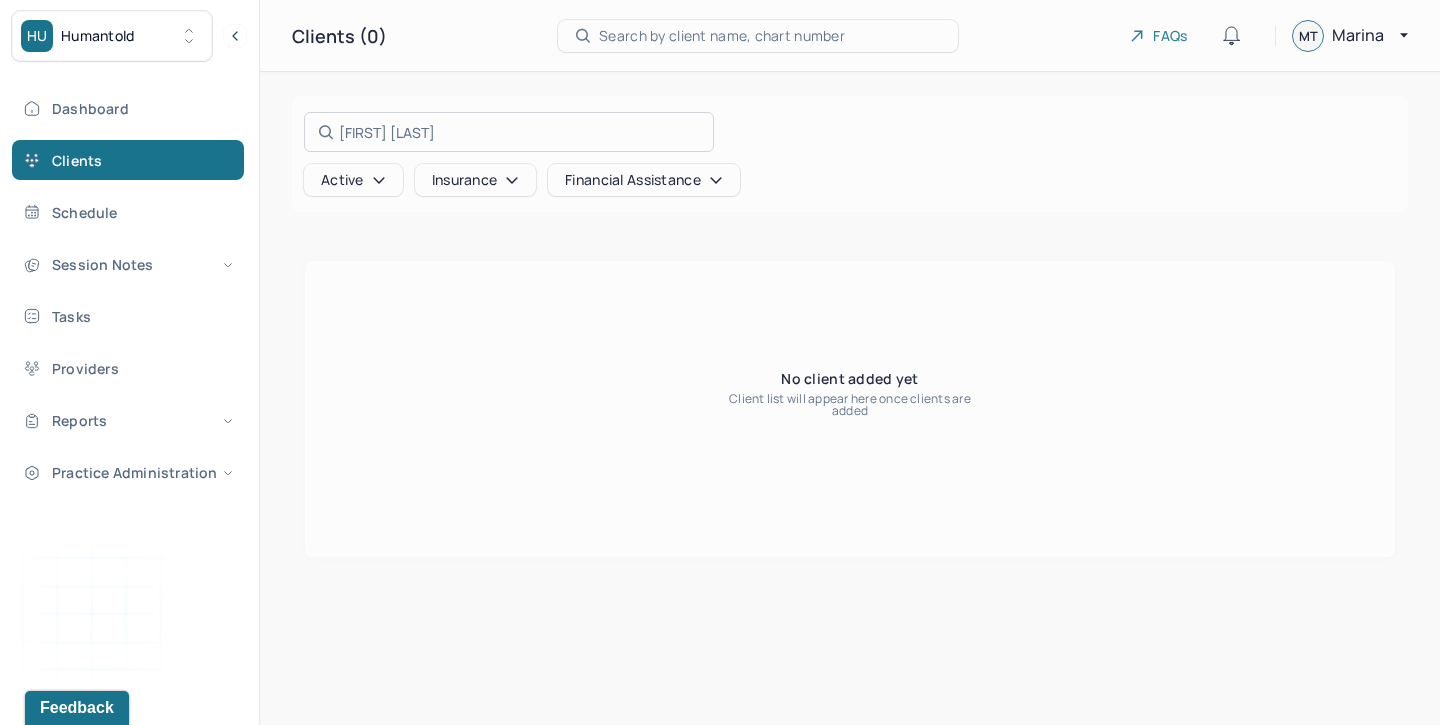 type on "[FIRST] [LAST]" 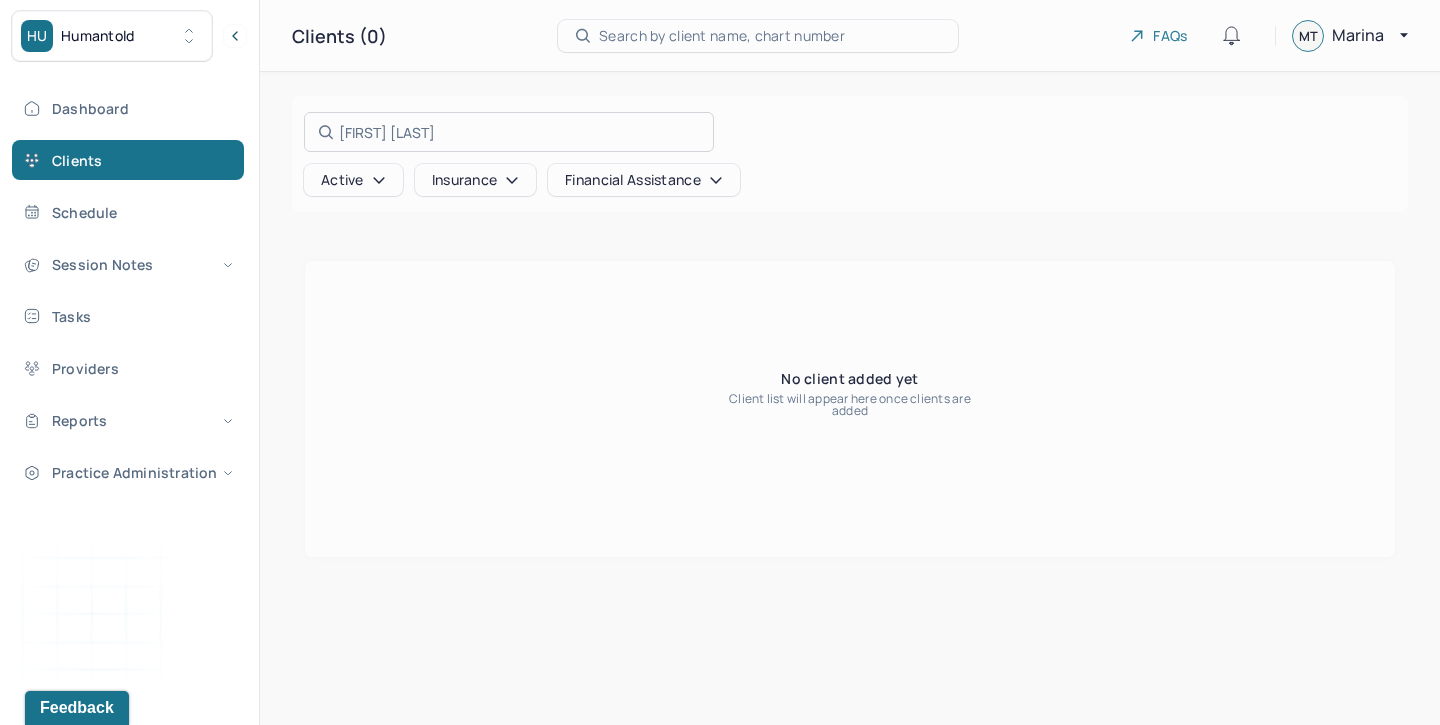 click at bounding box center [720, 362] 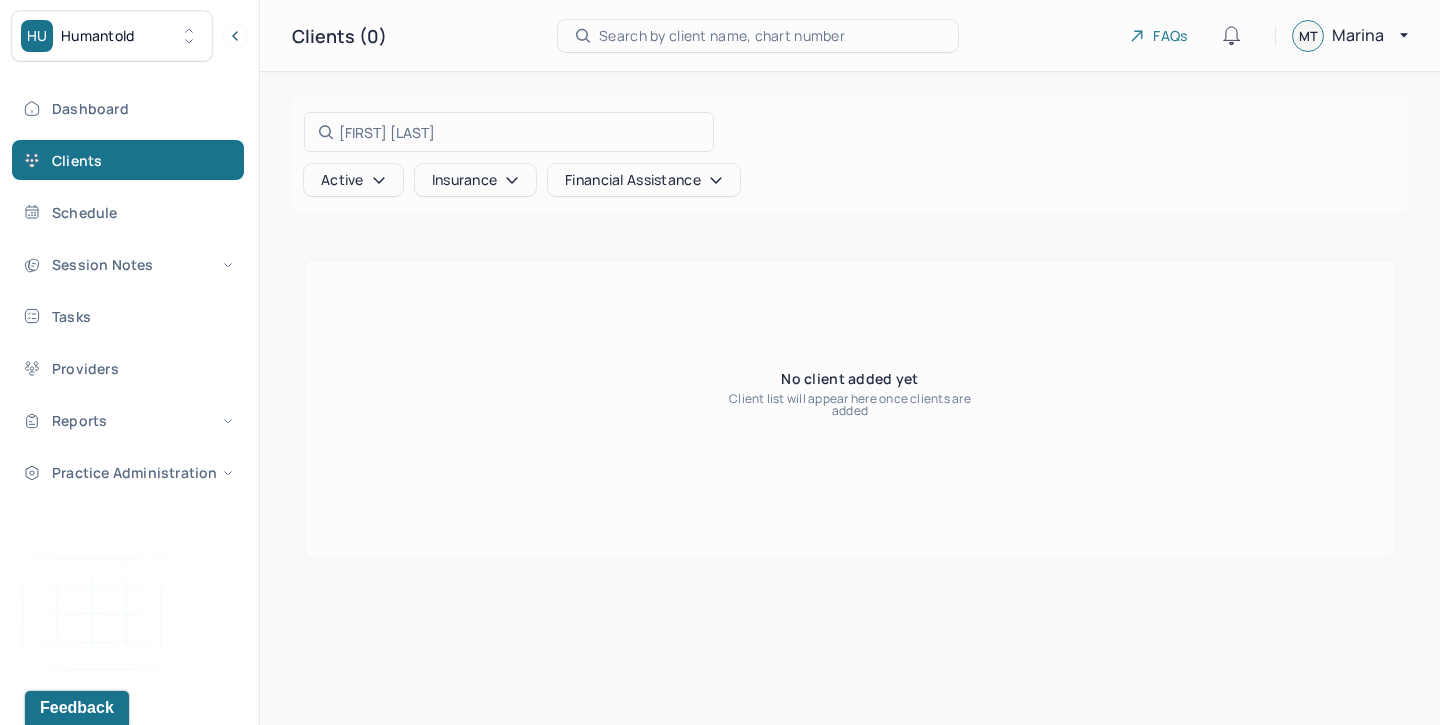 click on "Active" at bounding box center [353, 180] 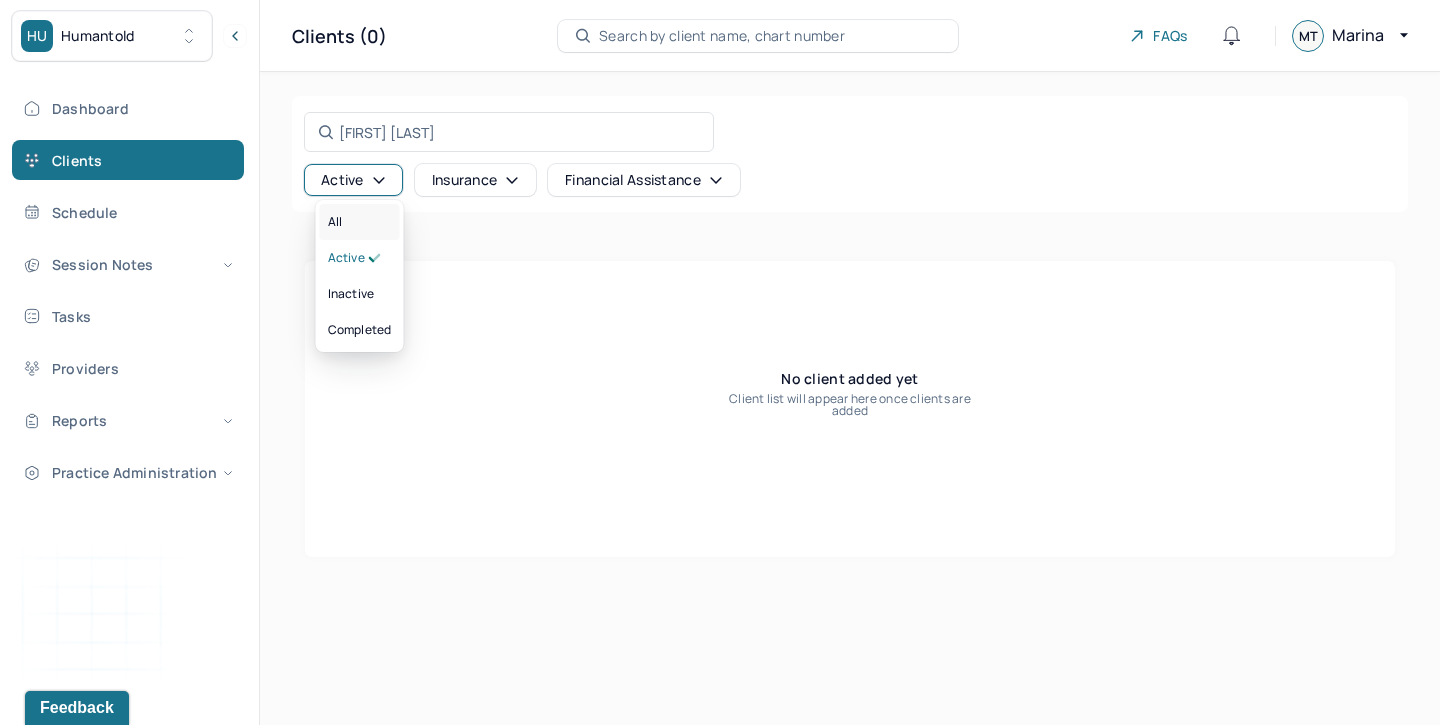 click on "All" at bounding box center [360, 222] 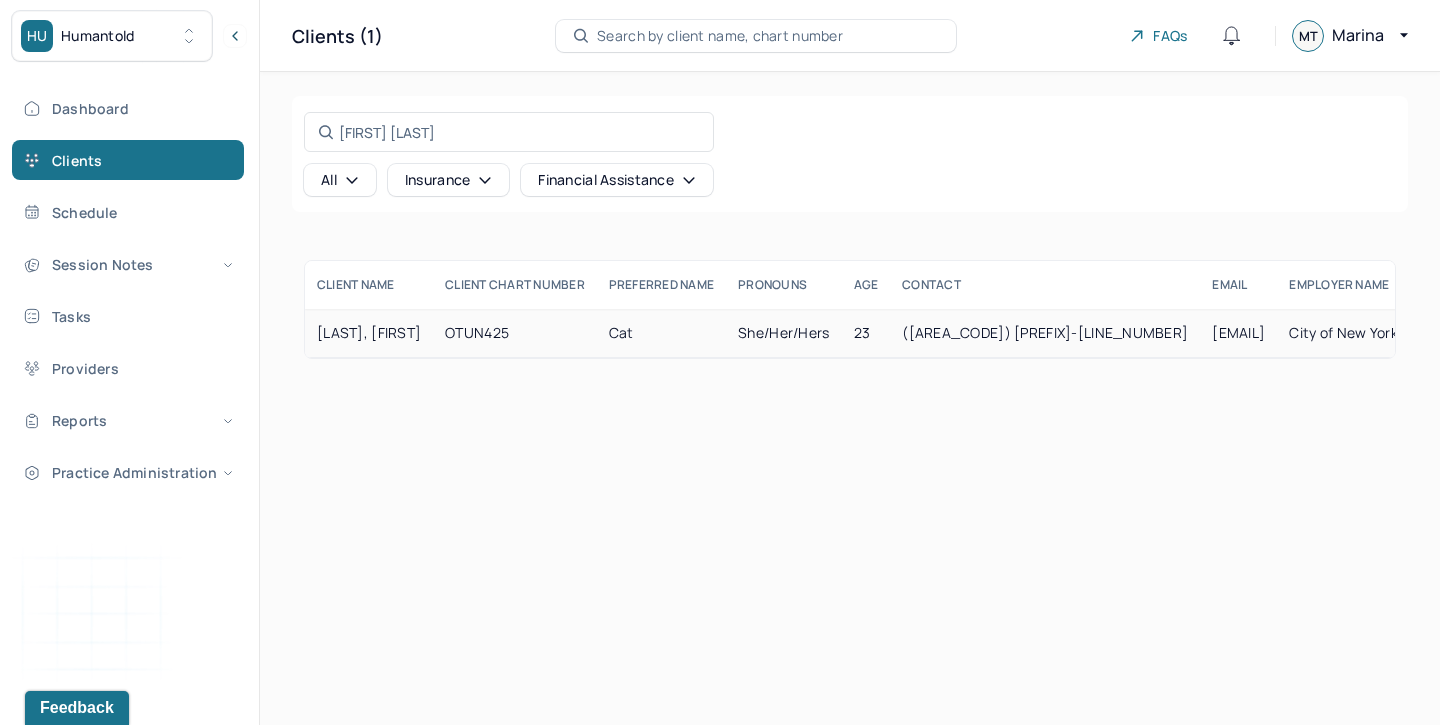 click on "[LAST], [FIRST]" at bounding box center [369, 333] 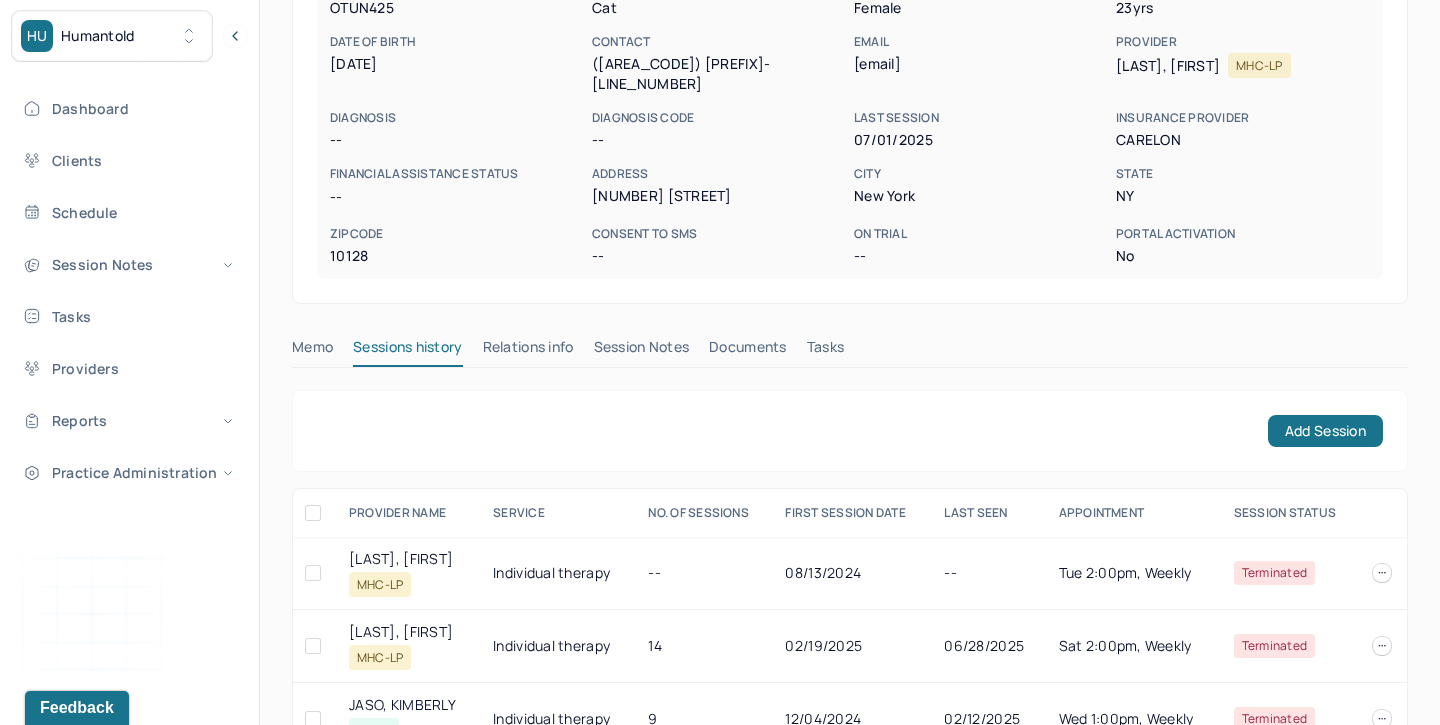 scroll, scrollTop: 260, scrollLeft: 0, axis: vertical 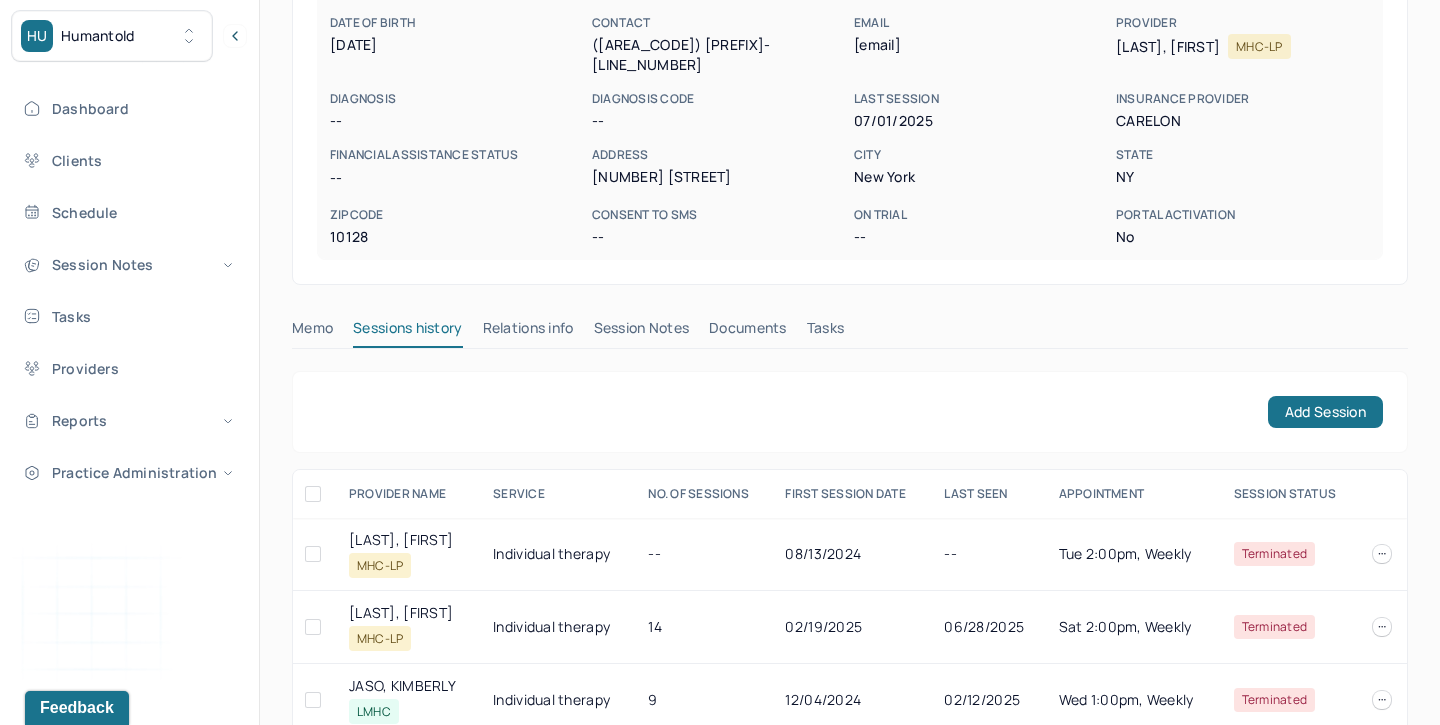 click on "Session Notes" at bounding box center (642, 332) 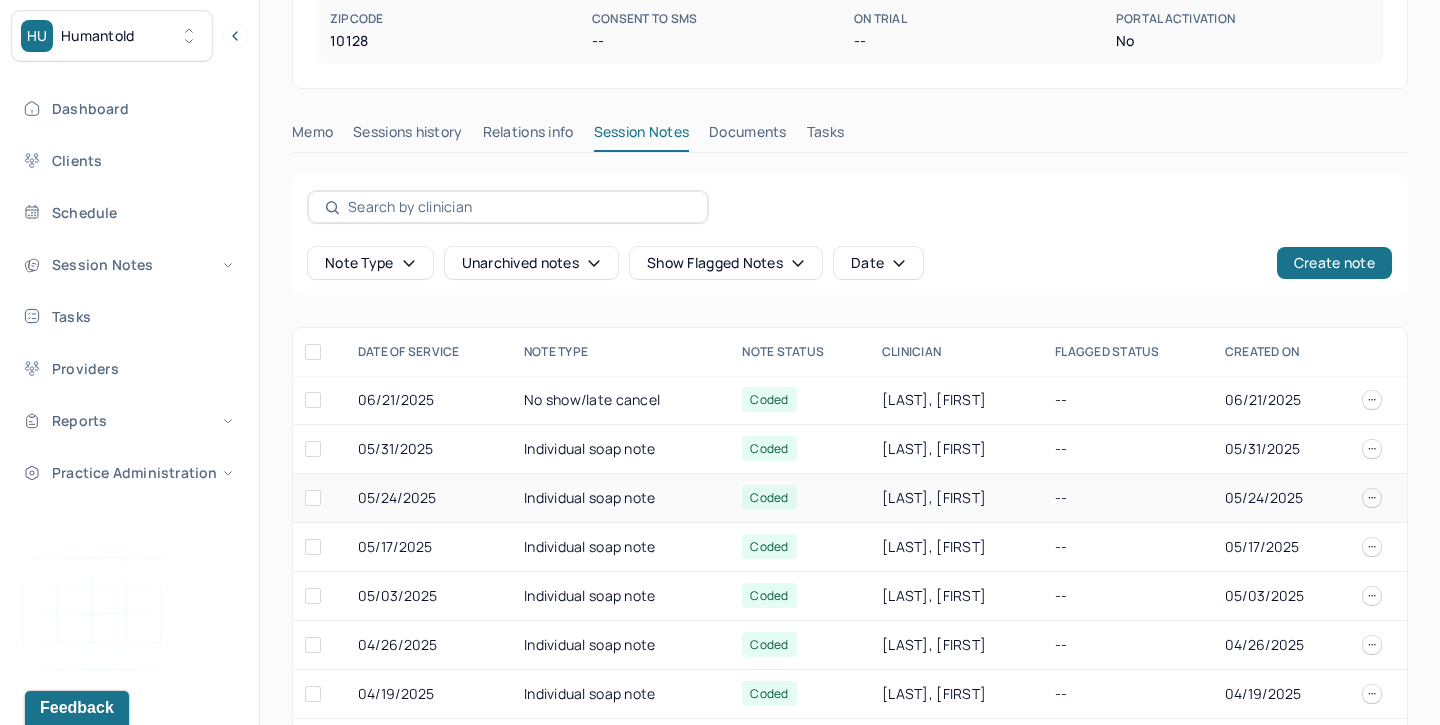 scroll, scrollTop: 455, scrollLeft: 0, axis: vertical 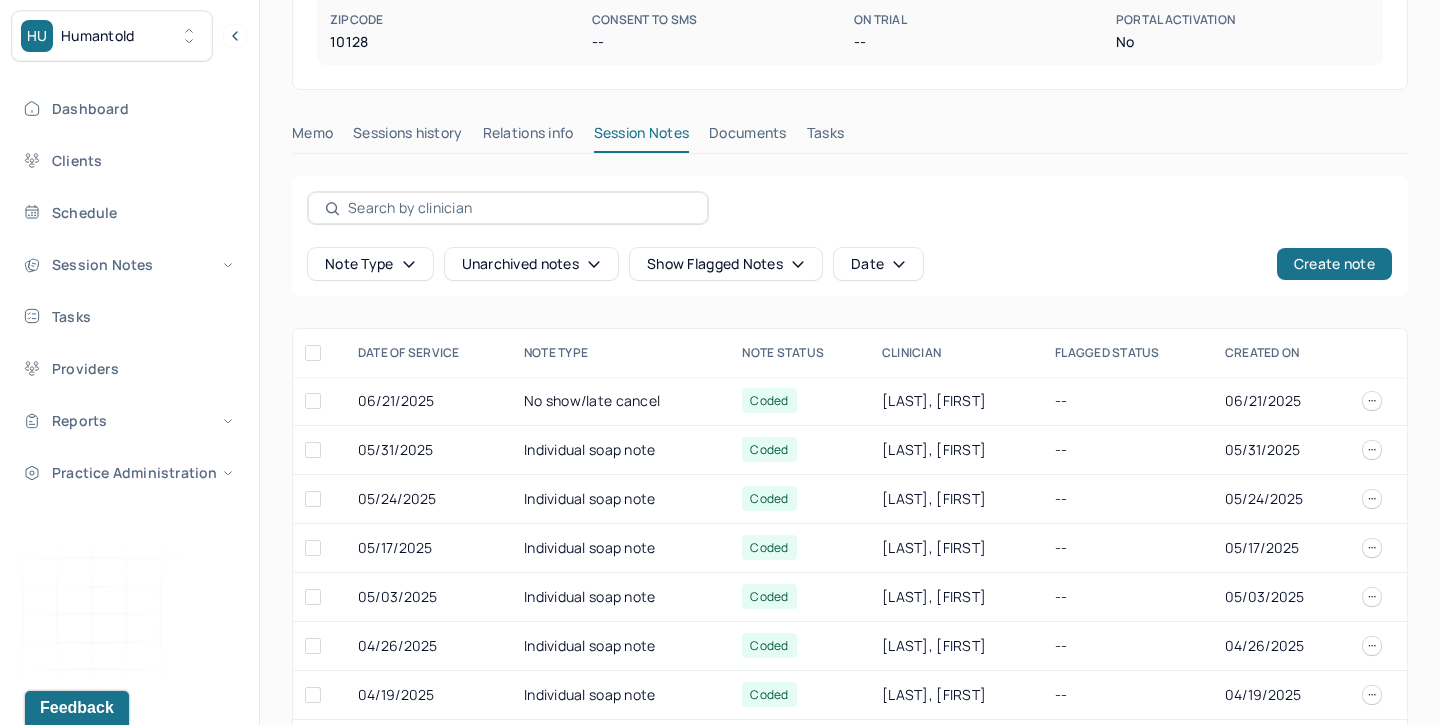 click on "Unarchived notes" at bounding box center [531, 264] 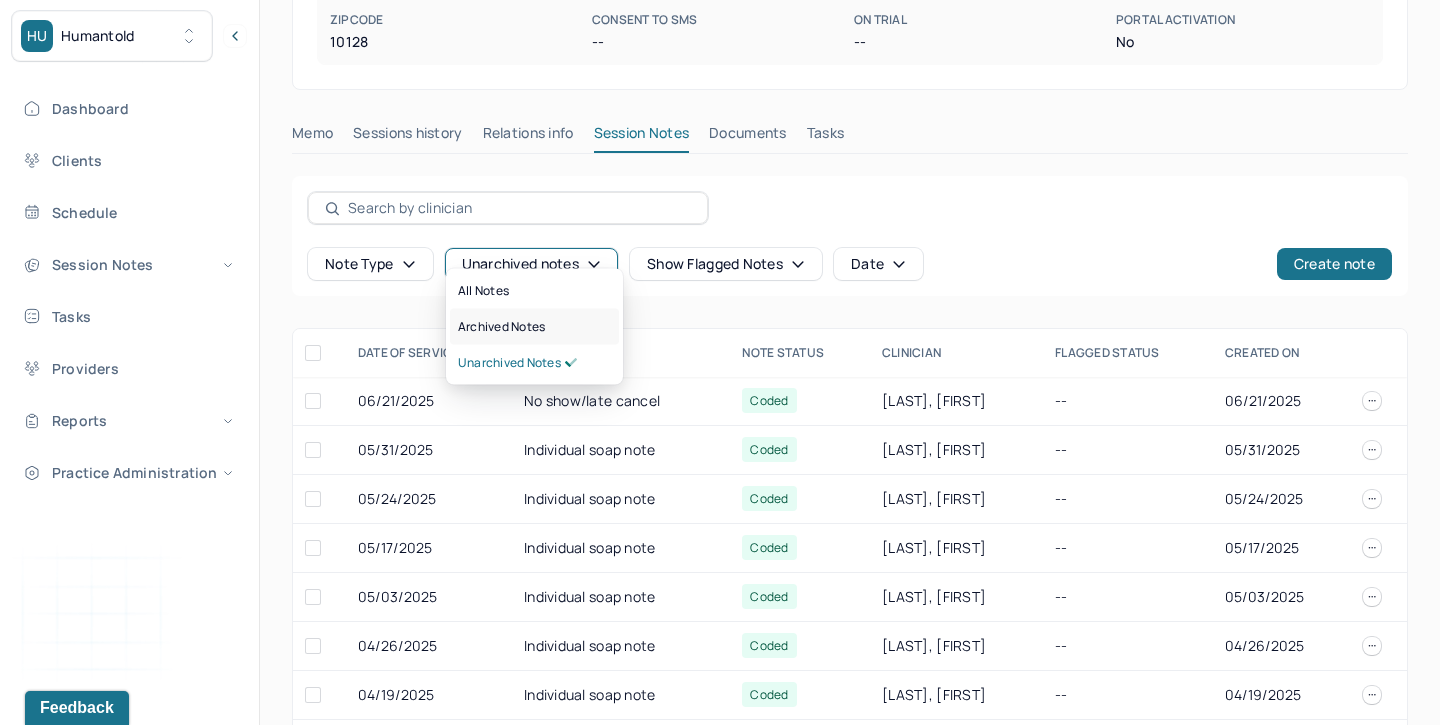 click on "Archived notes" at bounding box center (501, 327) 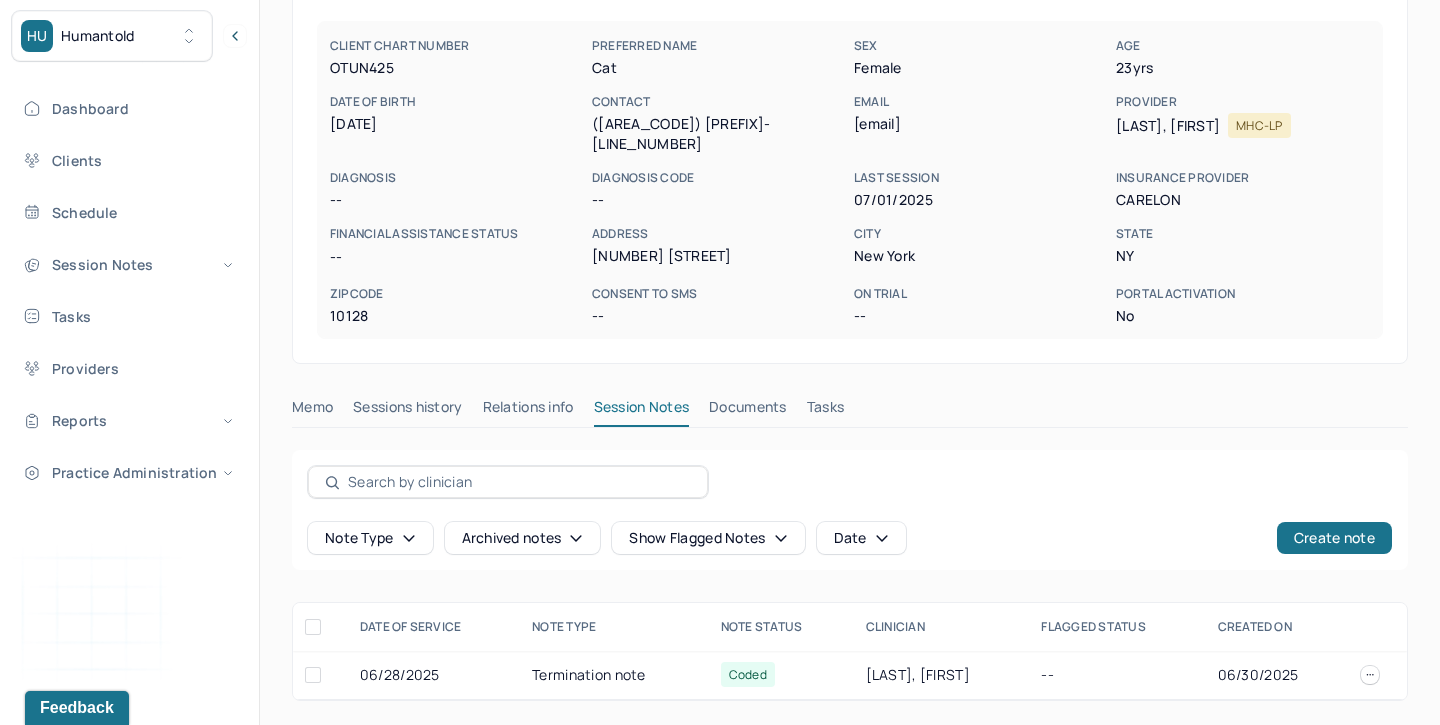 scroll, scrollTop: 165, scrollLeft: 0, axis: vertical 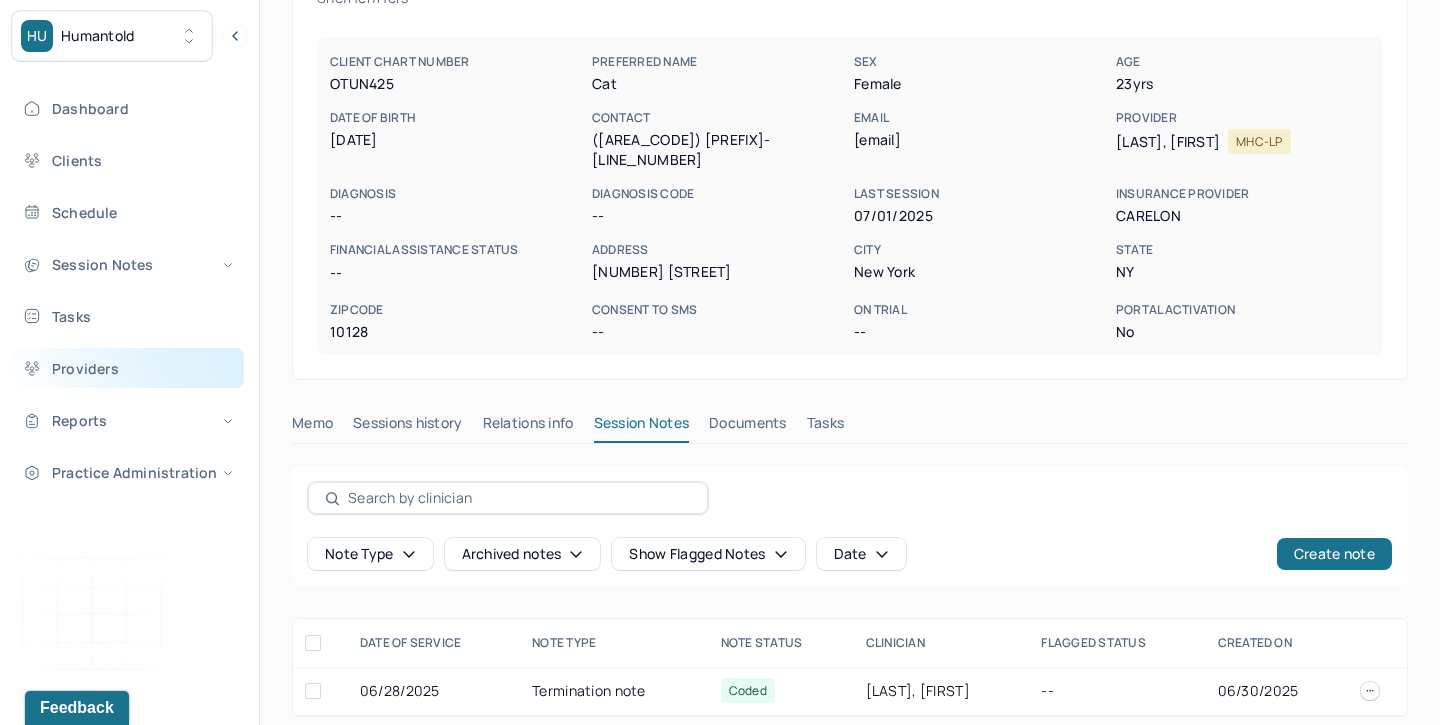 click on "Providers" at bounding box center [128, 368] 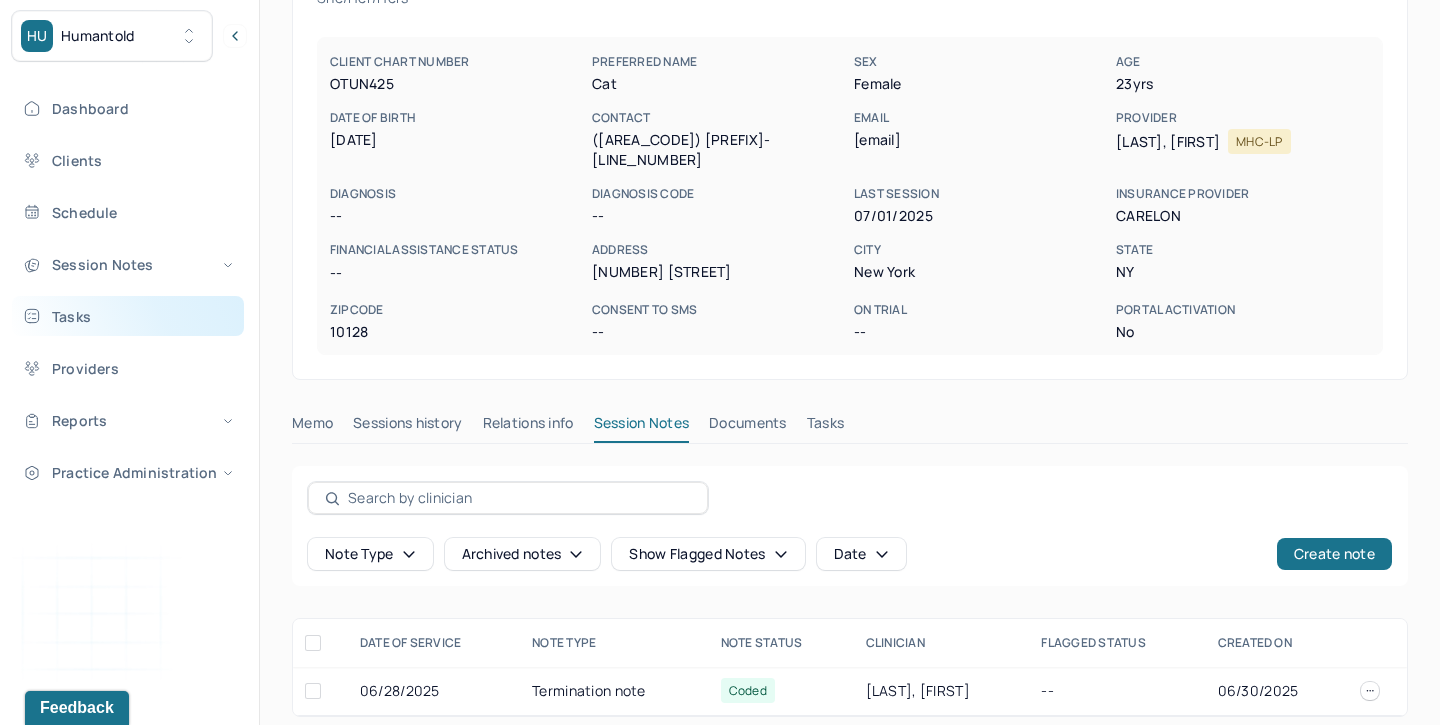 scroll, scrollTop: 127, scrollLeft: 0, axis: vertical 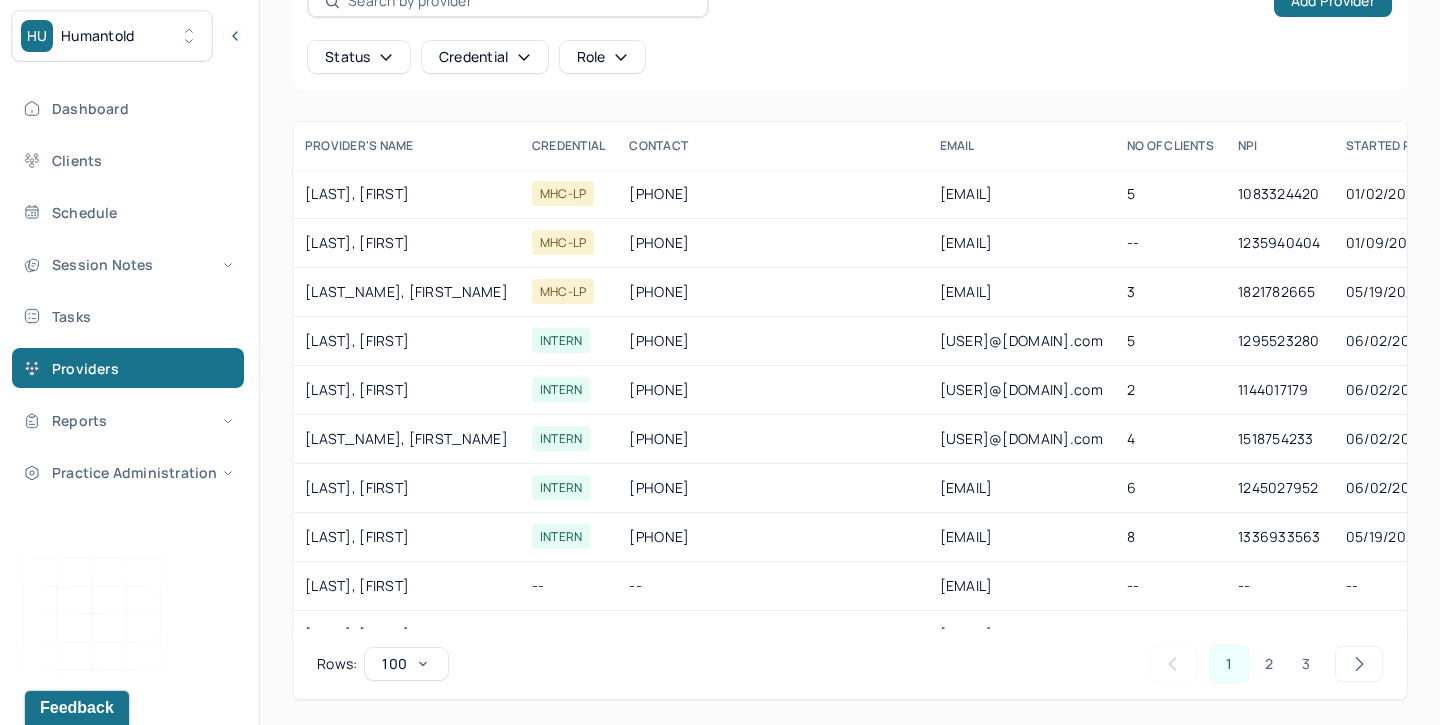 click at bounding box center [519, 1] 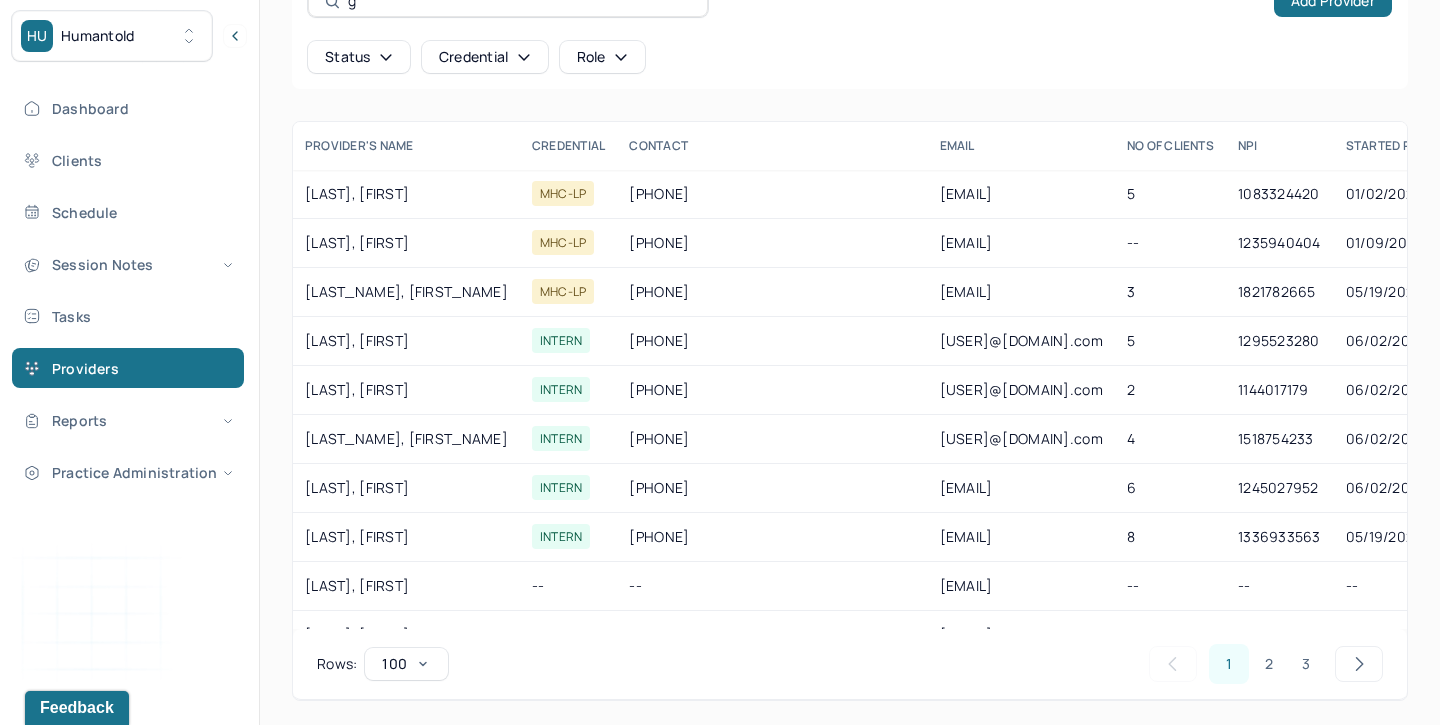 scroll, scrollTop: 118, scrollLeft: 0, axis: vertical 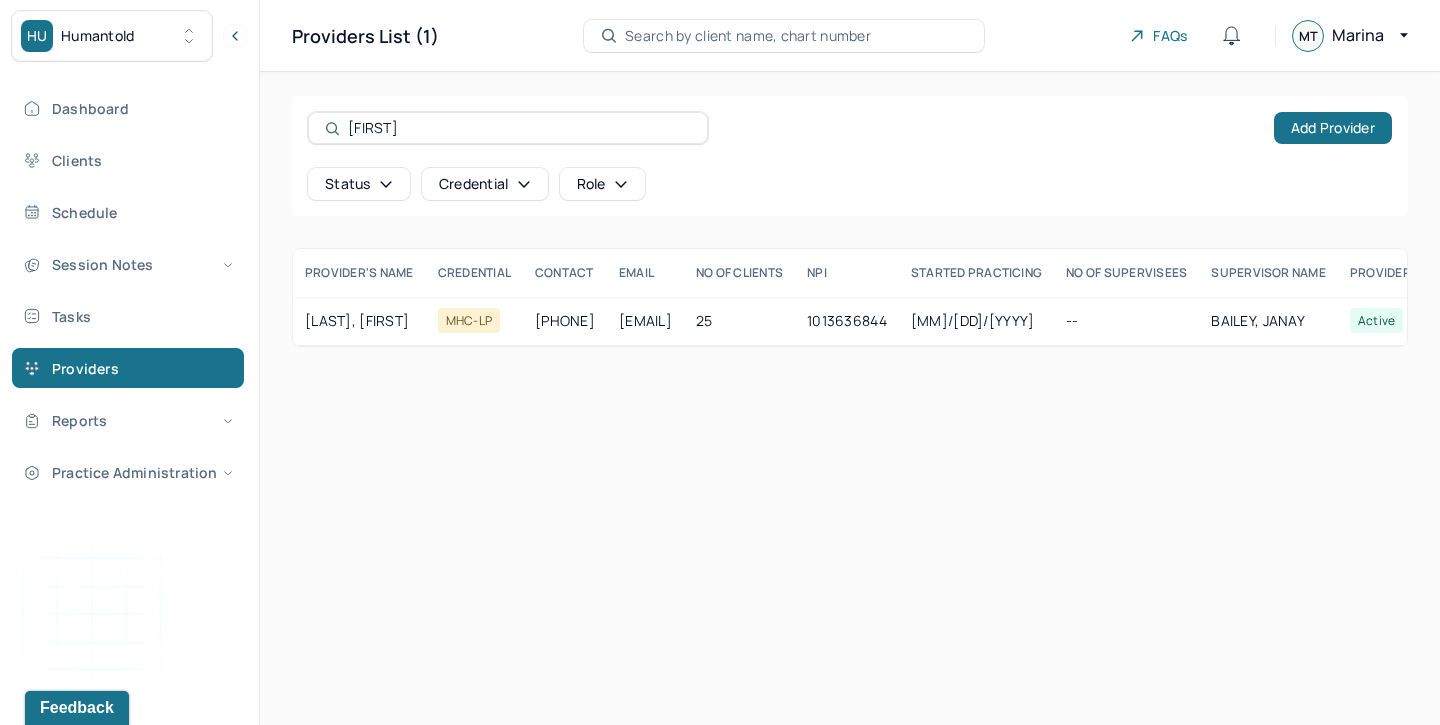 type on "gulsa" 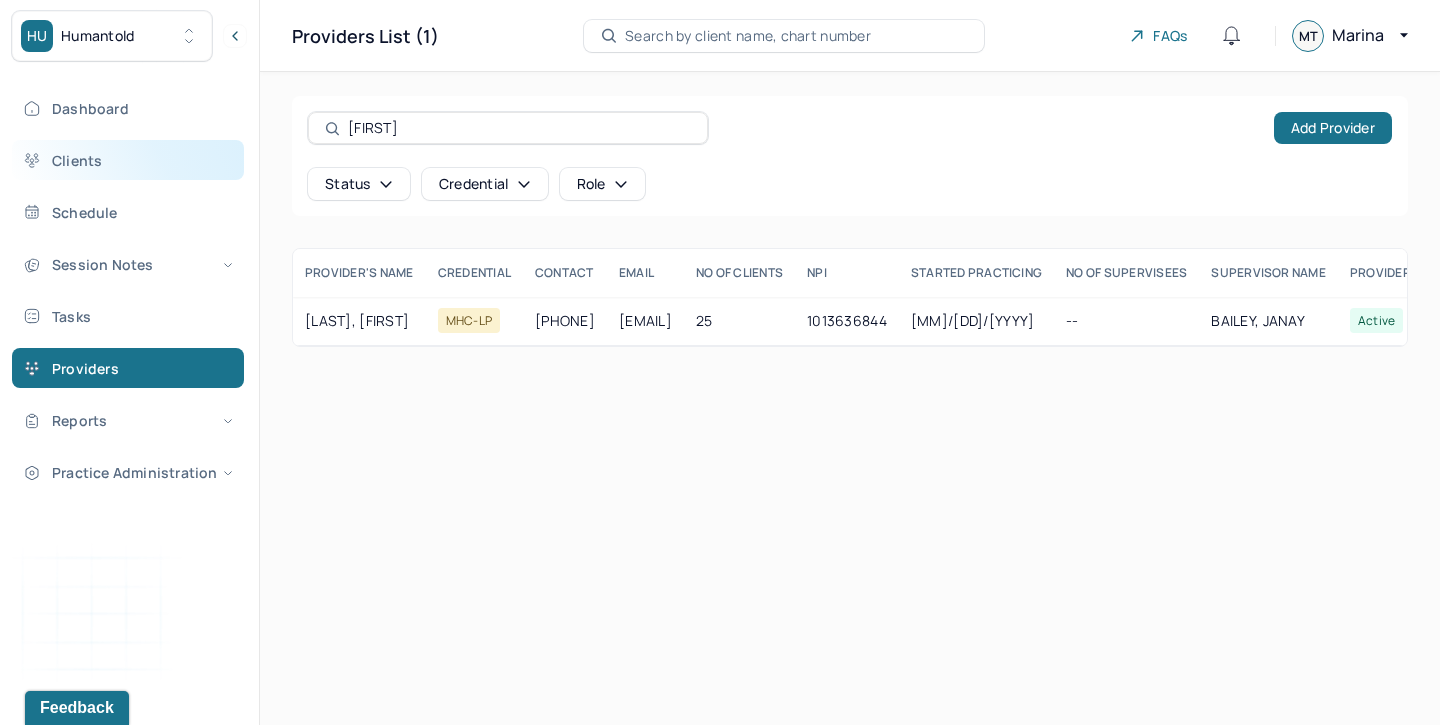 click on "Clients" at bounding box center (128, 160) 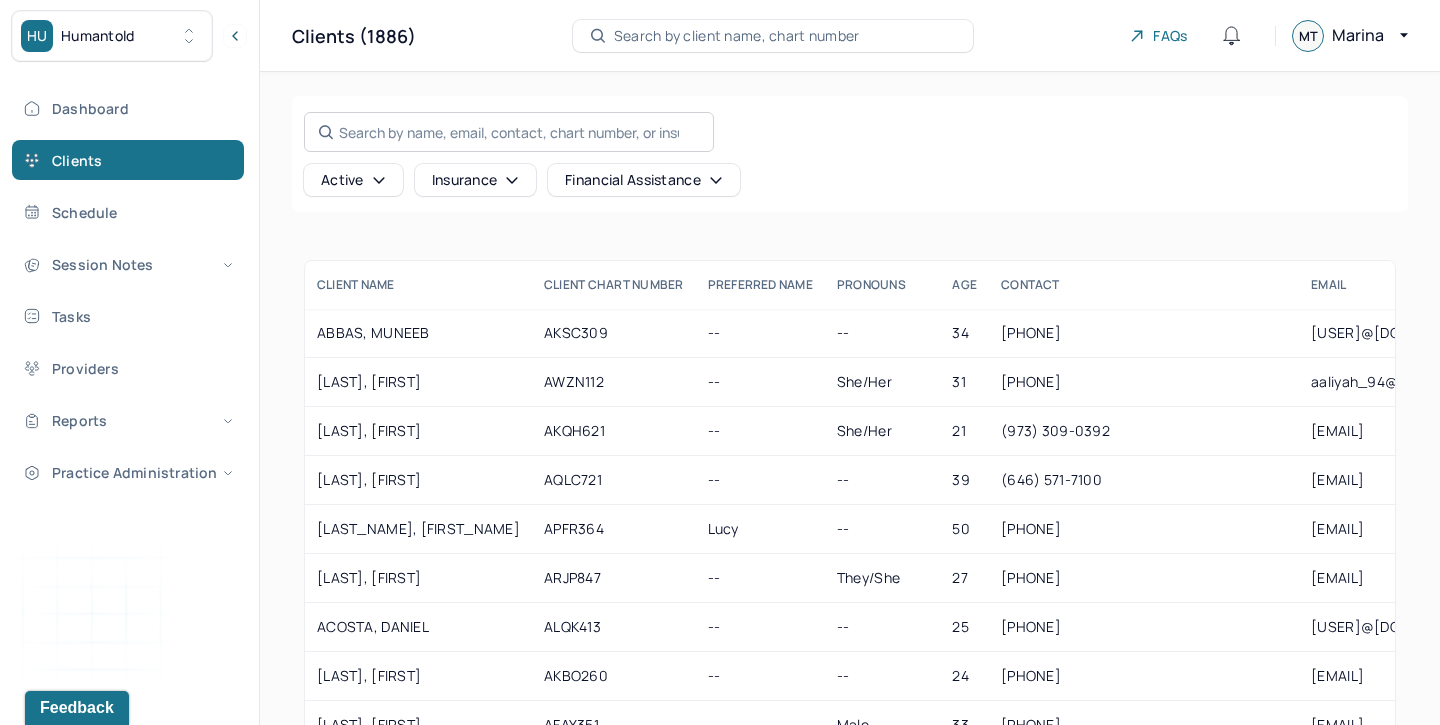 click on "Search by name, email, contact, chart number, or insurance id..." at bounding box center [509, 132] 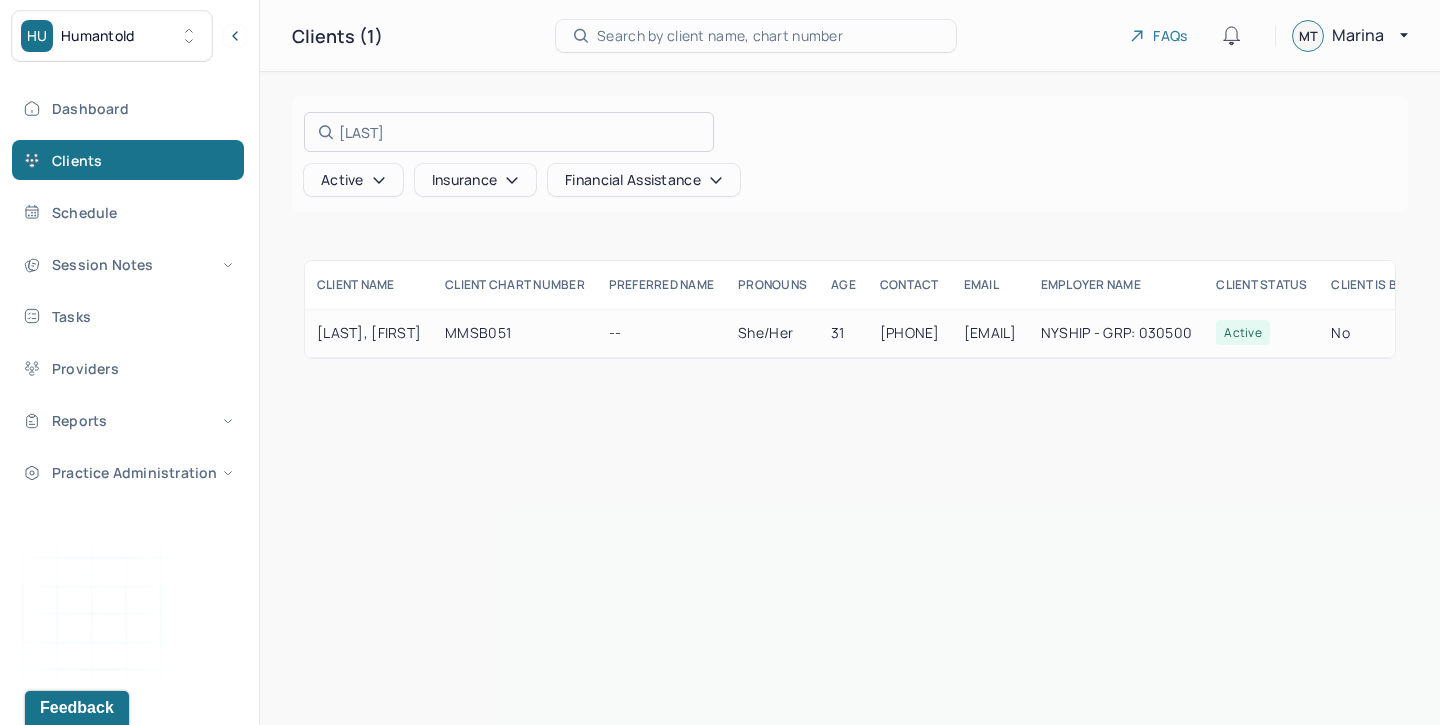 type on "[LAST]" 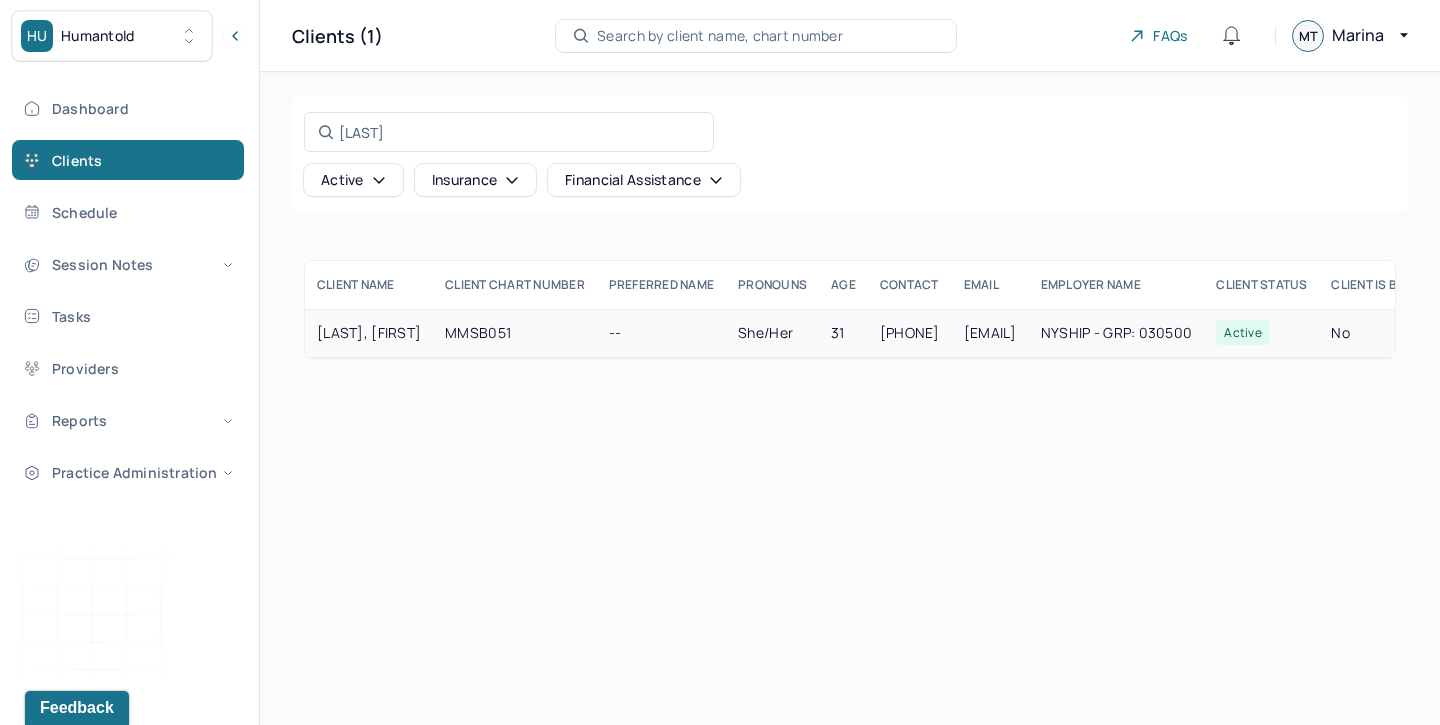 click on "MMSB051" at bounding box center (515, 333) 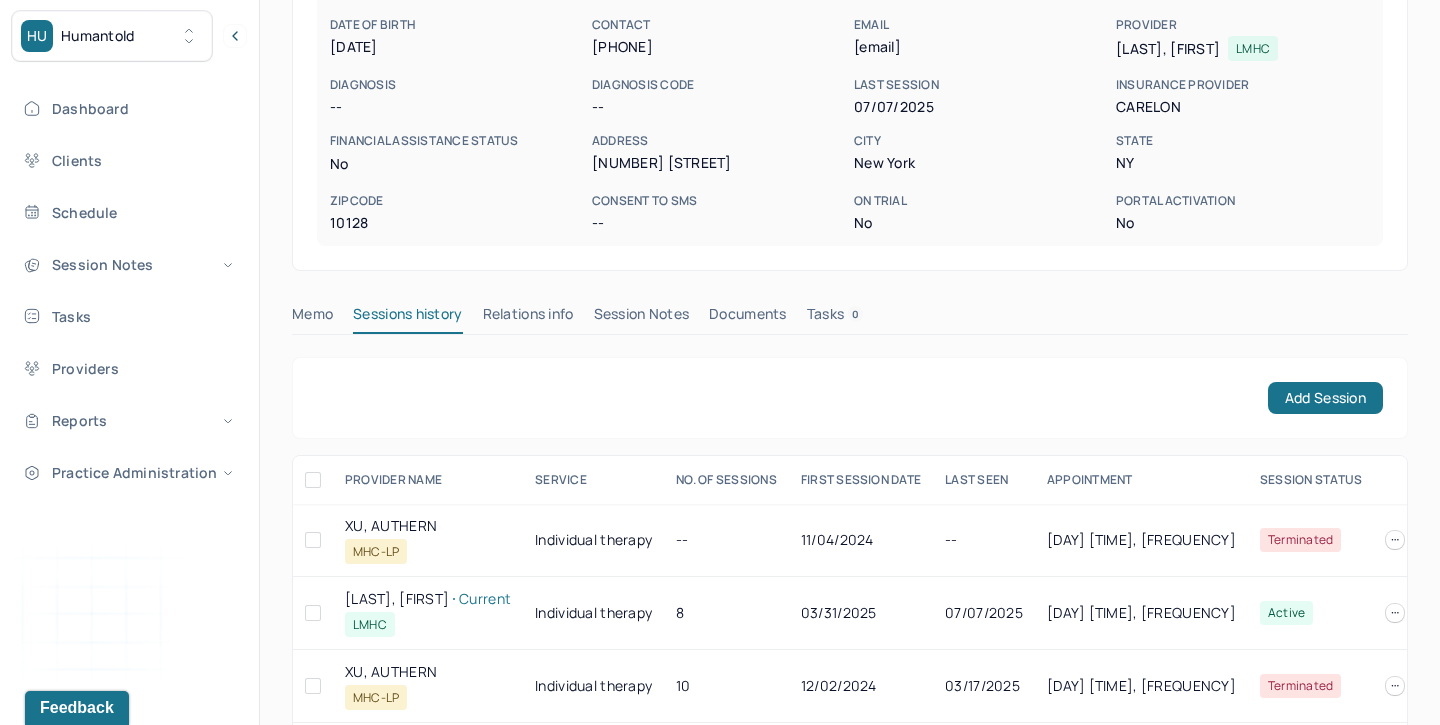 click on "Session Notes" at bounding box center [642, 318] 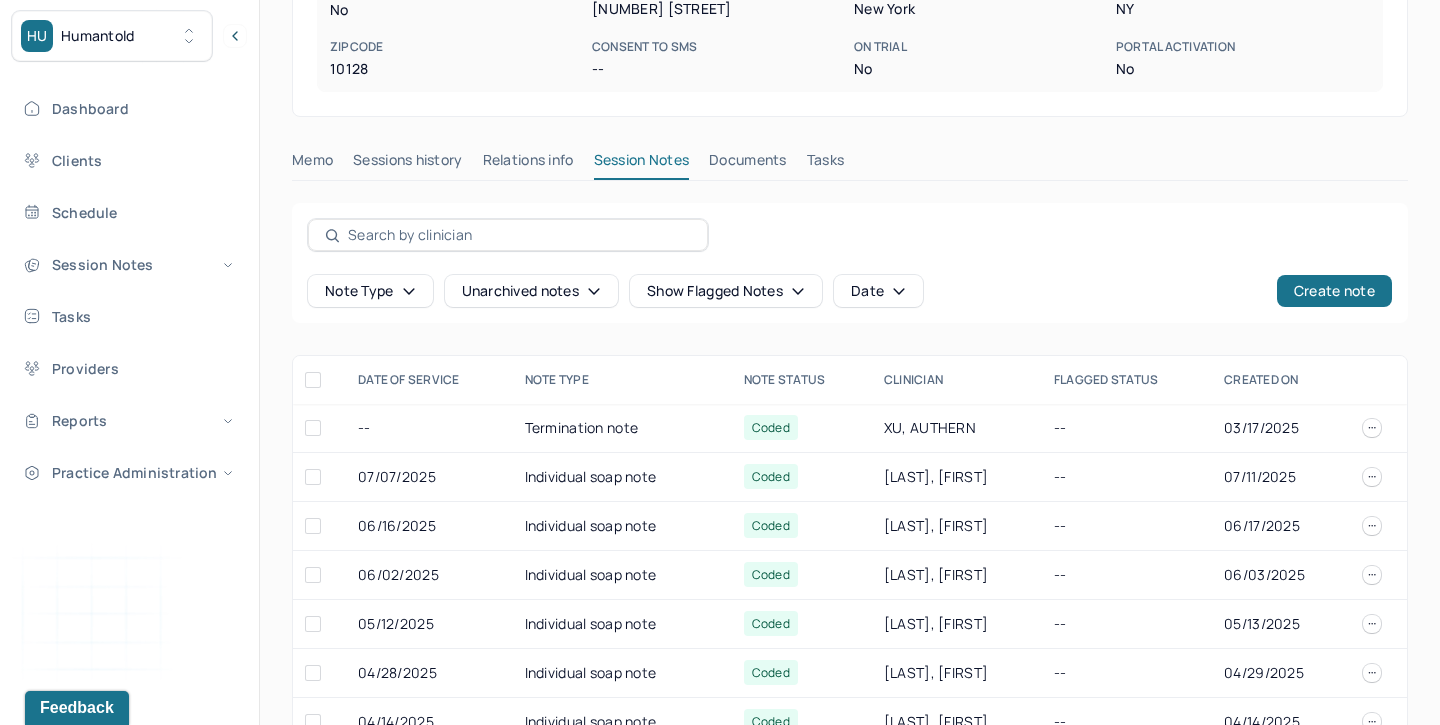 scroll, scrollTop: 440, scrollLeft: 0, axis: vertical 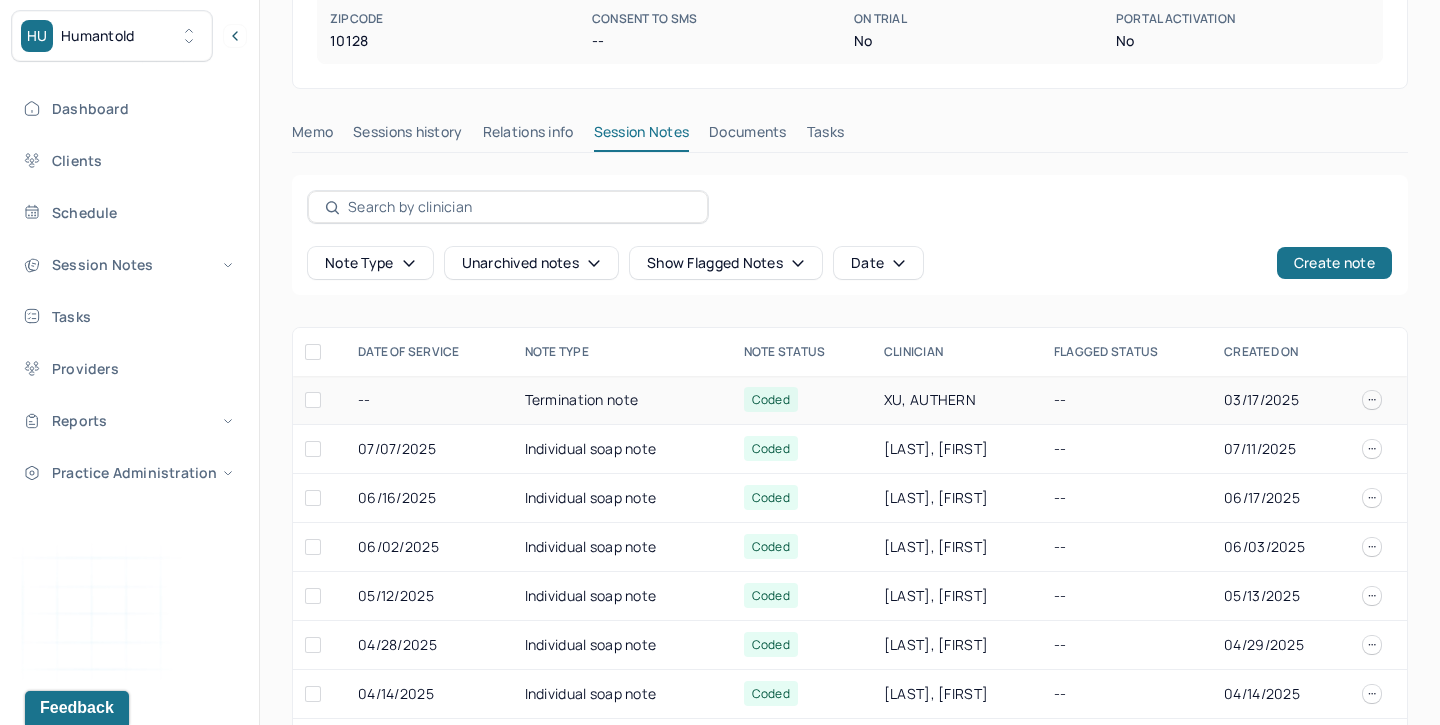 click on "Termination note" at bounding box center (622, 400) 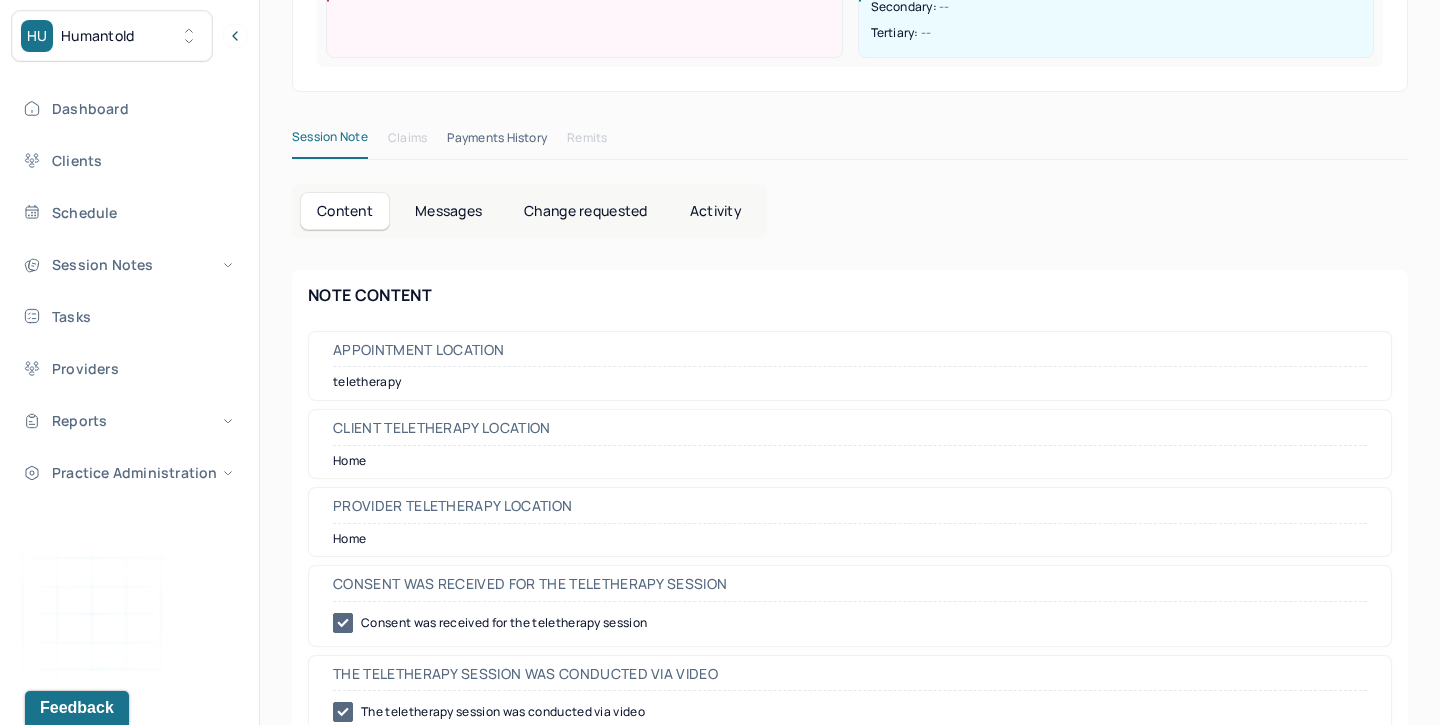 scroll, scrollTop: 0, scrollLeft: 0, axis: both 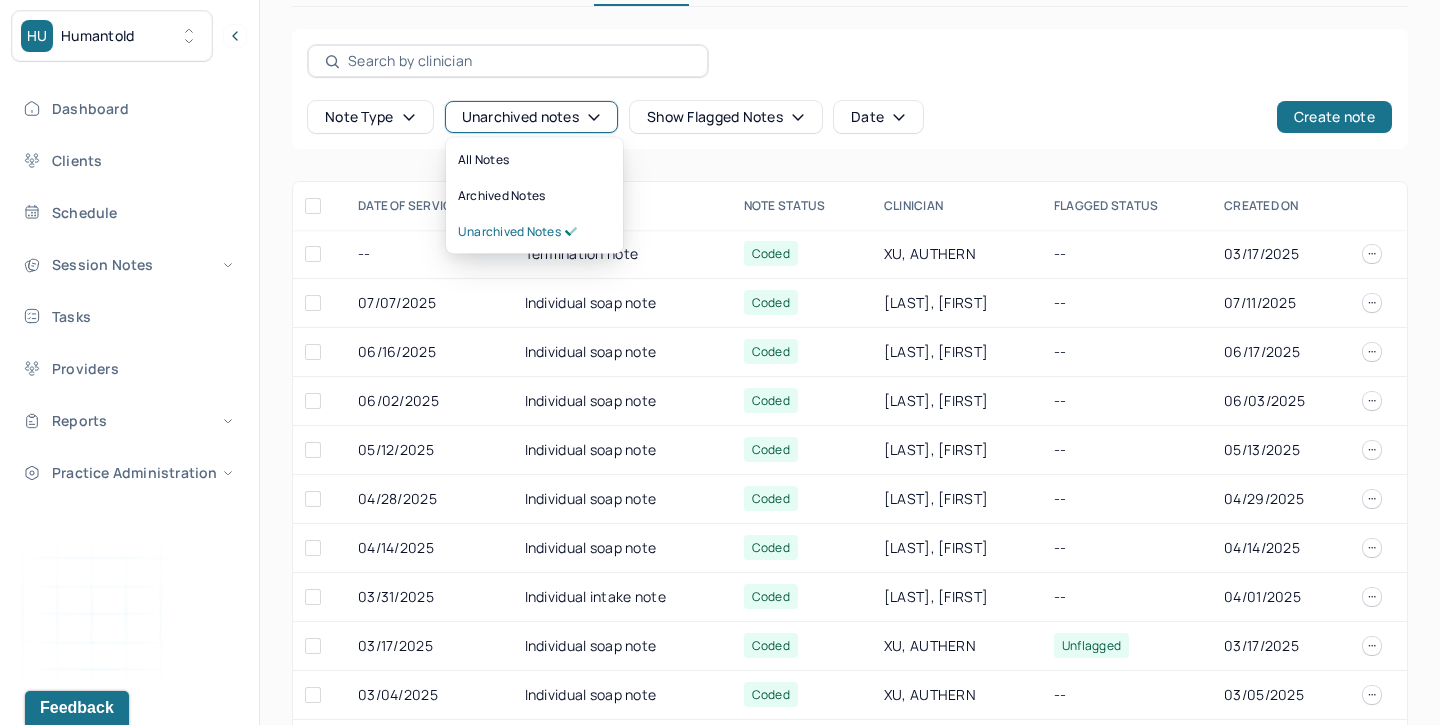 click on "Unarchived notes" at bounding box center [531, 117] 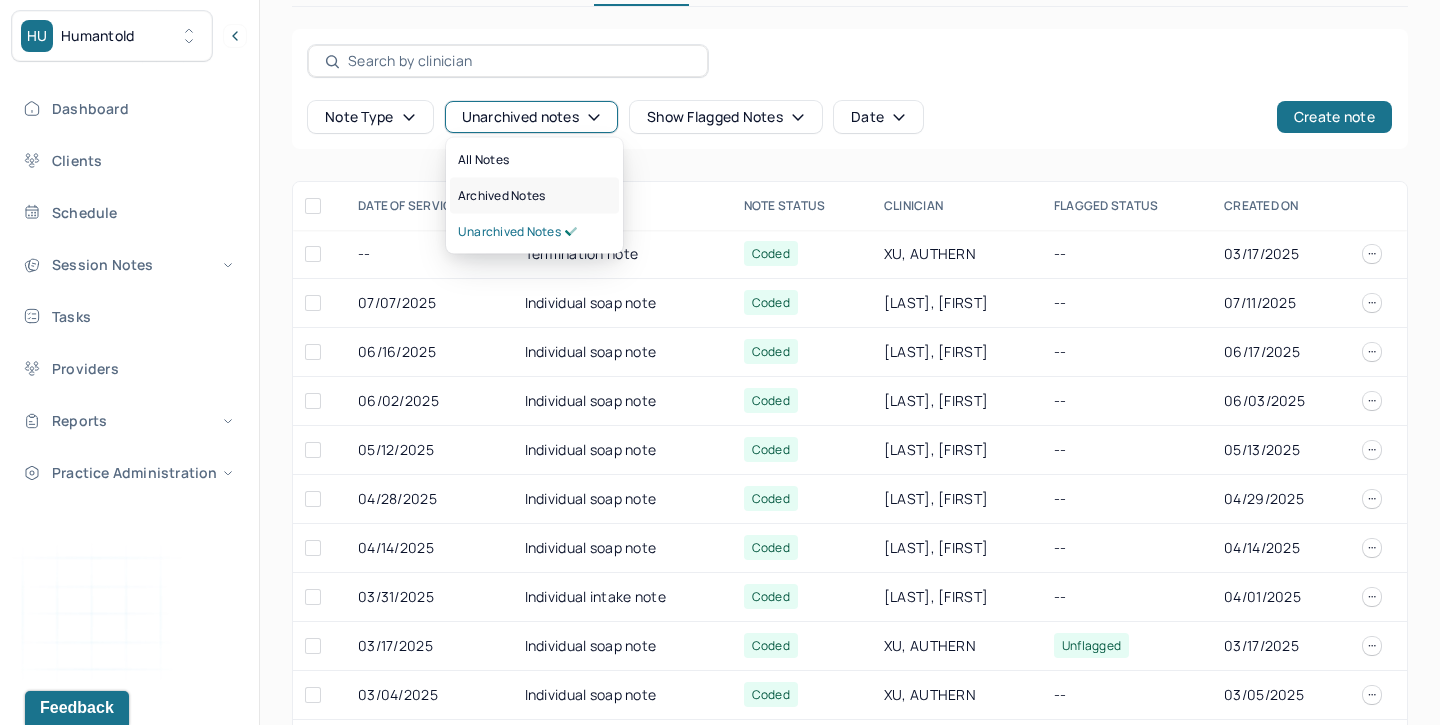 click on "Archived notes" at bounding box center (501, 196) 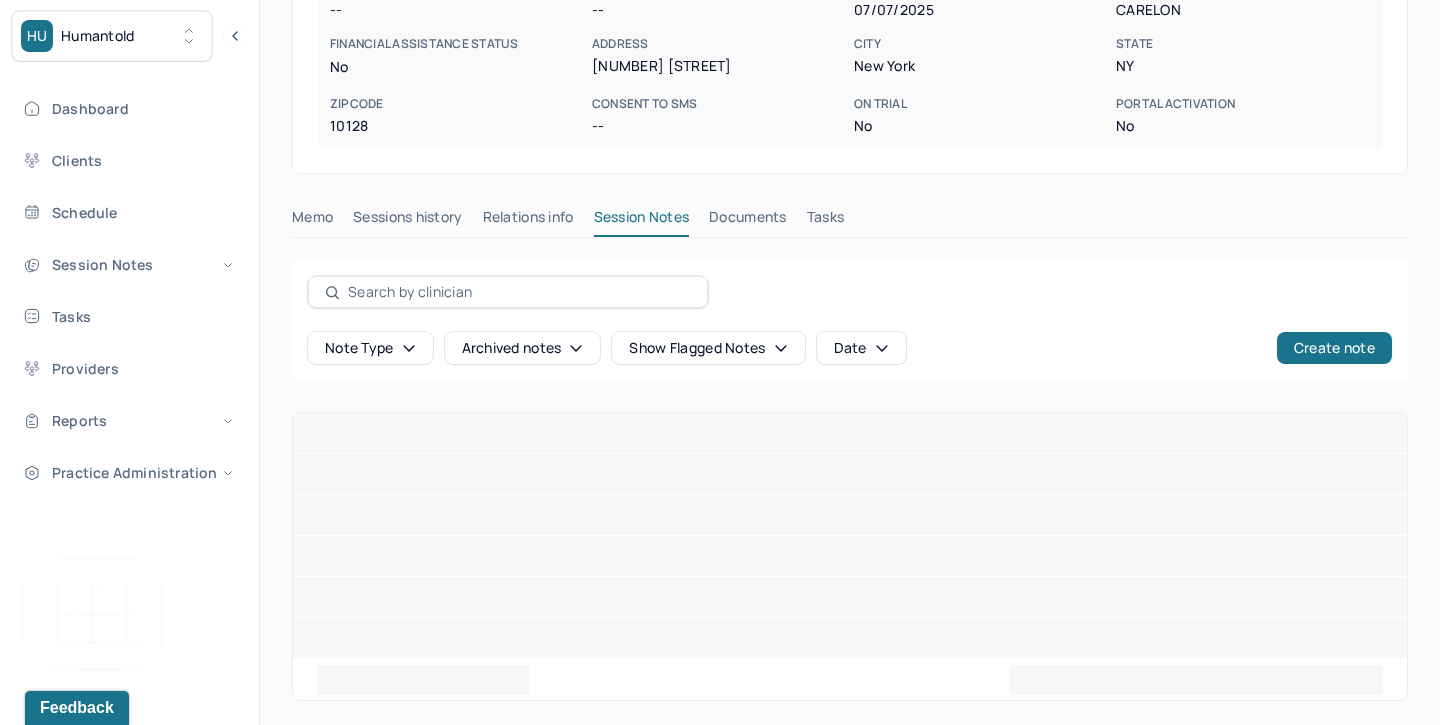 scroll, scrollTop: 165, scrollLeft: 0, axis: vertical 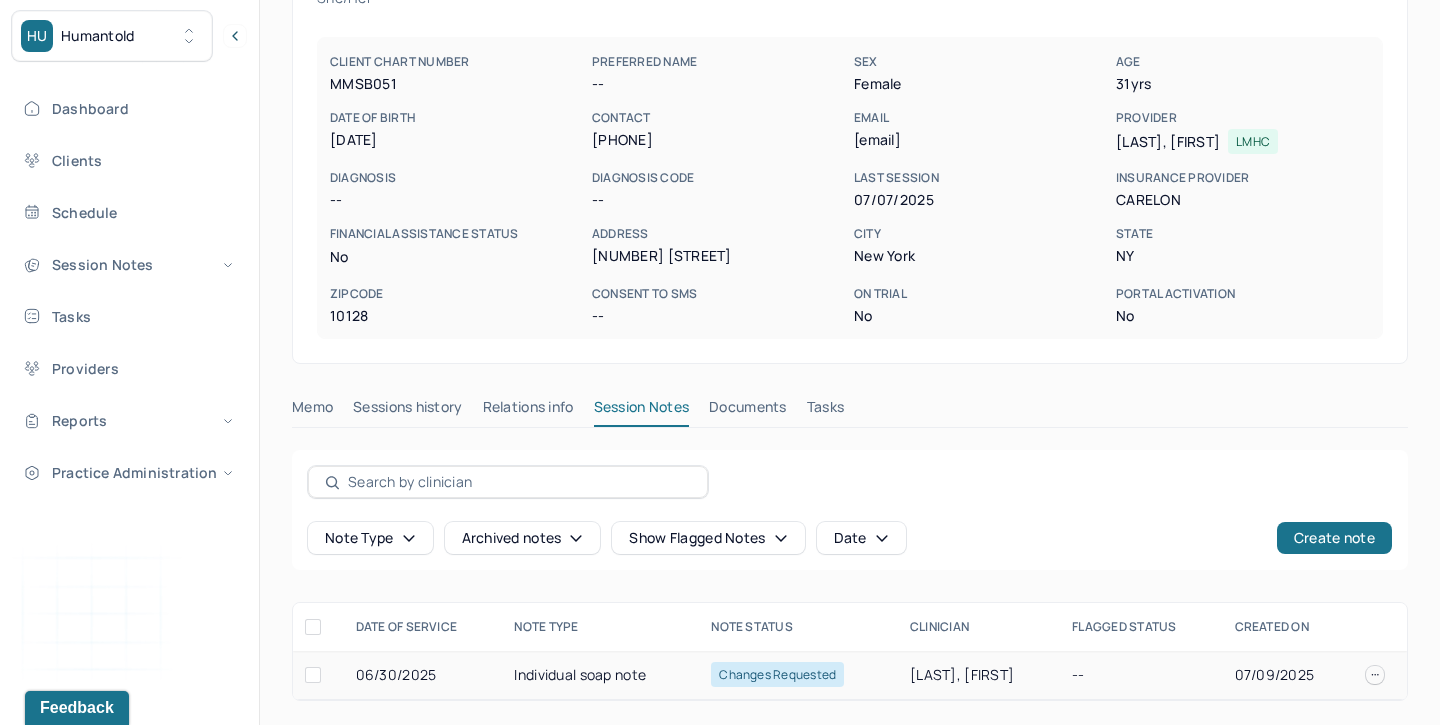 click on "Individual soap note" at bounding box center (600, 675) 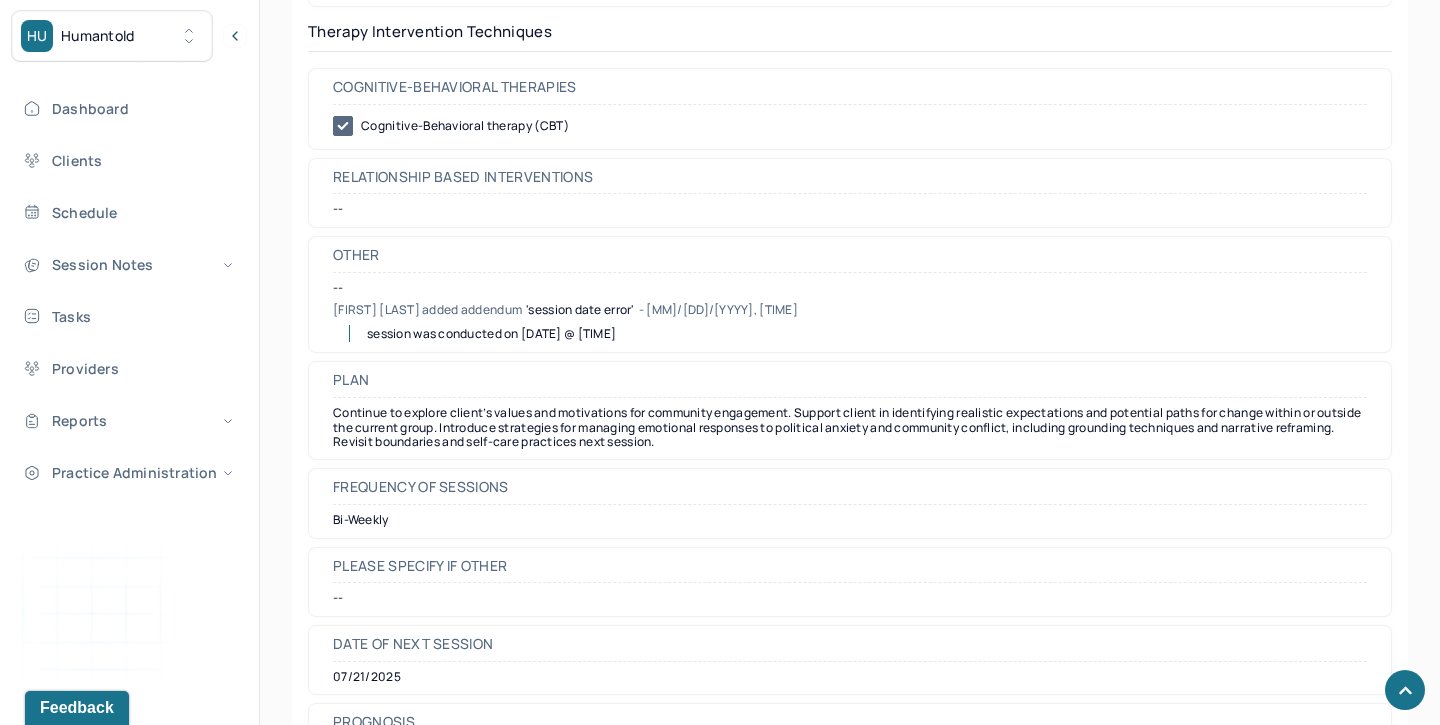 scroll, scrollTop: 2118, scrollLeft: 0, axis: vertical 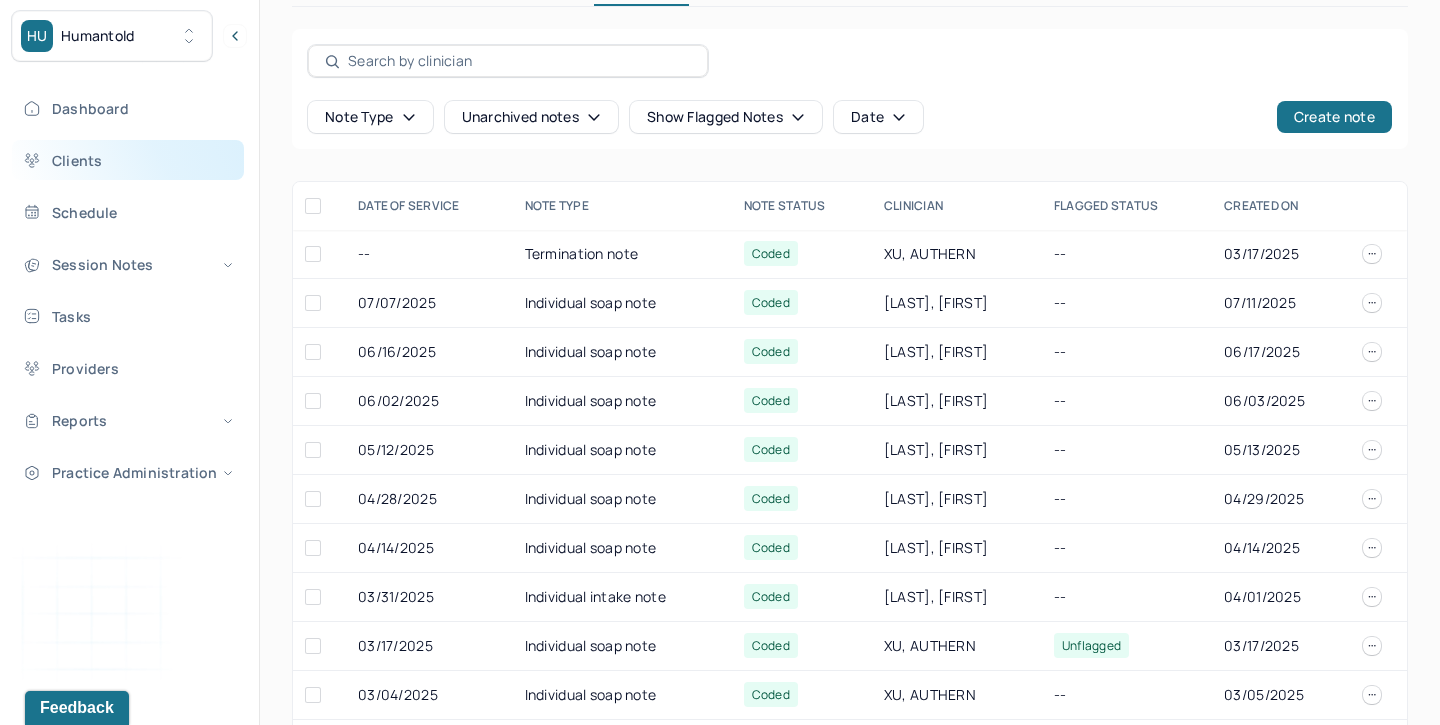 click on "Clients" at bounding box center (128, 160) 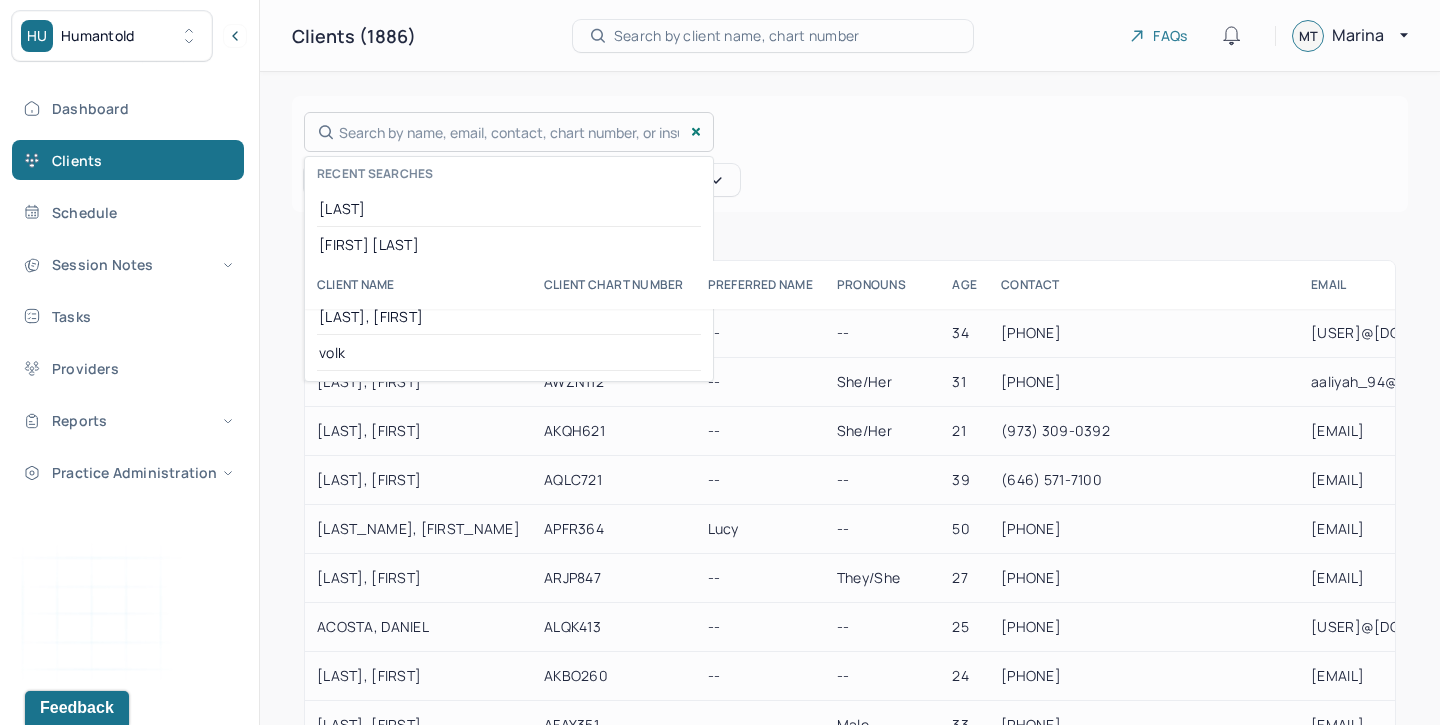 click on "Search by name, email, contact, chart number, or insurance id... Recent searches Mignone Caitlyn O'loughlin Cheryl Dobres-Fisk PODROUBAEVA, YANA volk" at bounding box center (509, 132) 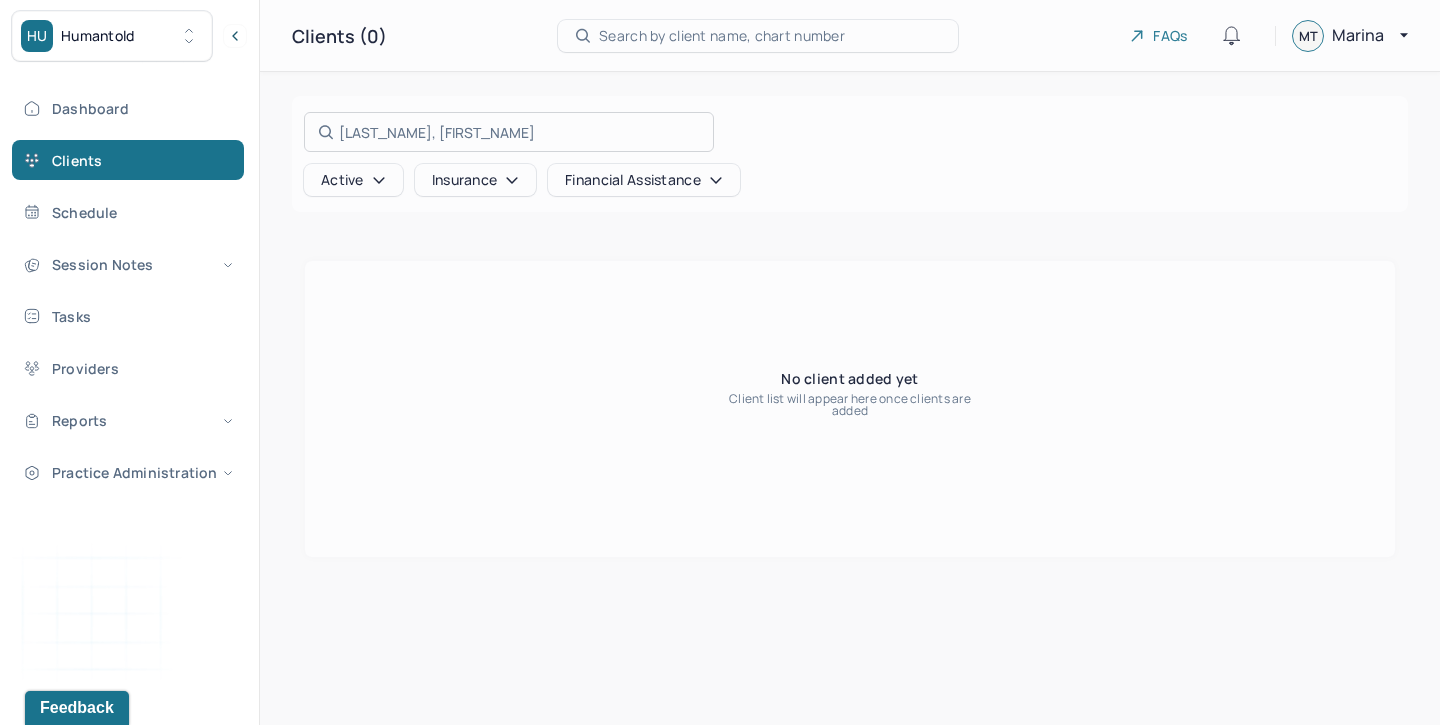 type on "[LAST], [FIRST]" 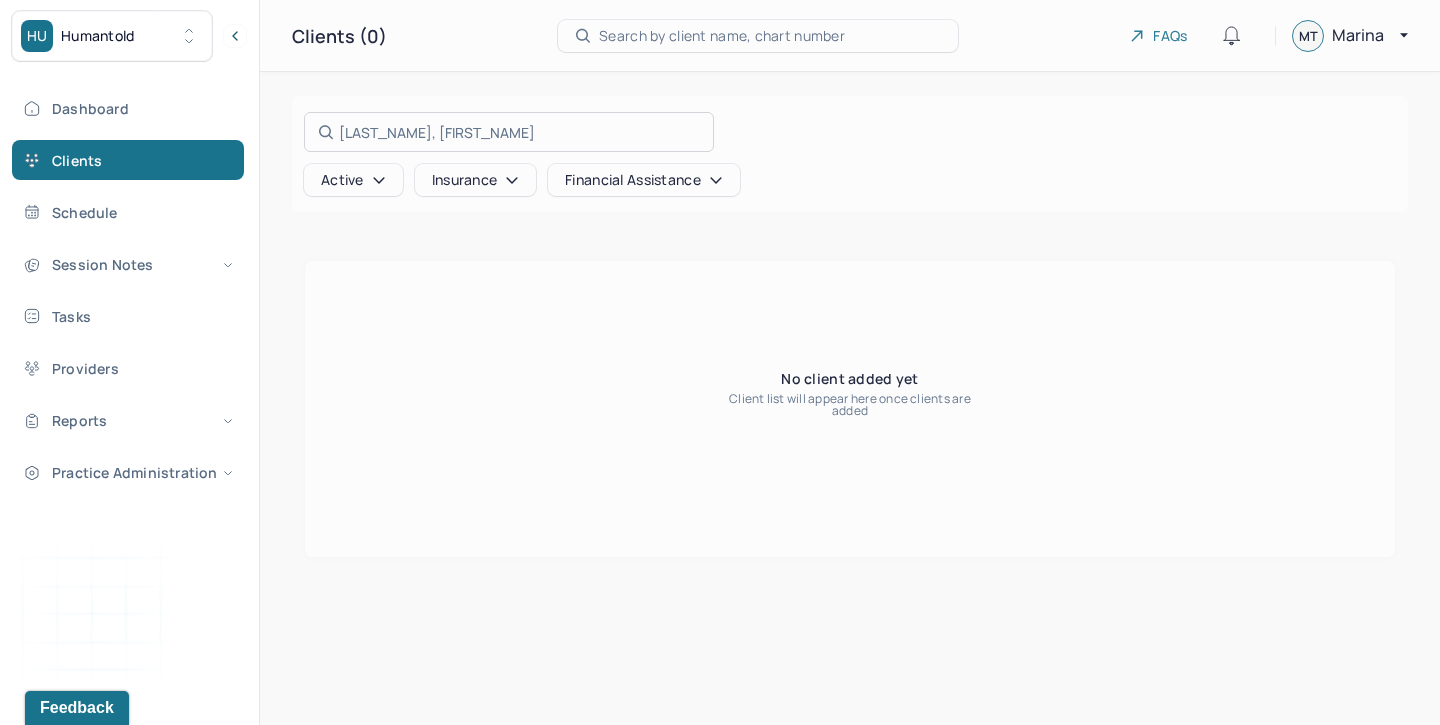 click at bounding box center (720, 362) 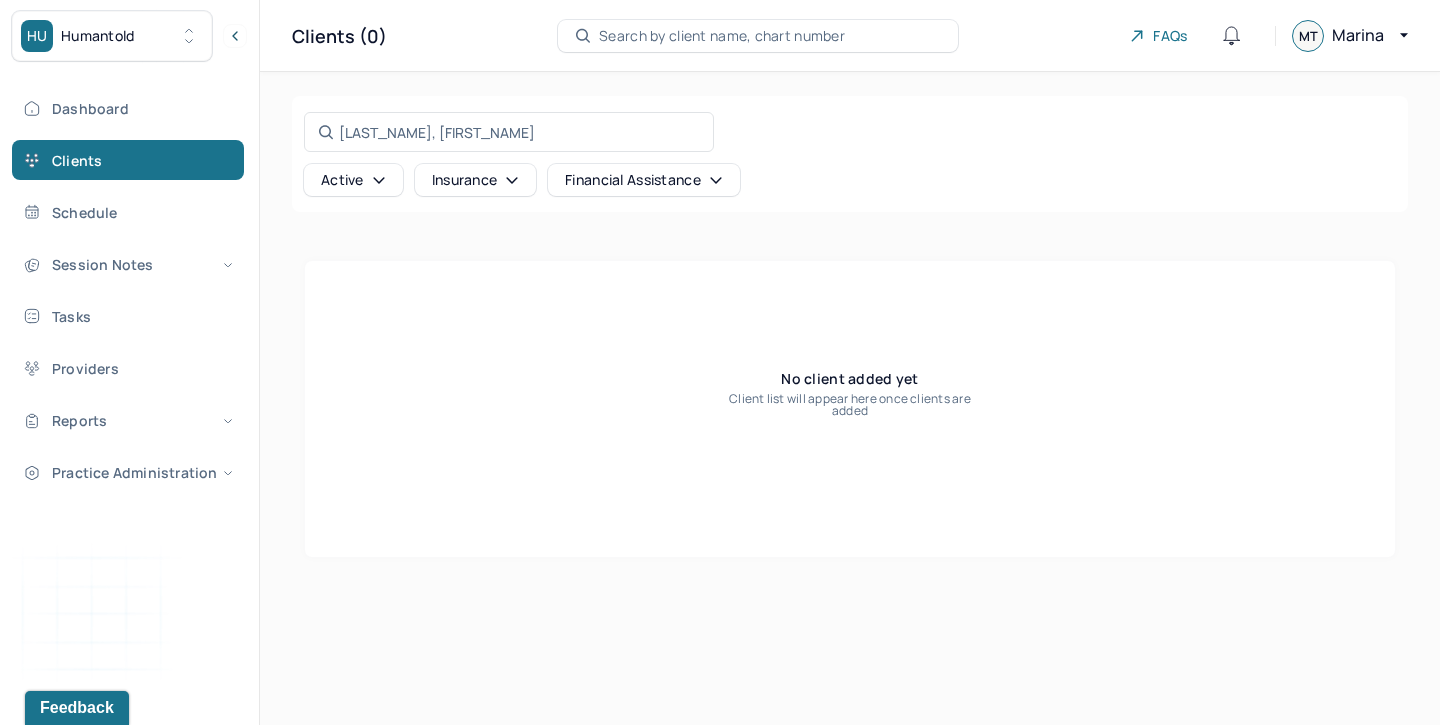 click on "Active" at bounding box center (353, 180) 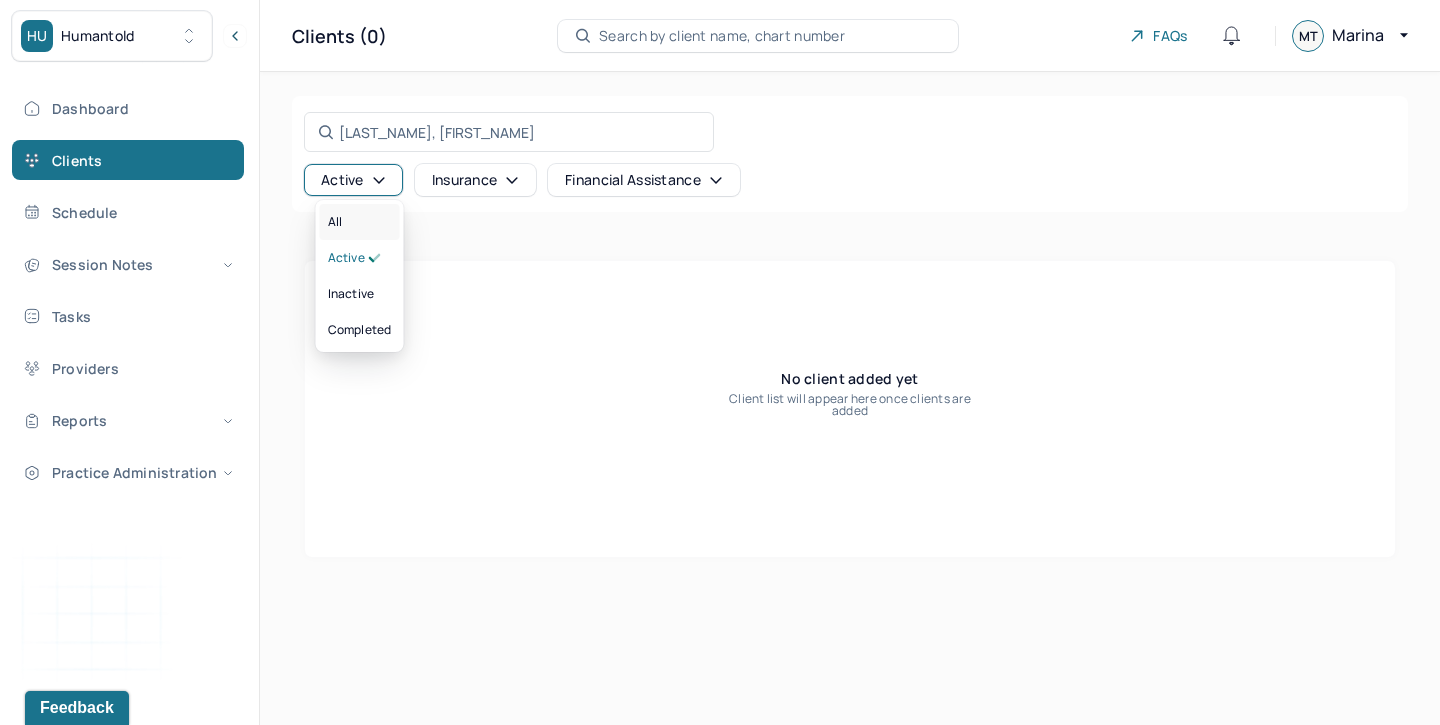 click on "All" at bounding box center [360, 222] 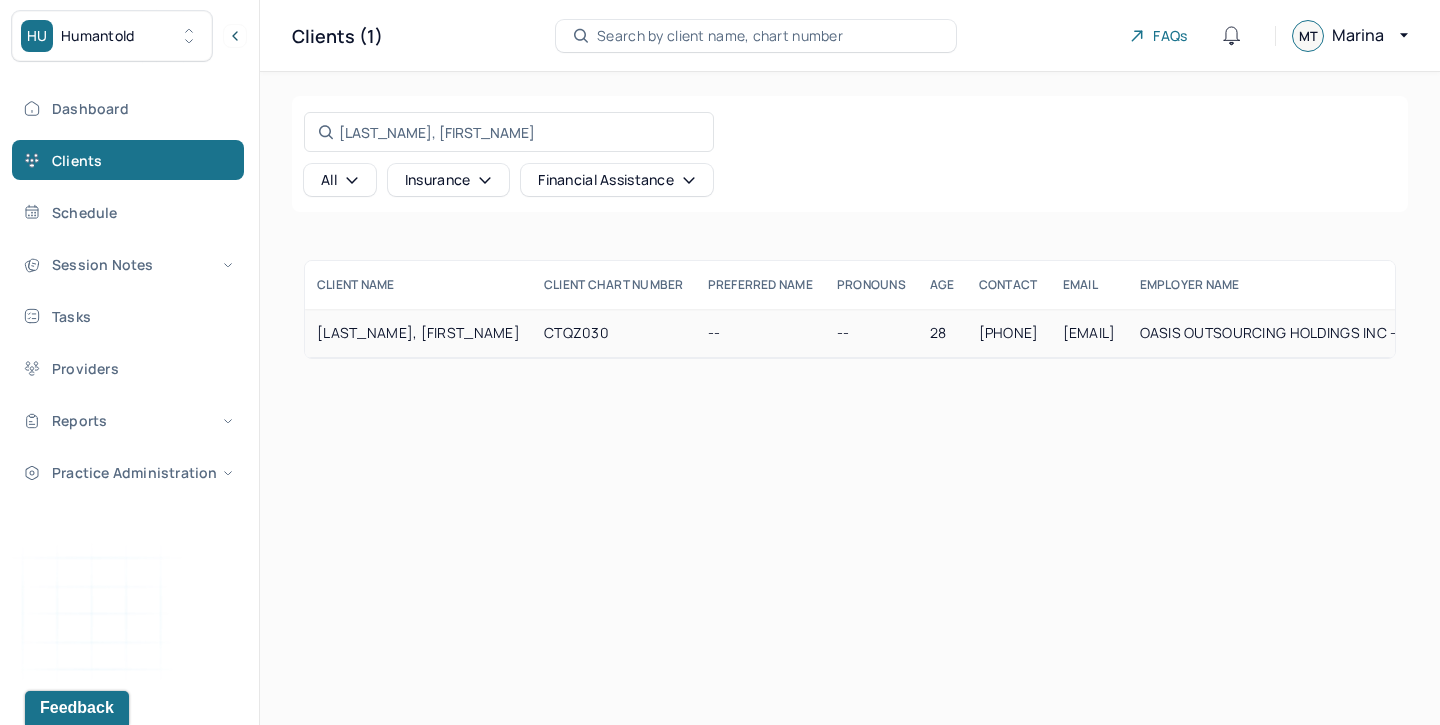 click on "[LAST], [FIRST]" at bounding box center (418, 333) 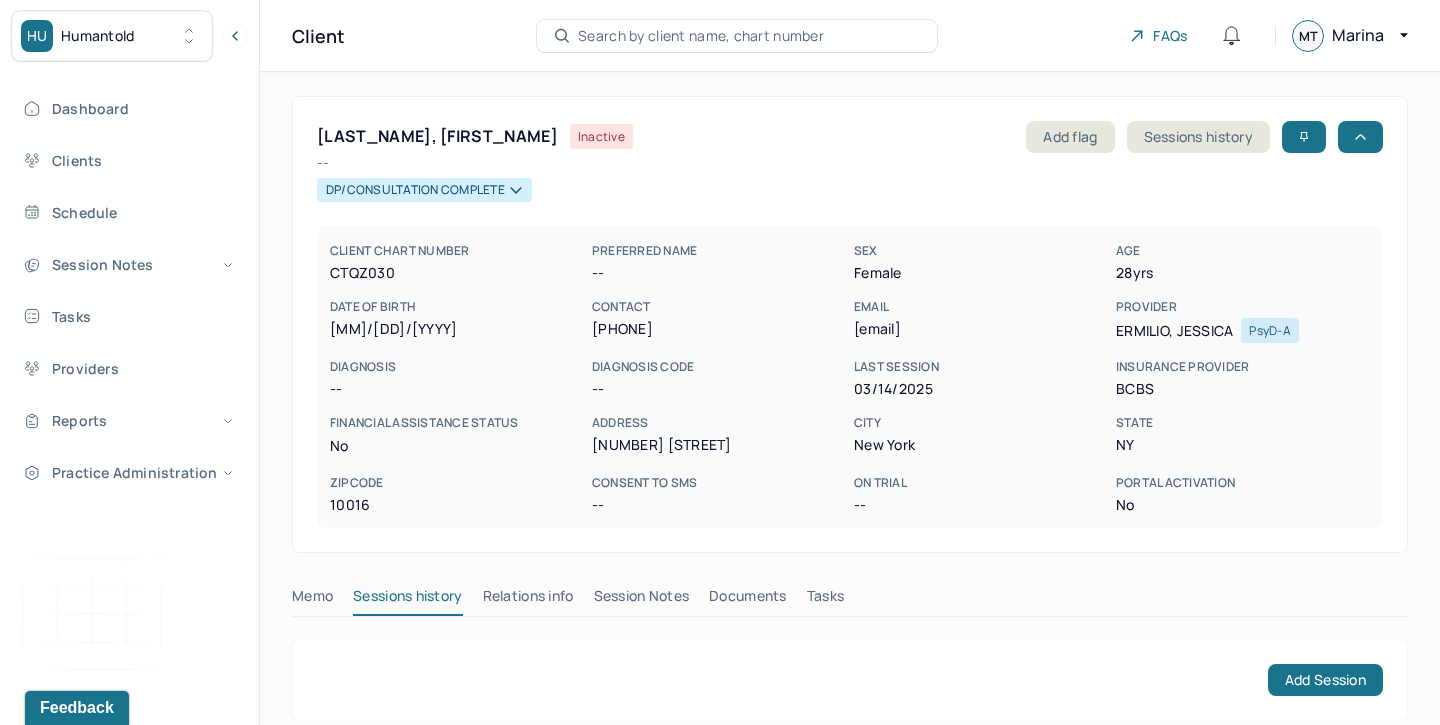 scroll, scrollTop: 159, scrollLeft: 0, axis: vertical 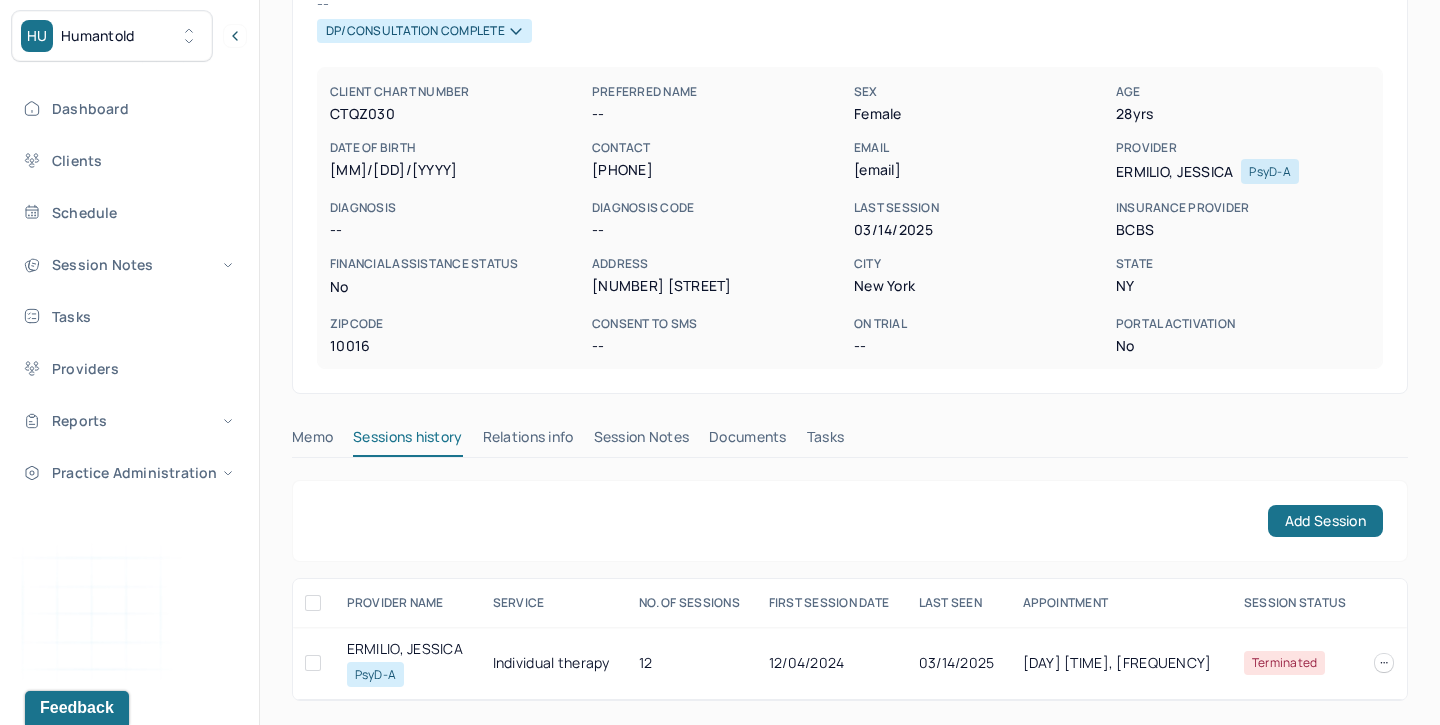 click on "Session Notes" at bounding box center (642, 441) 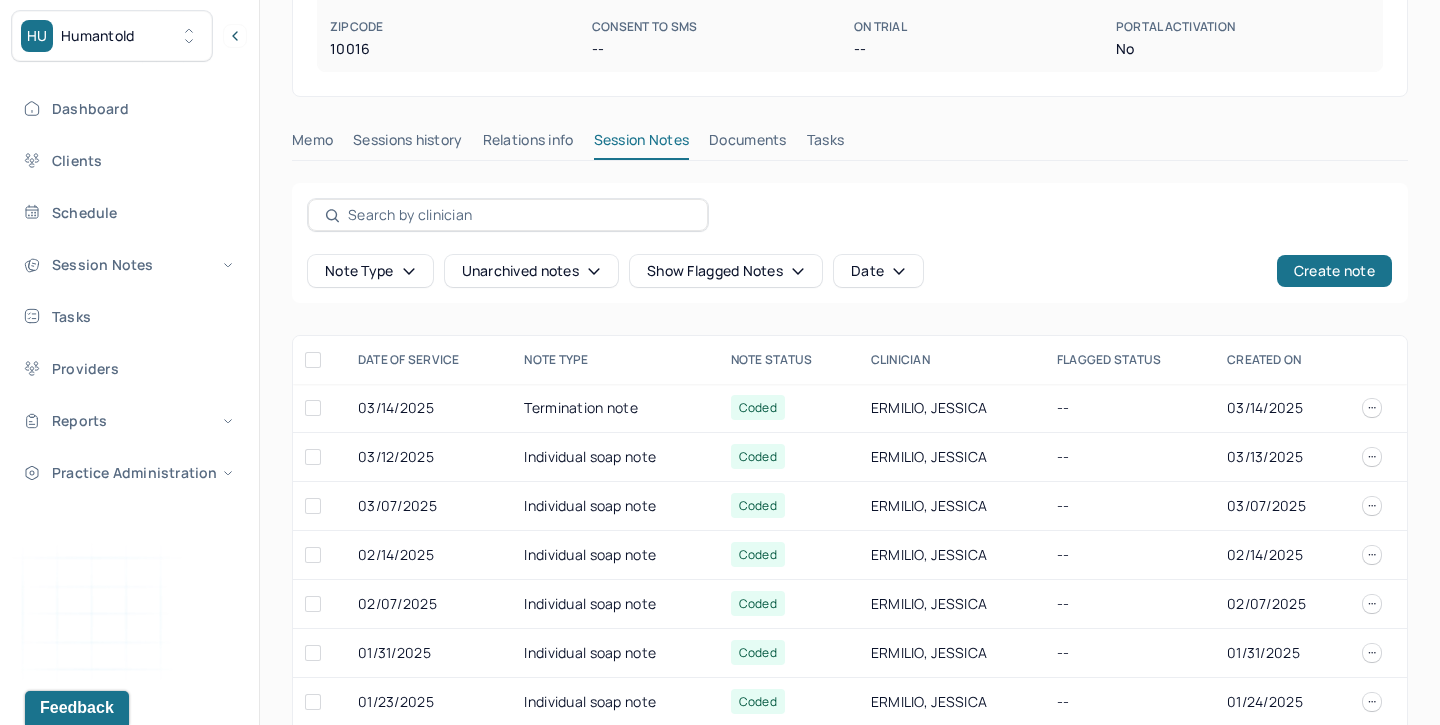 scroll, scrollTop: 493, scrollLeft: 0, axis: vertical 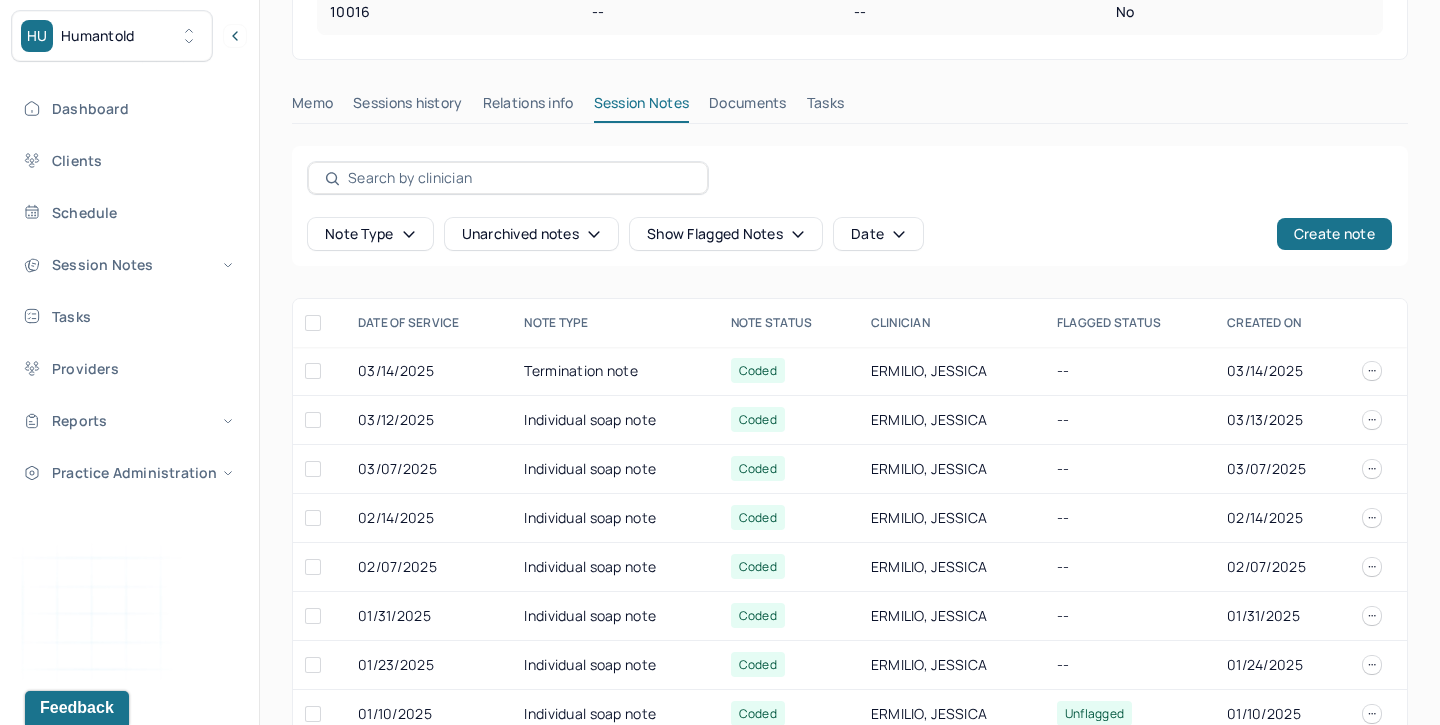 click on "Unarchived notes" at bounding box center [531, 234] 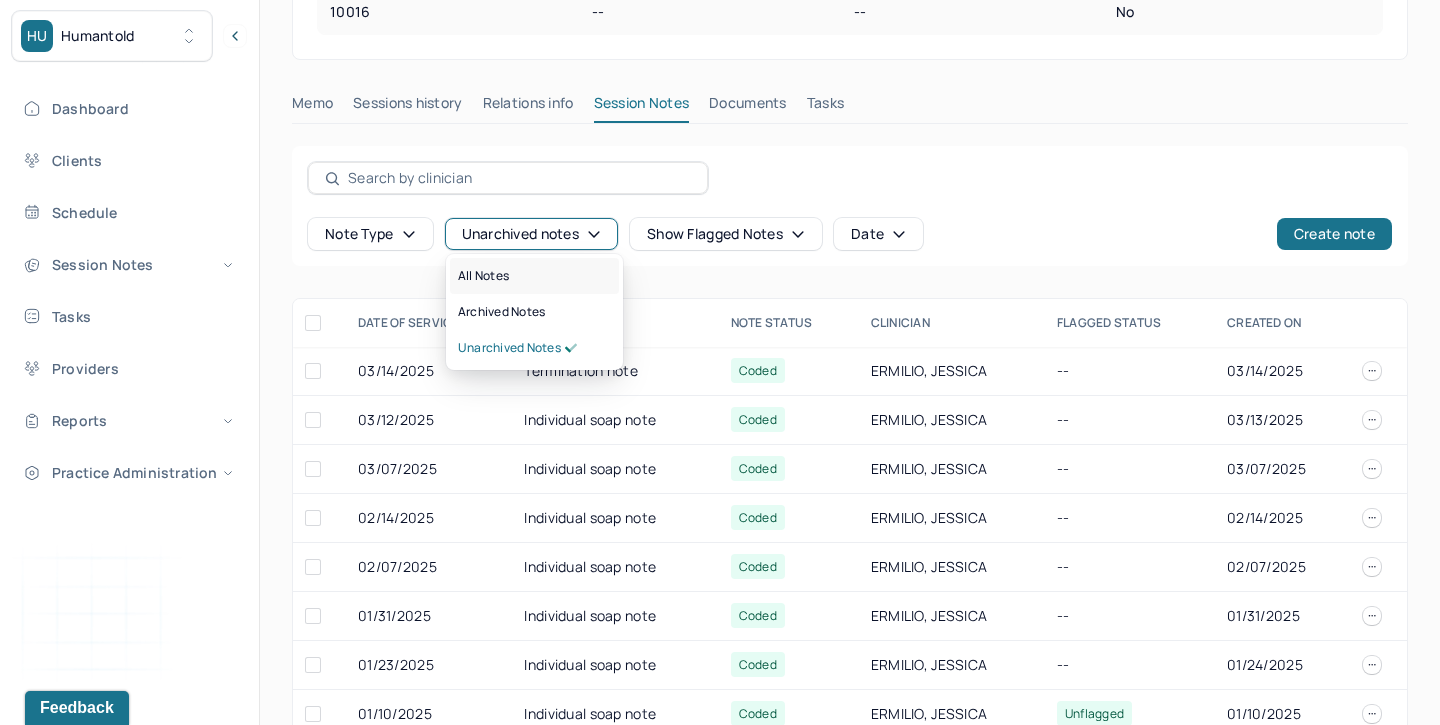click on "All notes" at bounding box center (534, 276) 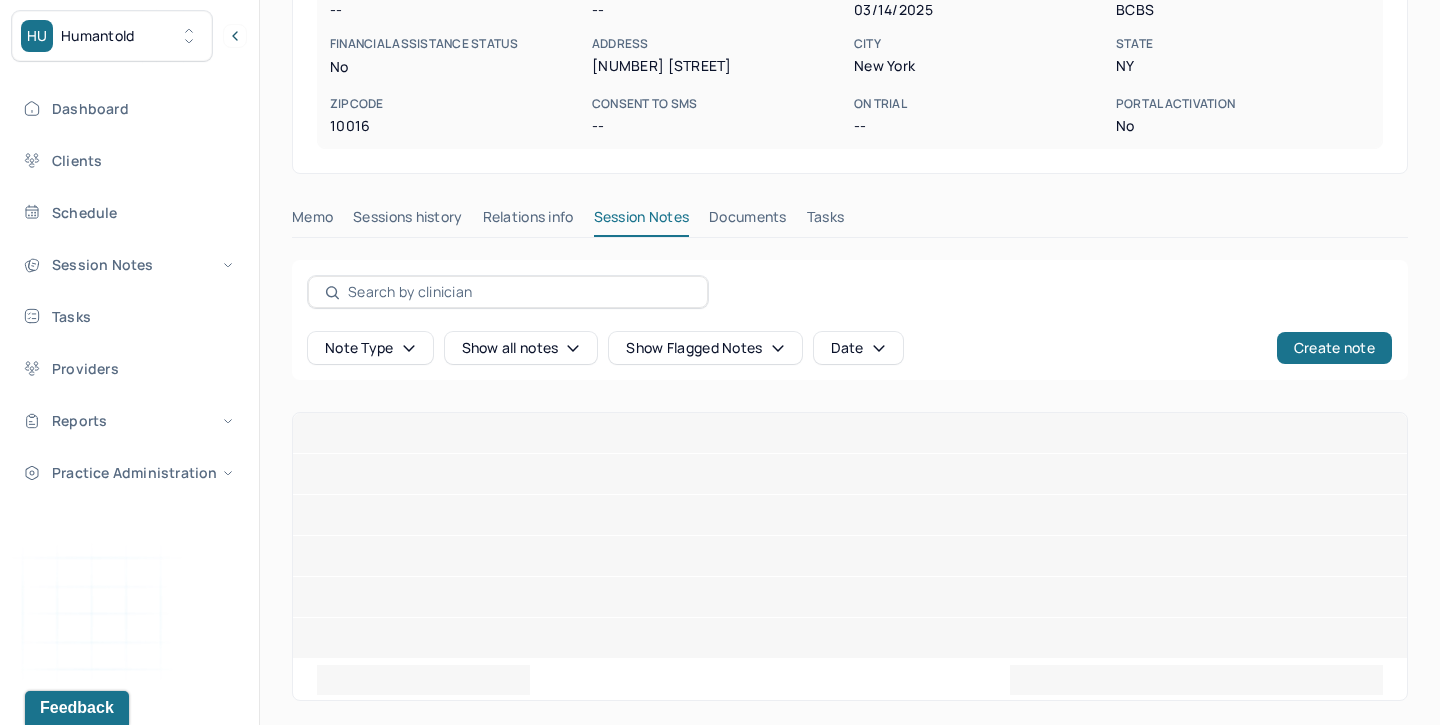 scroll, scrollTop: 379, scrollLeft: 0, axis: vertical 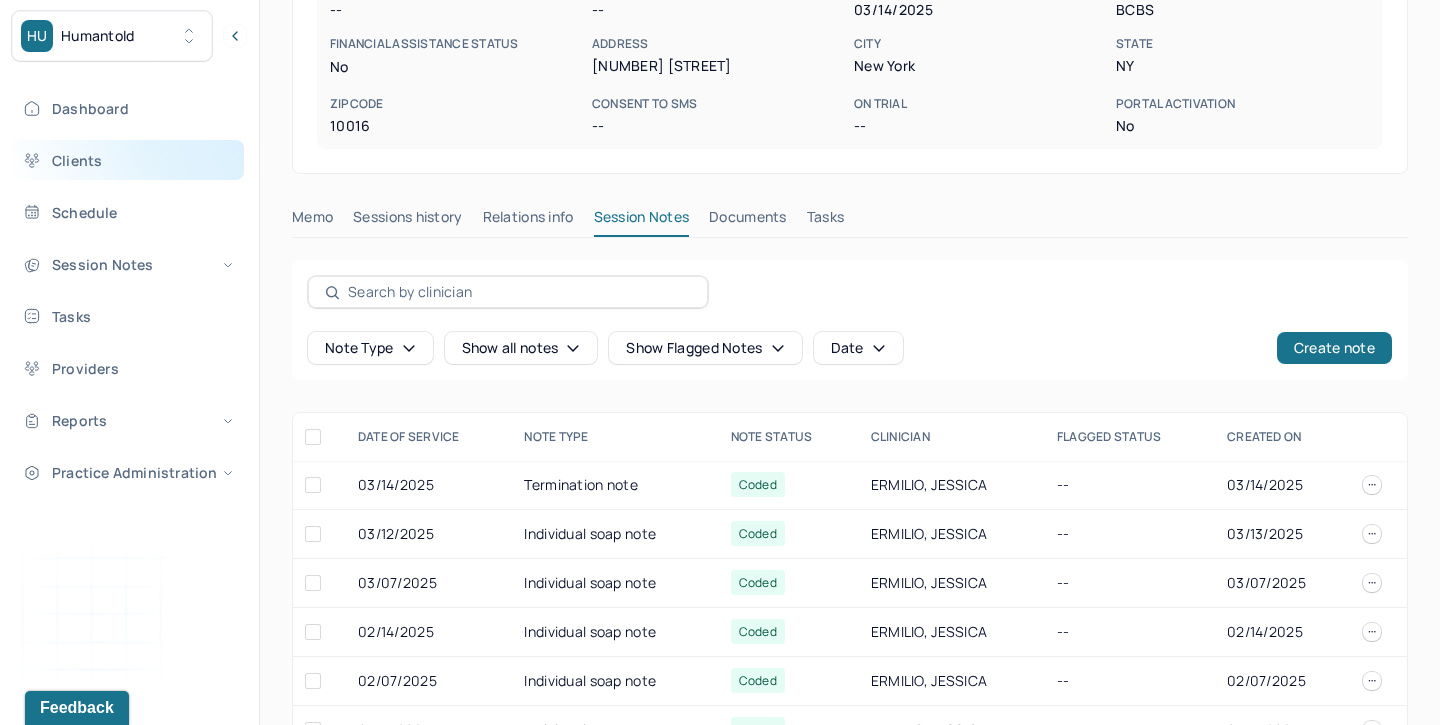click on "Clients" at bounding box center [128, 160] 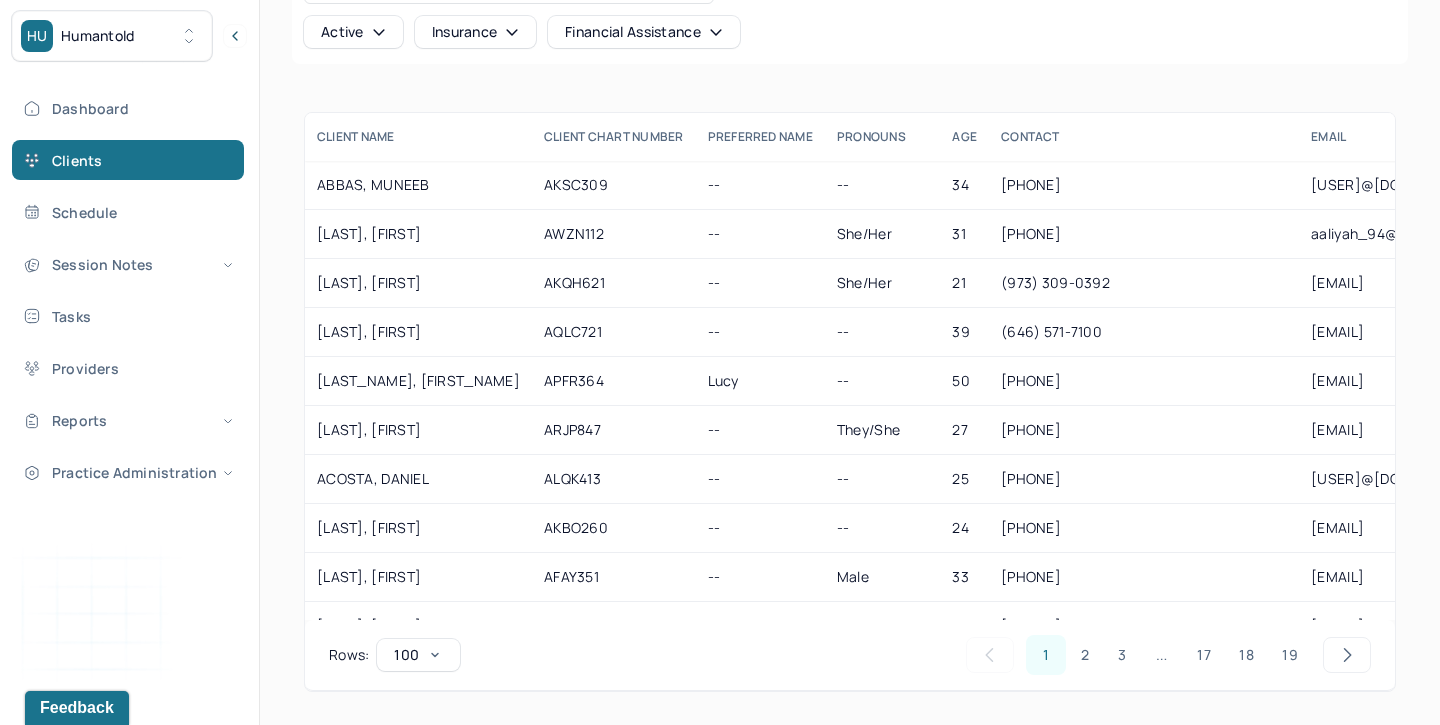 scroll, scrollTop: 0, scrollLeft: 0, axis: both 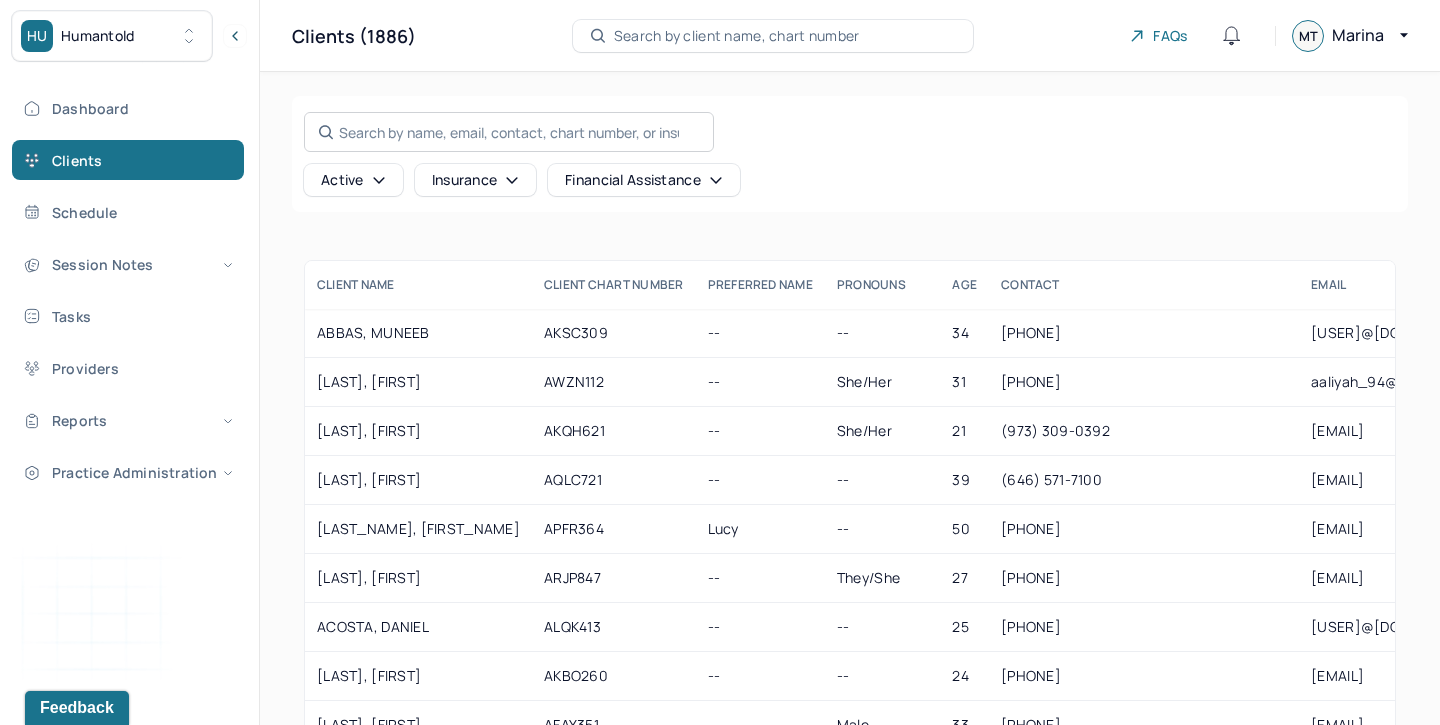 click on "Search by name, email, contact, chart number, or insurance id..." at bounding box center (509, 132) 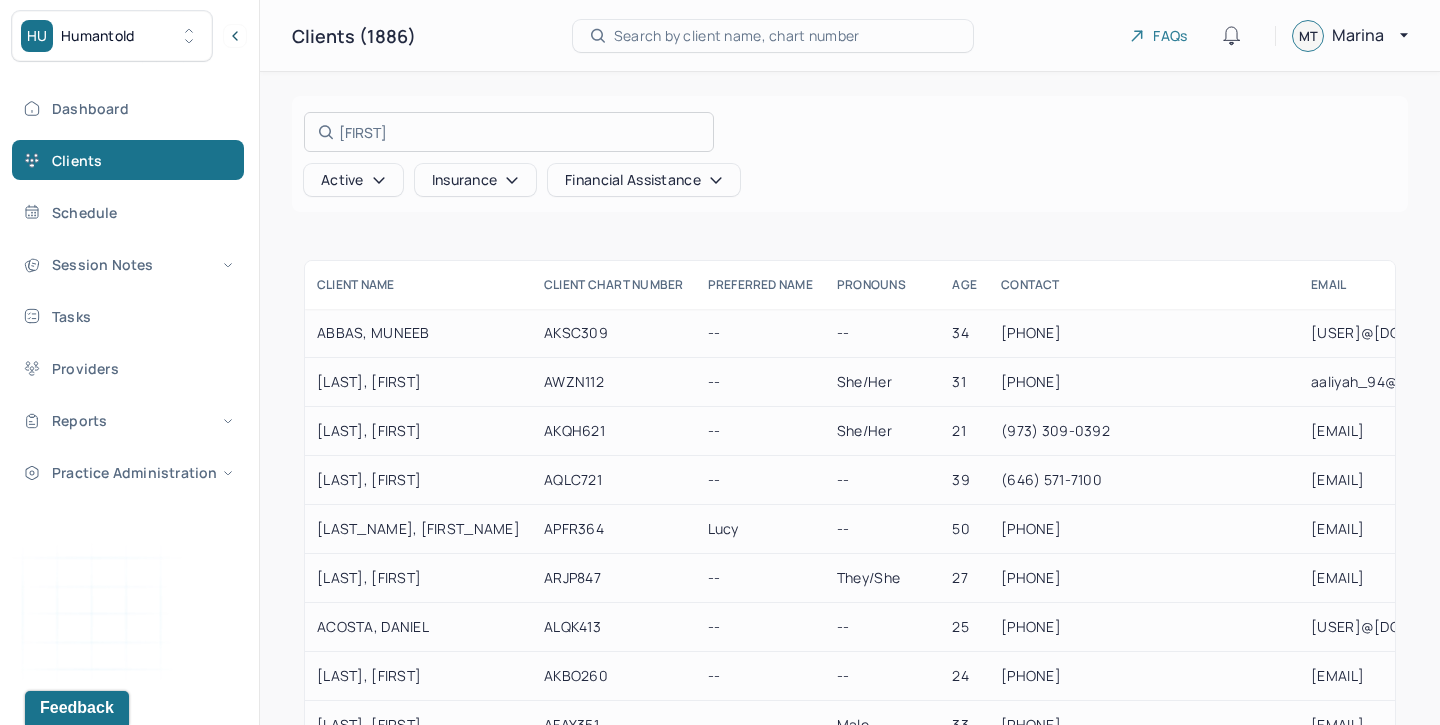 type on "[FIRST]" 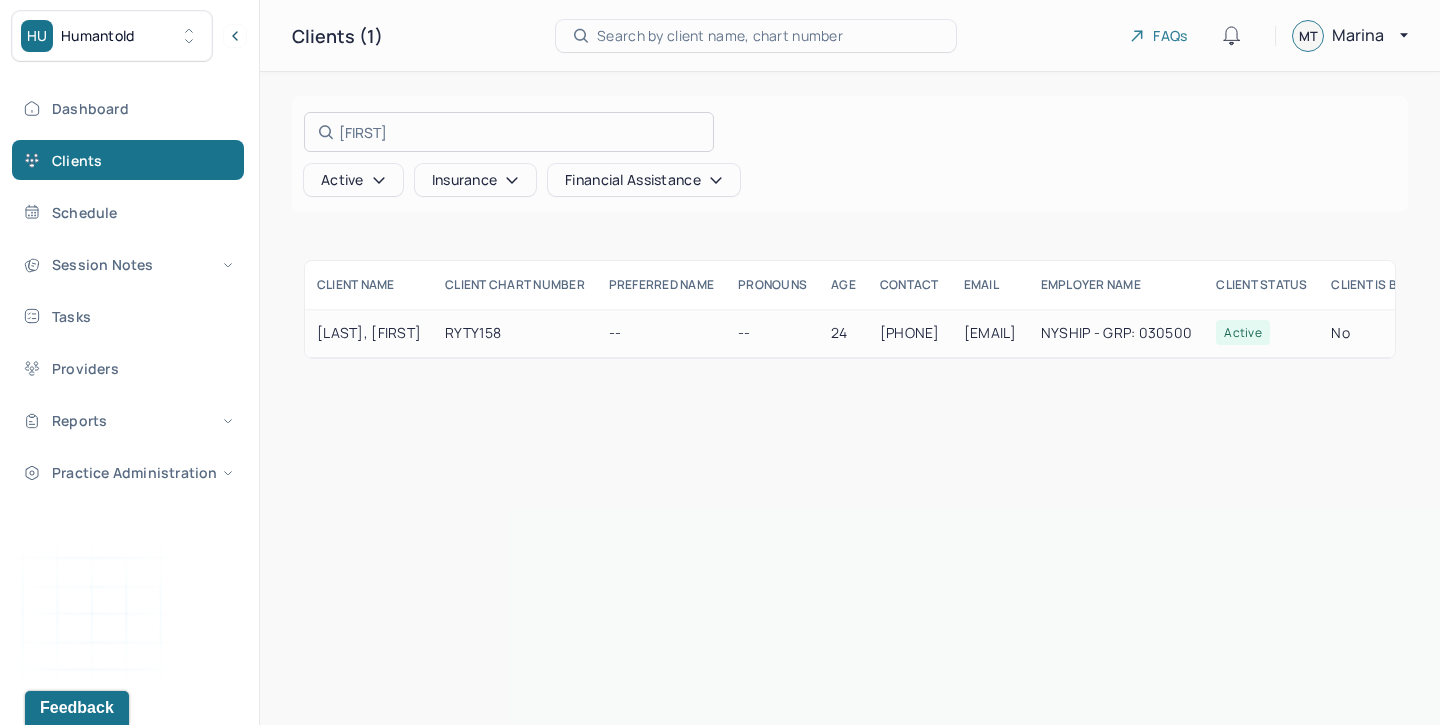 click at bounding box center [720, 362] 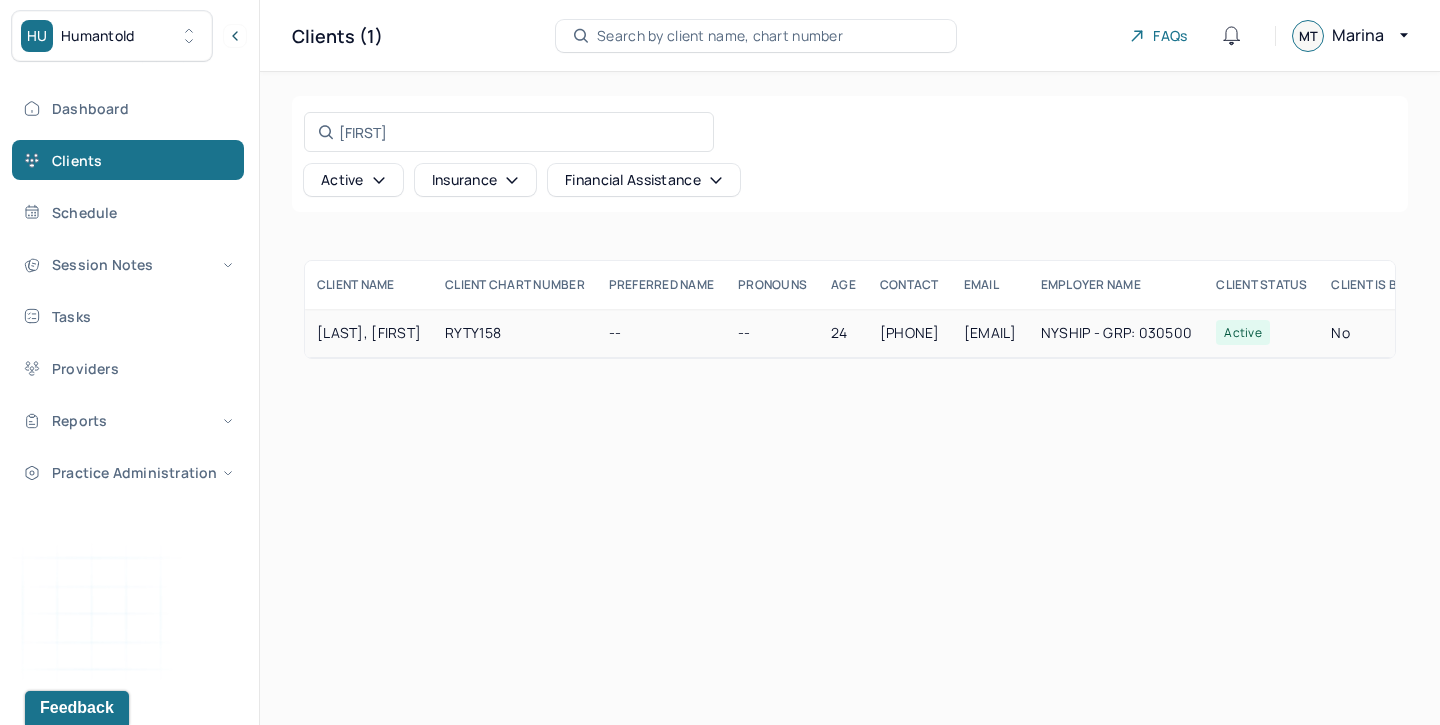 click on "RYTY158" at bounding box center [515, 333] 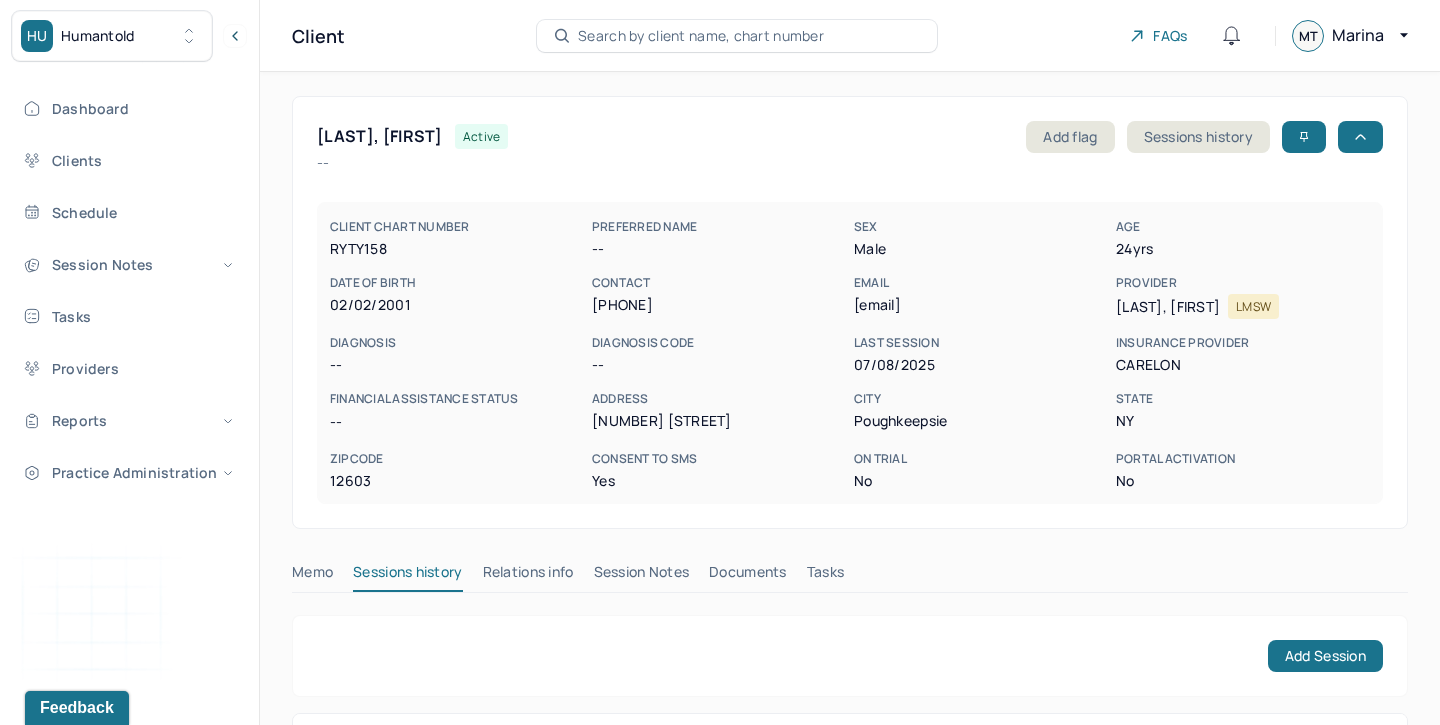 scroll, scrollTop: 208, scrollLeft: 0, axis: vertical 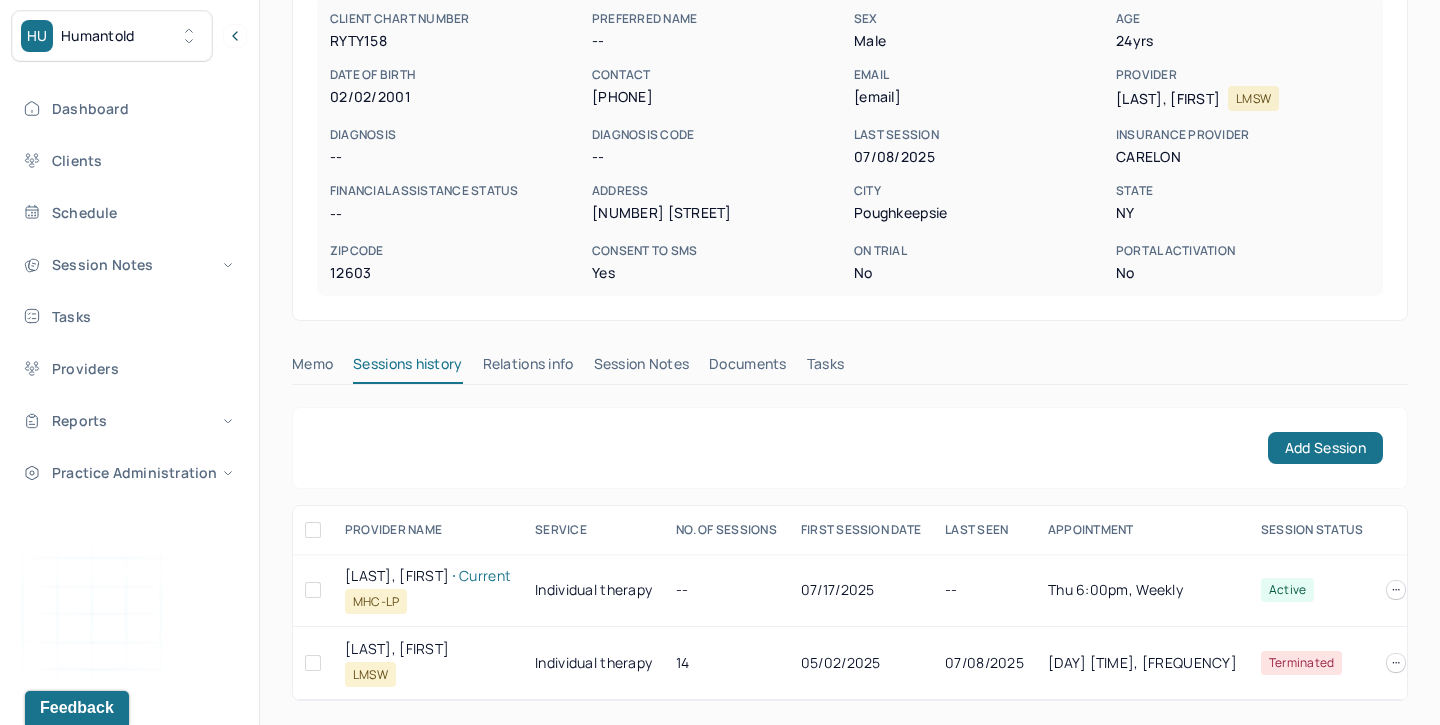 click on "Session Notes" at bounding box center [642, 368] 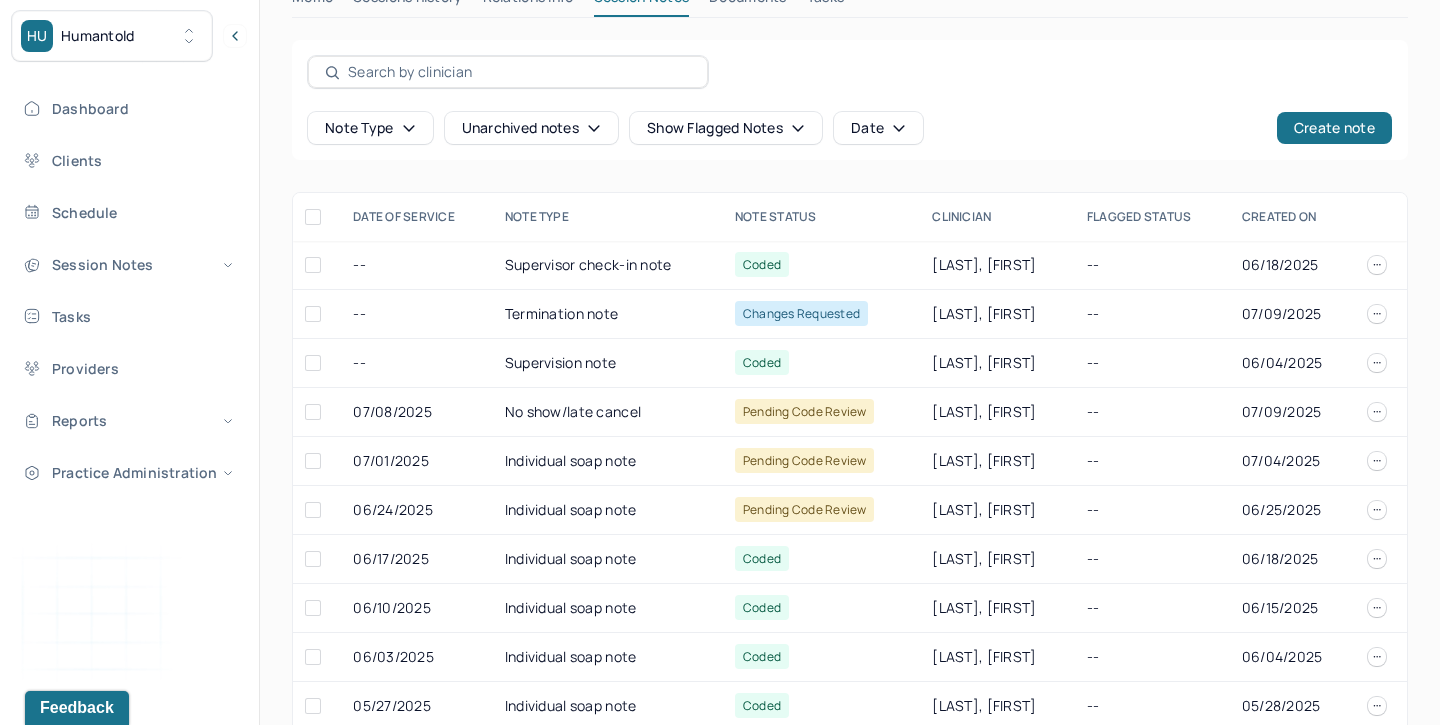 scroll, scrollTop: 581, scrollLeft: 0, axis: vertical 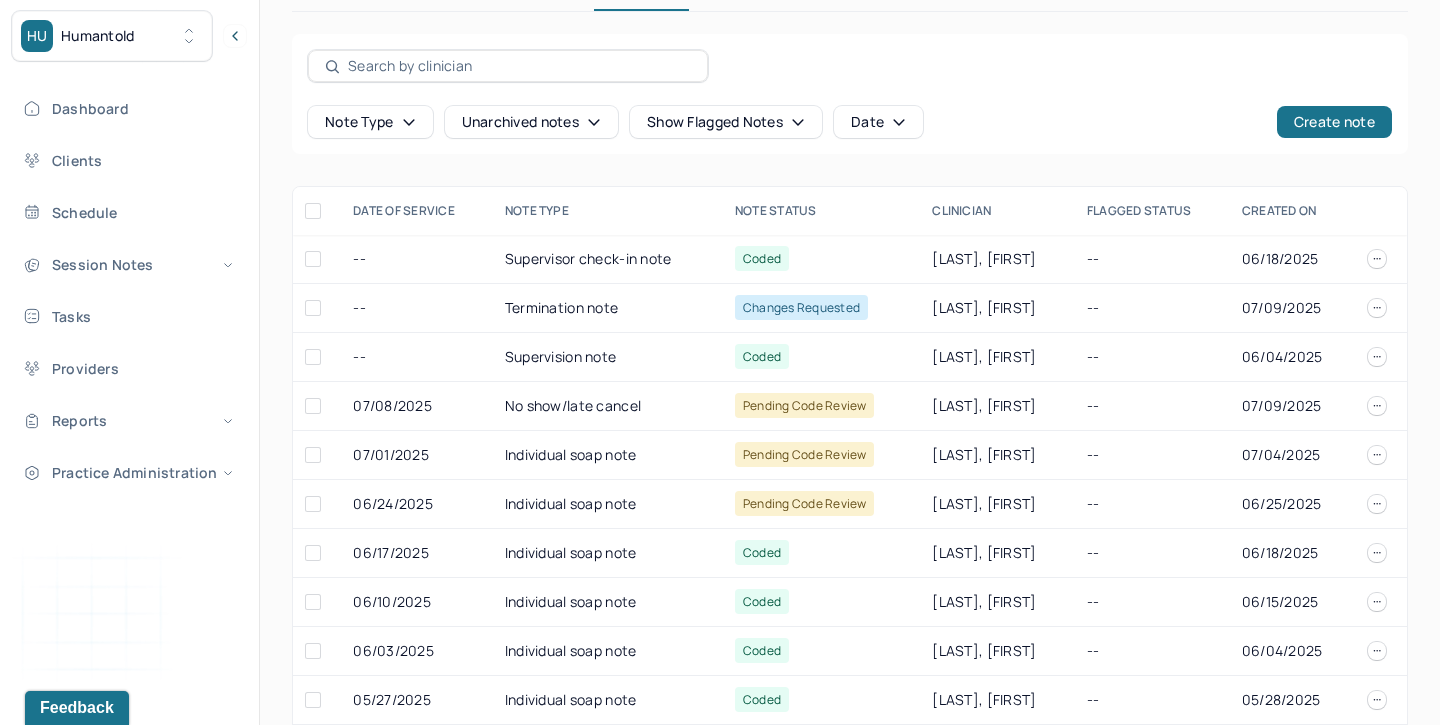 click at bounding box center (519, 66) 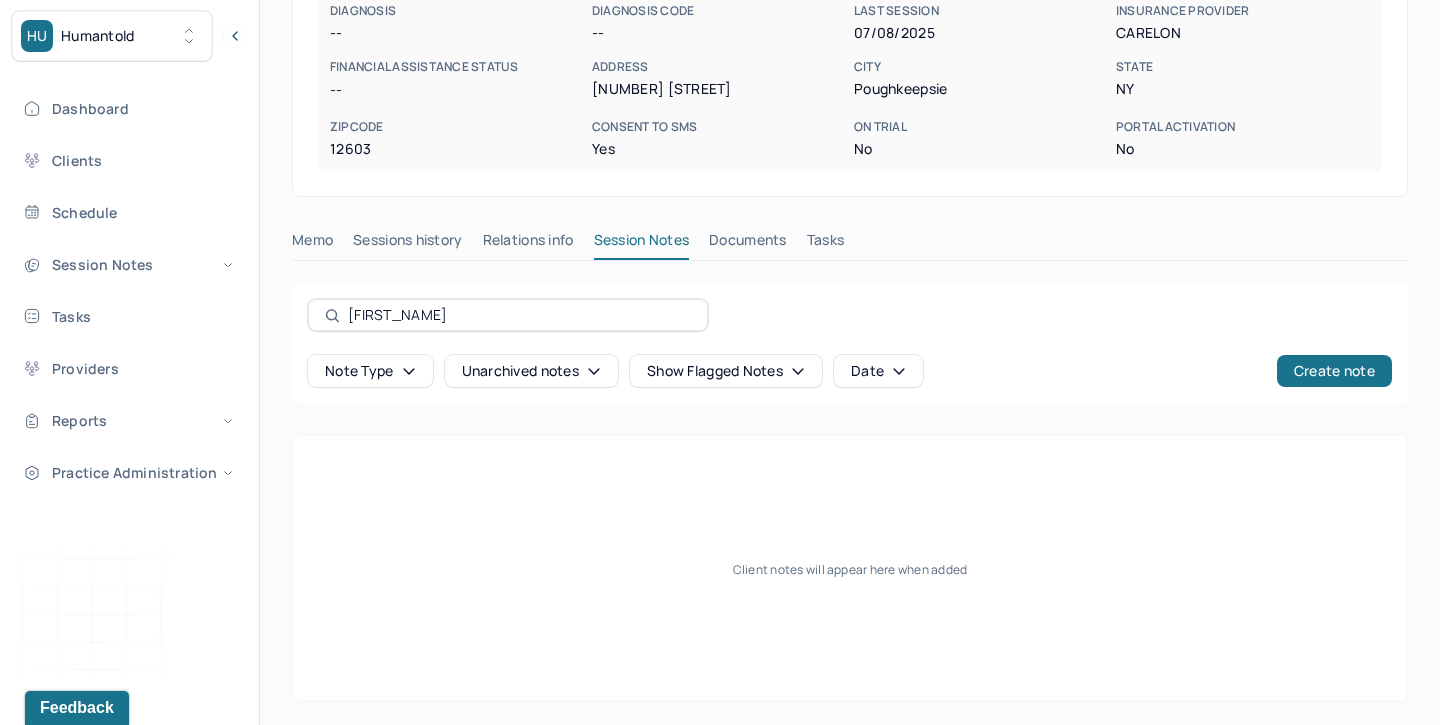 scroll, scrollTop: 332, scrollLeft: 0, axis: vertical 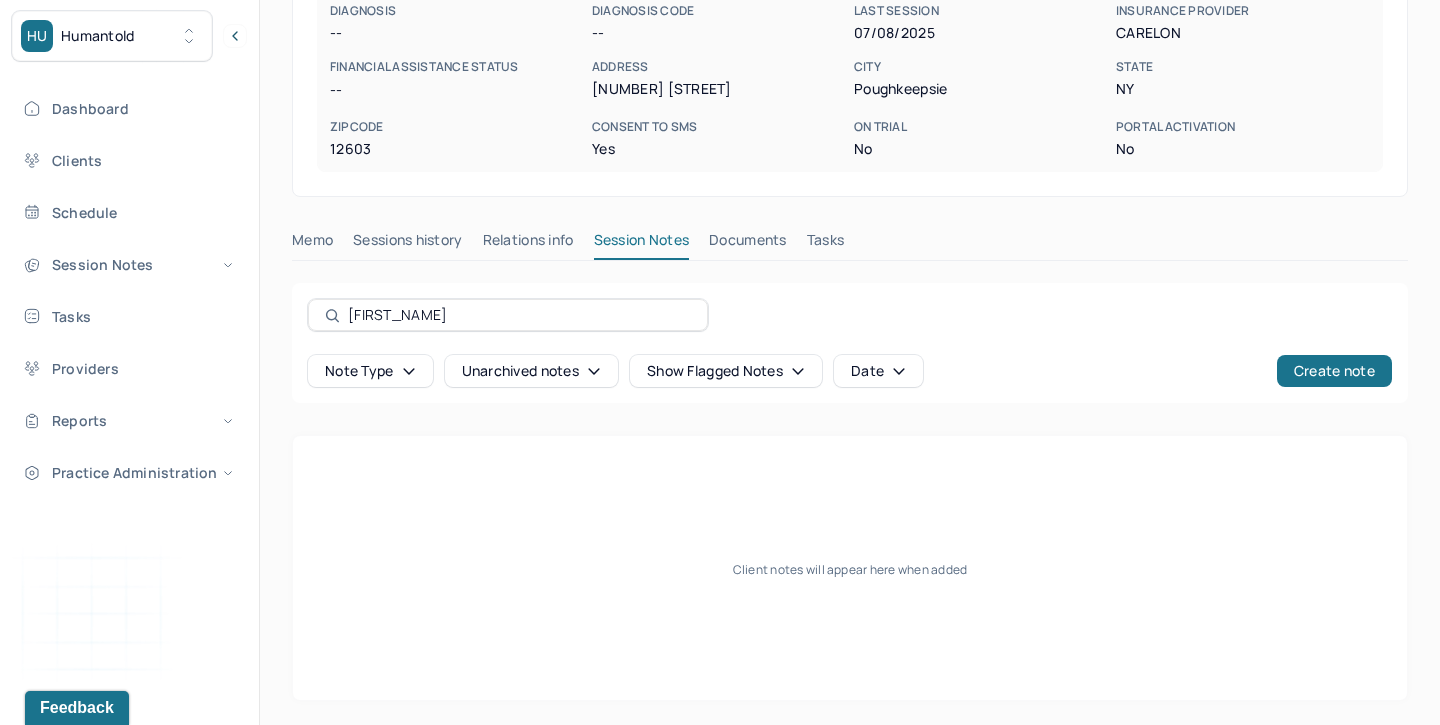 type on "lucia" 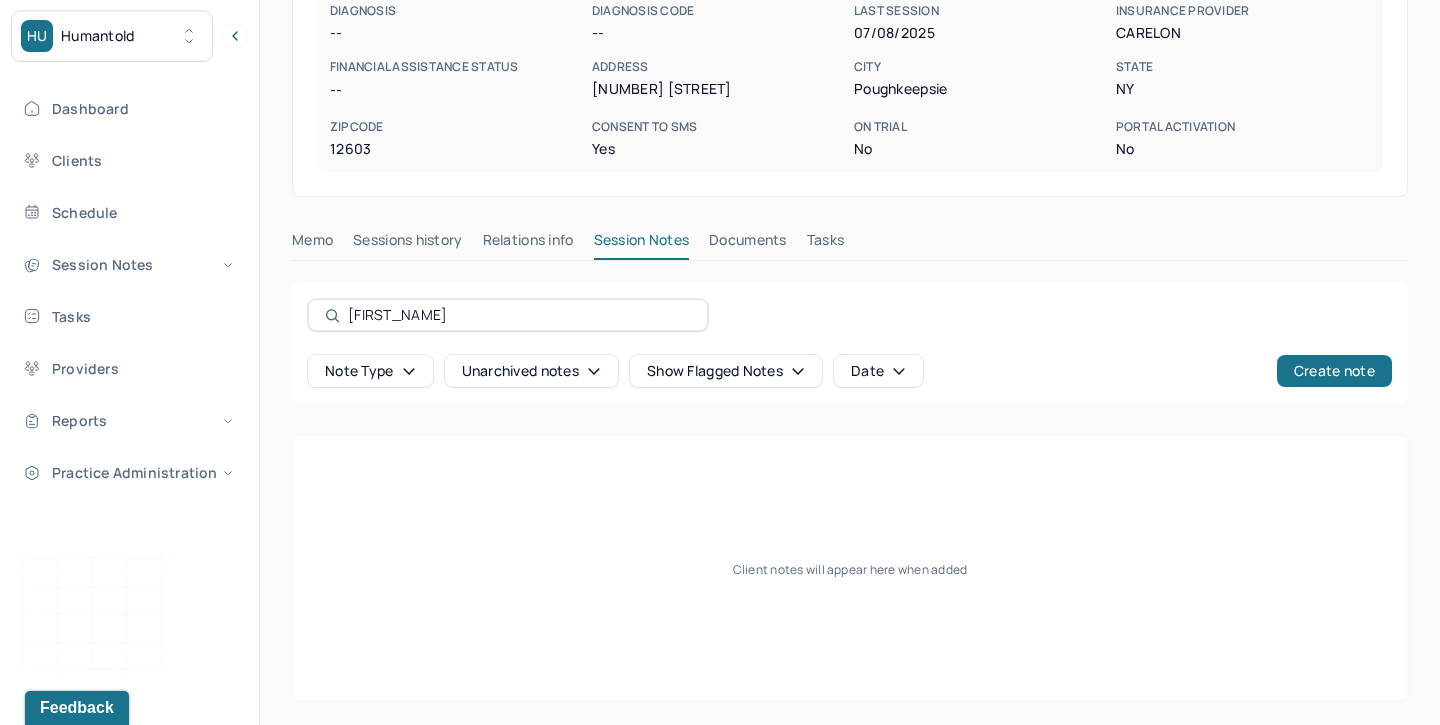 drag, startPoint x: 298, startPoint y: 201, endPoint x: 226, endPoint y: 181, distance: 74.726166 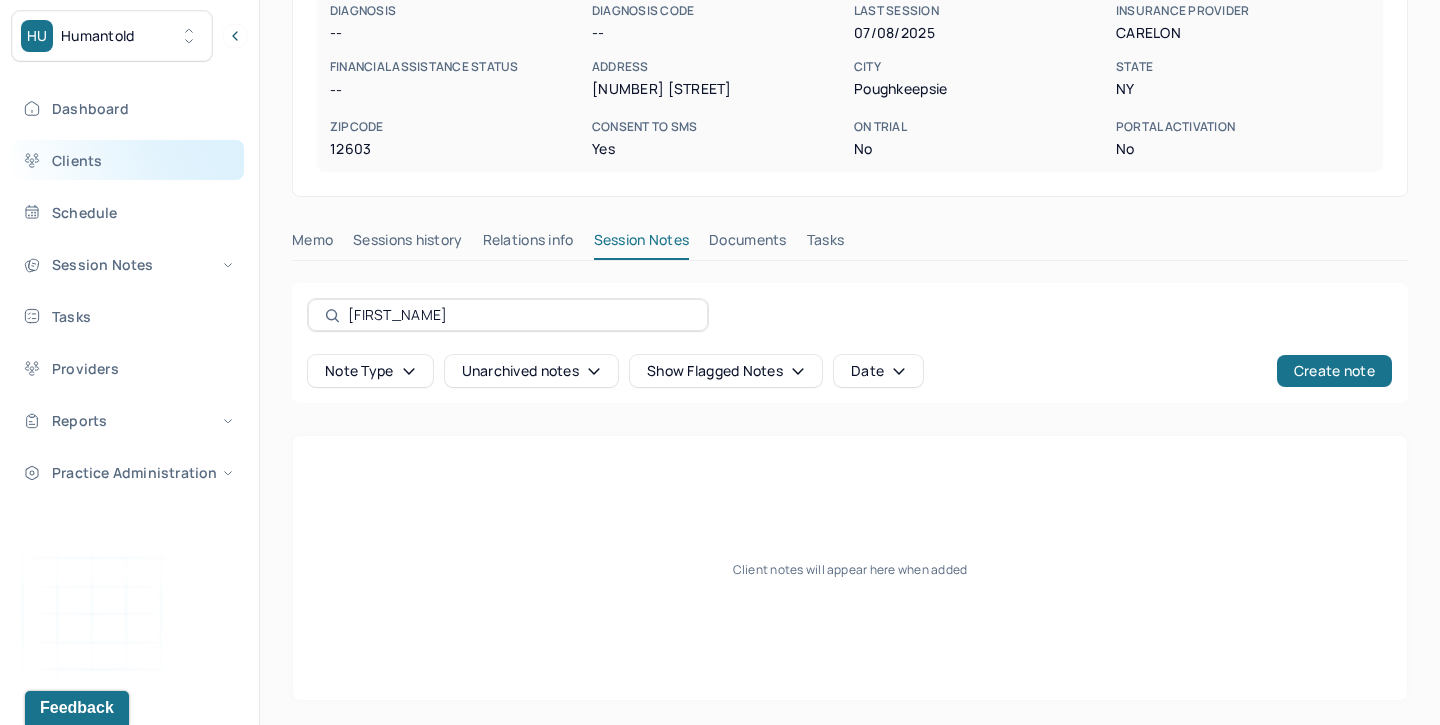 click on "Clients" at bounding box center (128, 160) 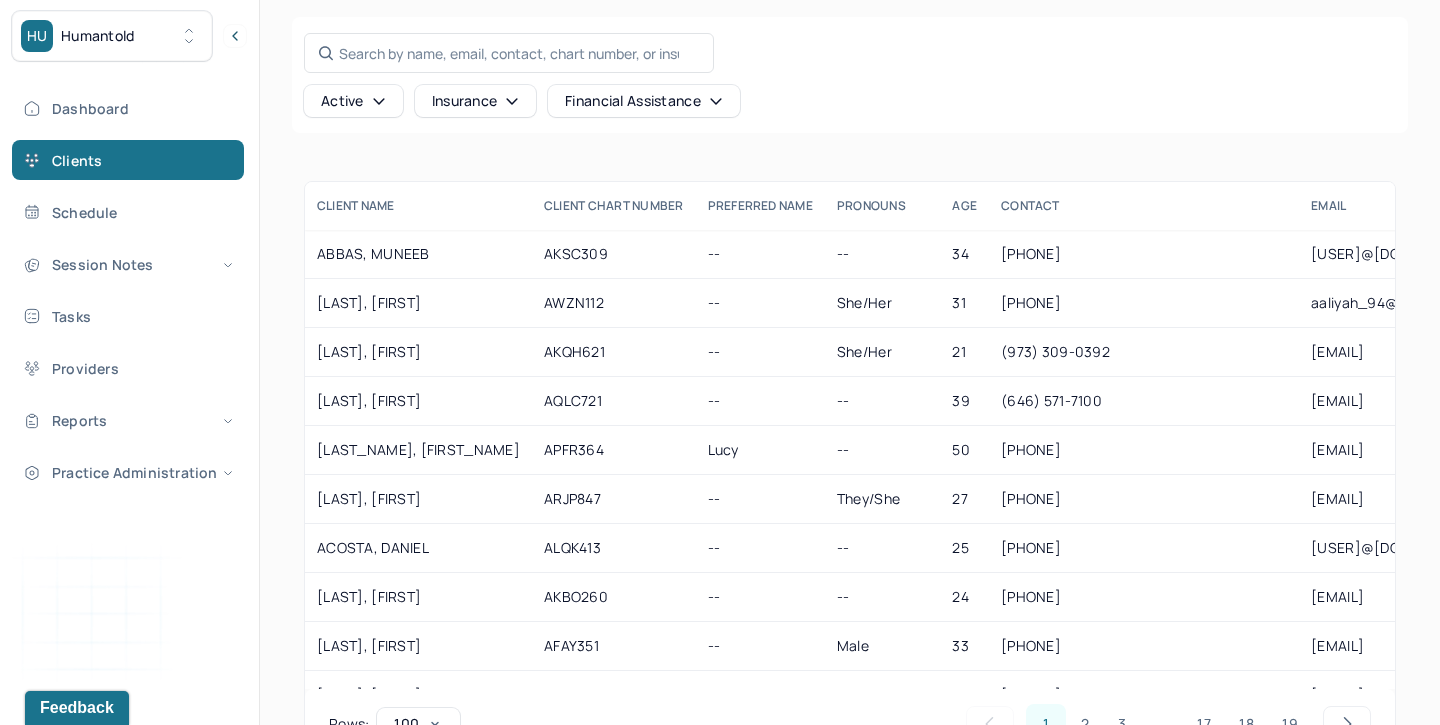 scroll, scrollTop: 0, scrollLeft: 0, axis: both 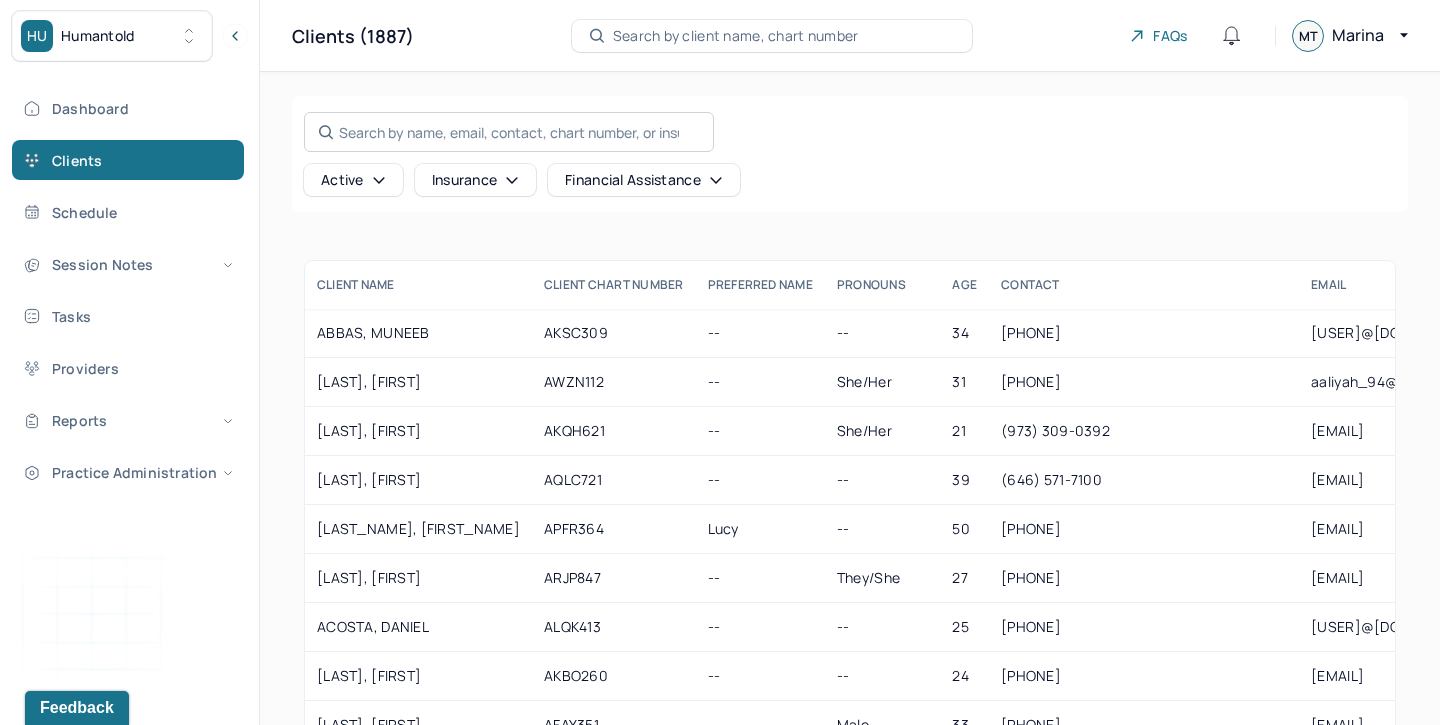 click on "Search by name, email, contact, chart number, or insurance id..." at bounding box center [509, 132] 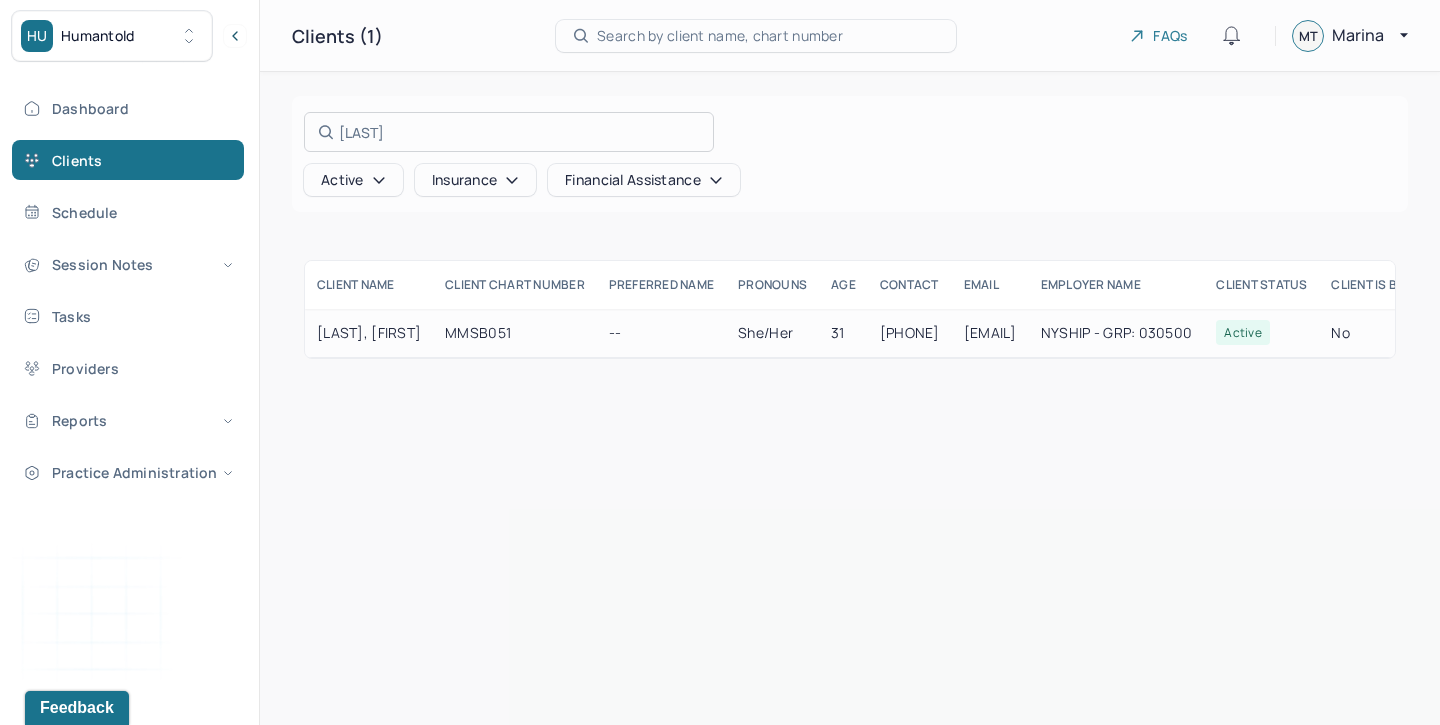 type on "[LAST]" 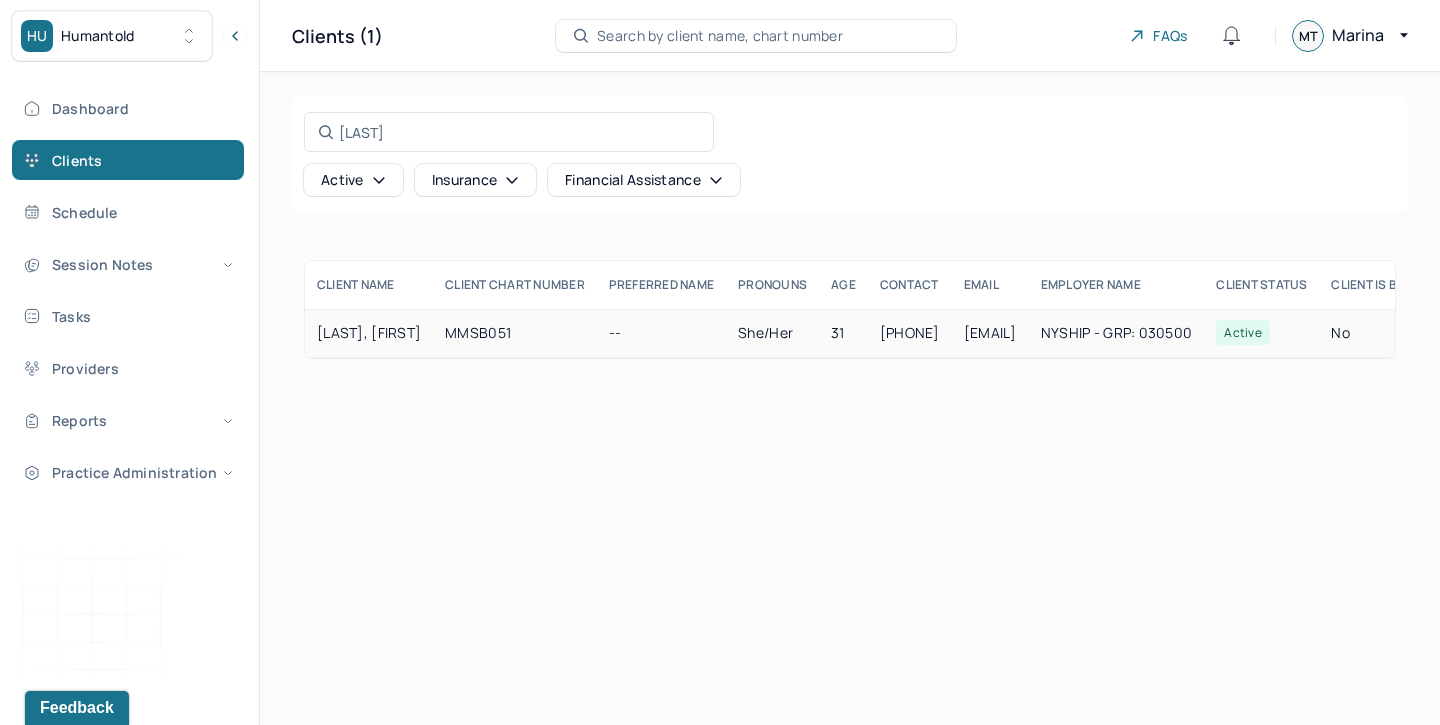 click on "MMSB051" at bounding box center (515, 333) 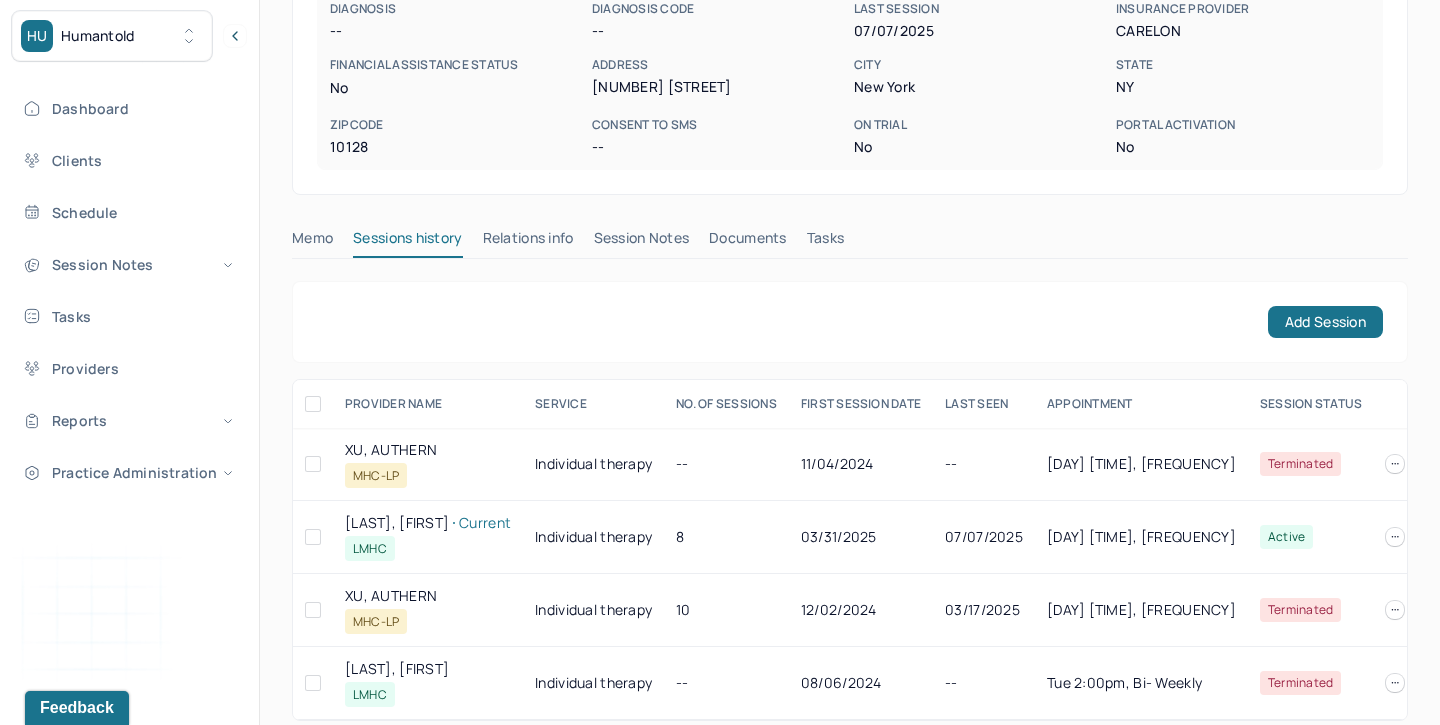 scroll, scrollTop: 354, scrollLeft: 0, axis: vertical 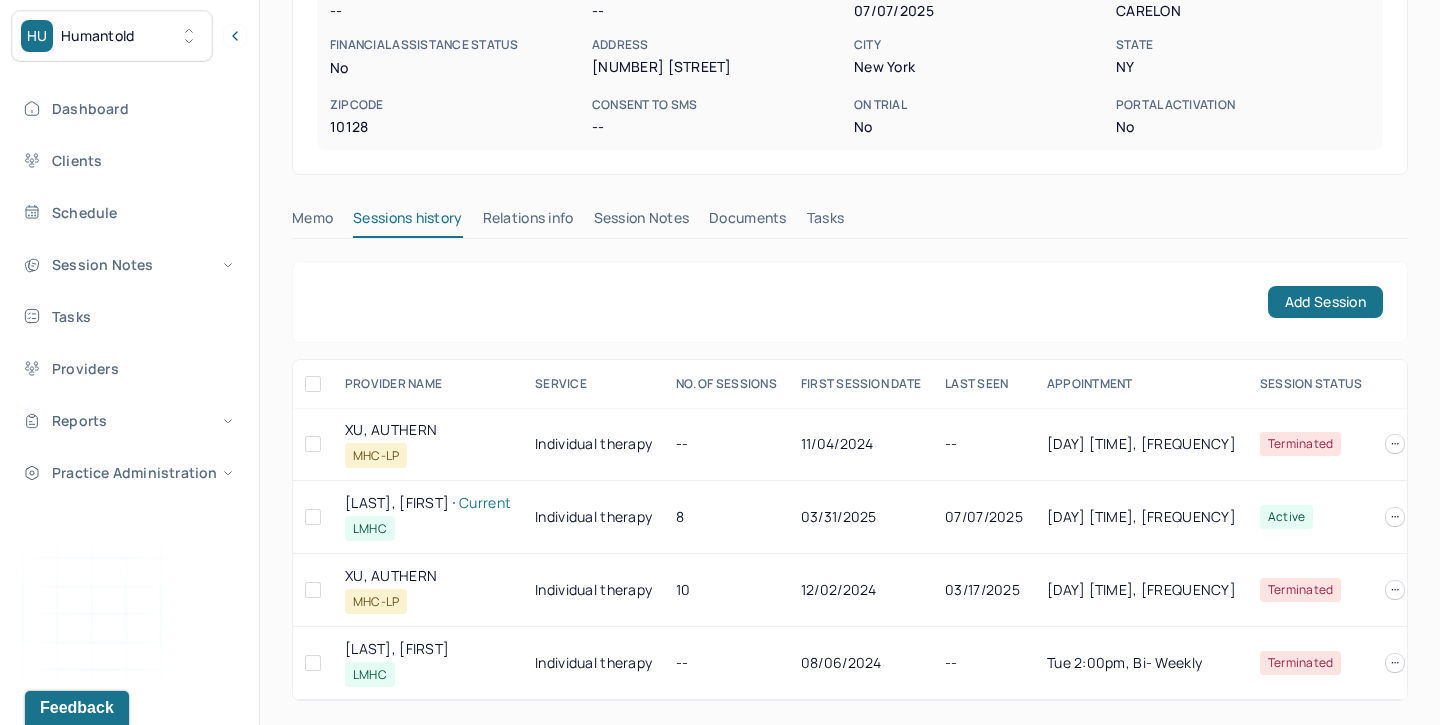 click on "Session Notes" at bounding box center (642, 222) 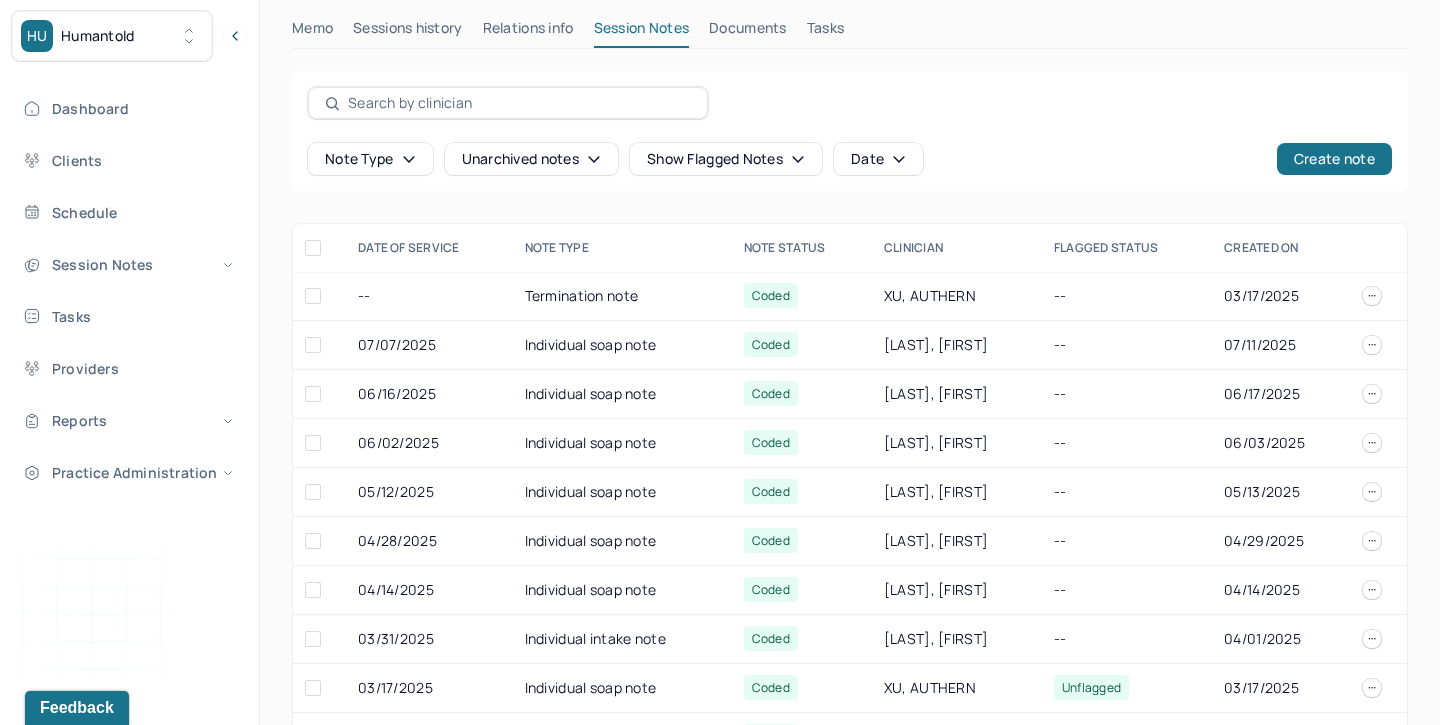 scroll, scrollTop: 546, scrollLeft: 0, axis: vertical 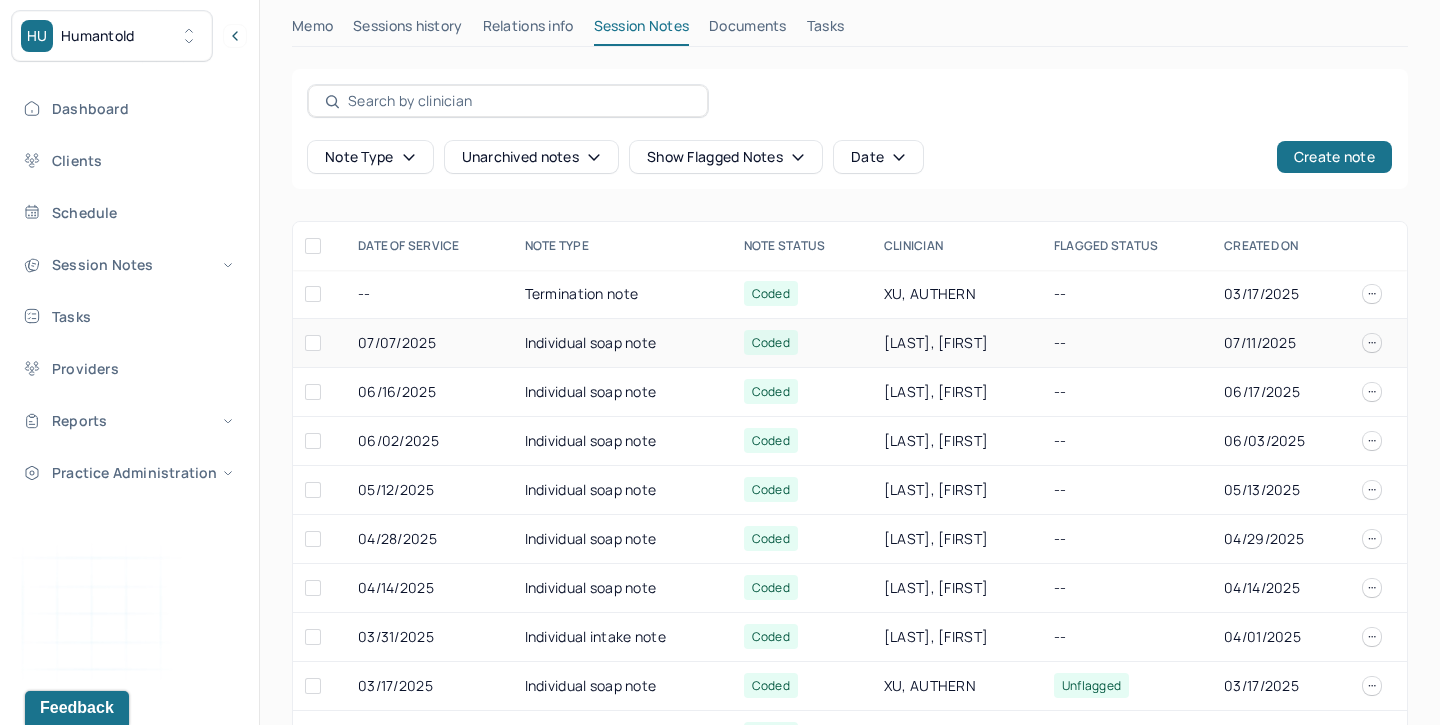 click on "Coded" at bounding box center (771, 342) 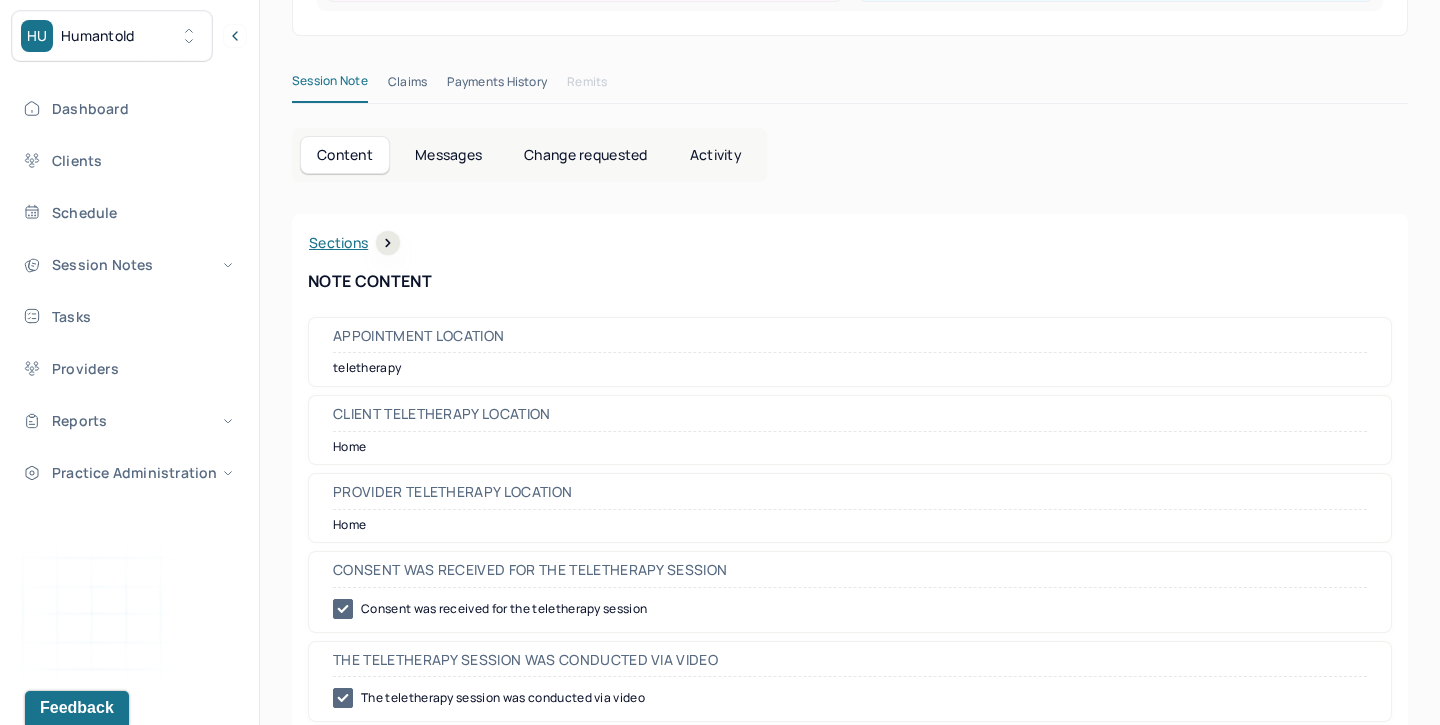 click on "Activity" at bounding box center (716, 155) 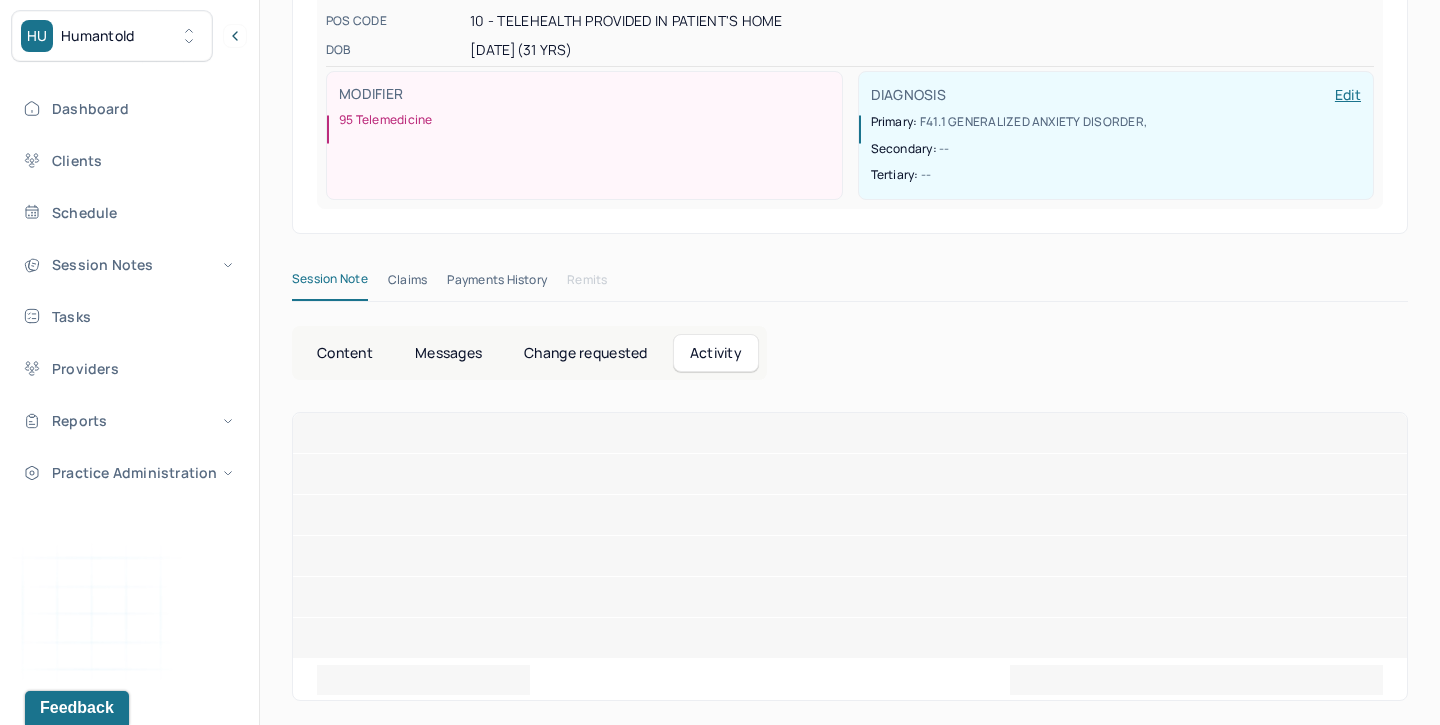 scroll, scrollTop: 336, scrollLeft: 0, axis: vertical 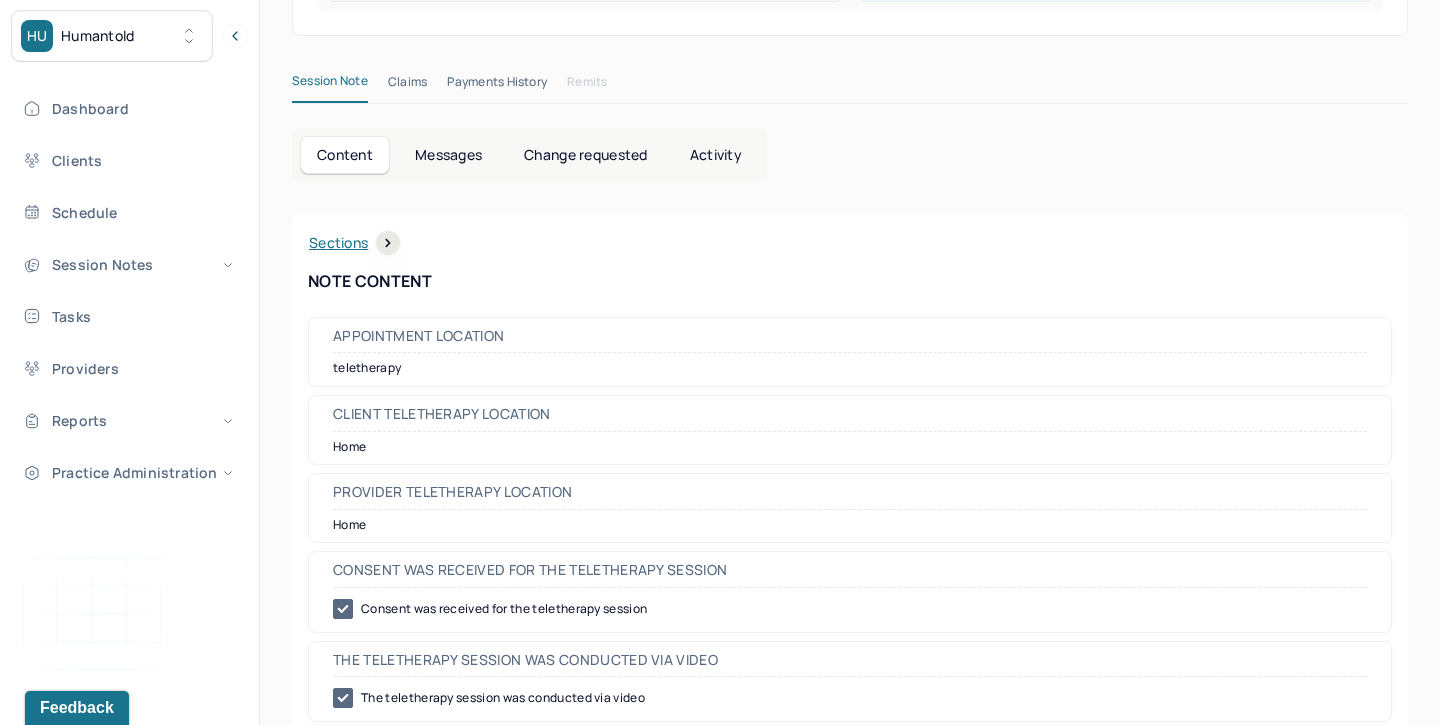 click on "Change requested" at bounding box center (585, 155) 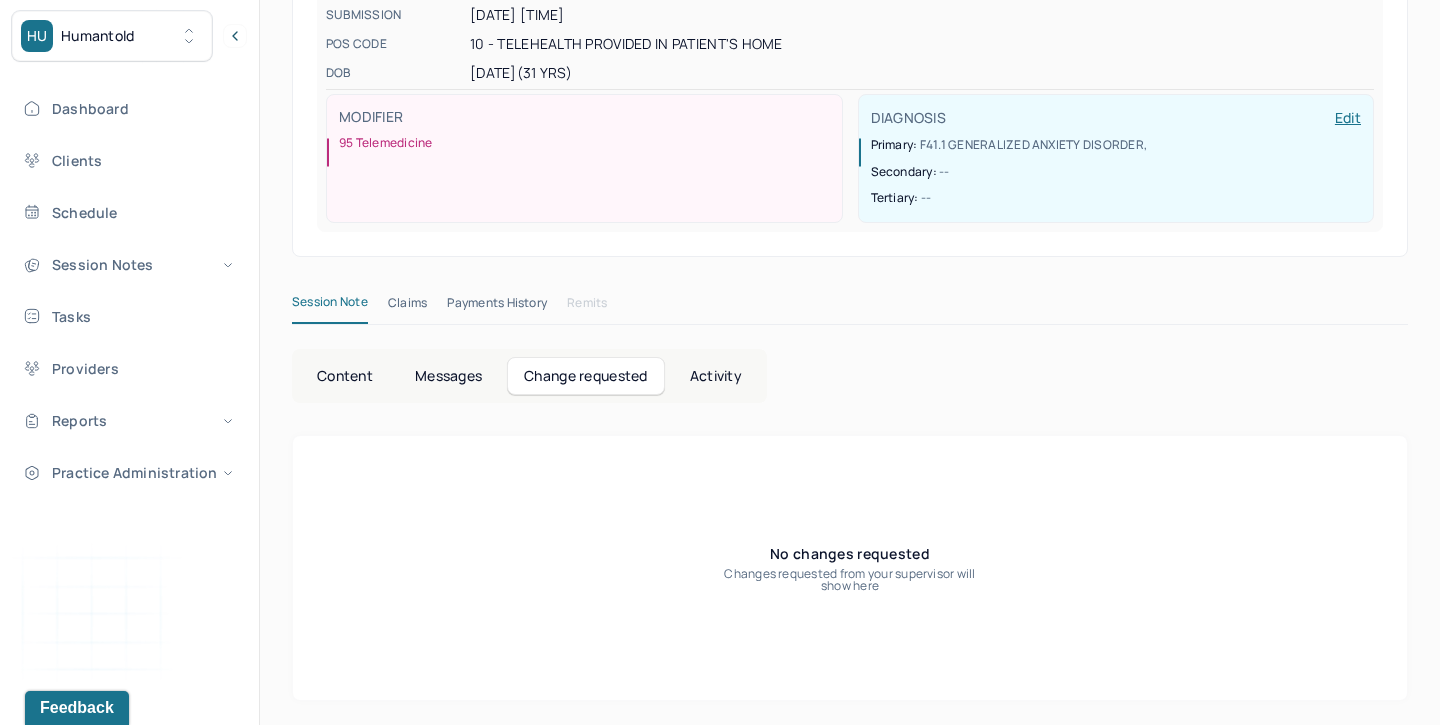 scroll, scrollTop: 327, scrollLeft: 0, axis: vertical 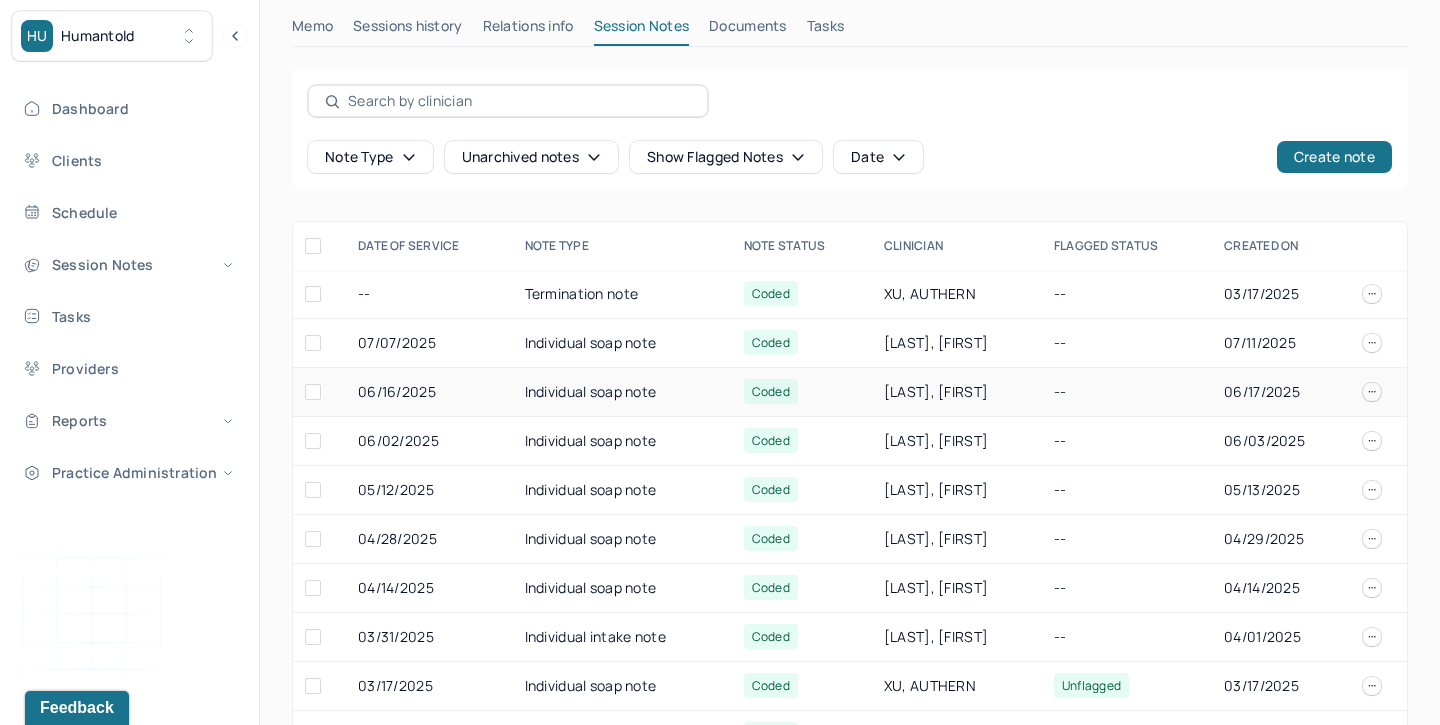click on "Individual soap note" at bounding box center [622, 392] 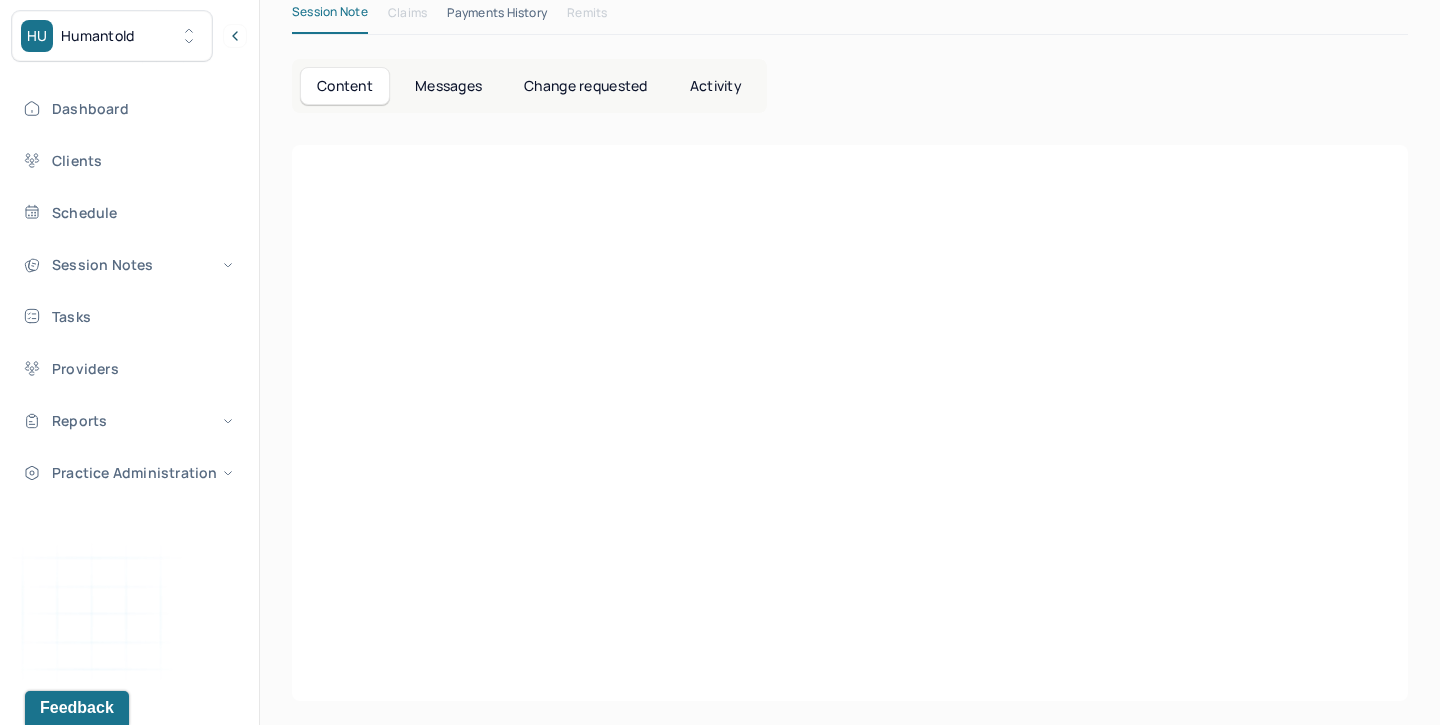 scroll, scrollTop: 546, scrollLeft: 0, axis: vertical 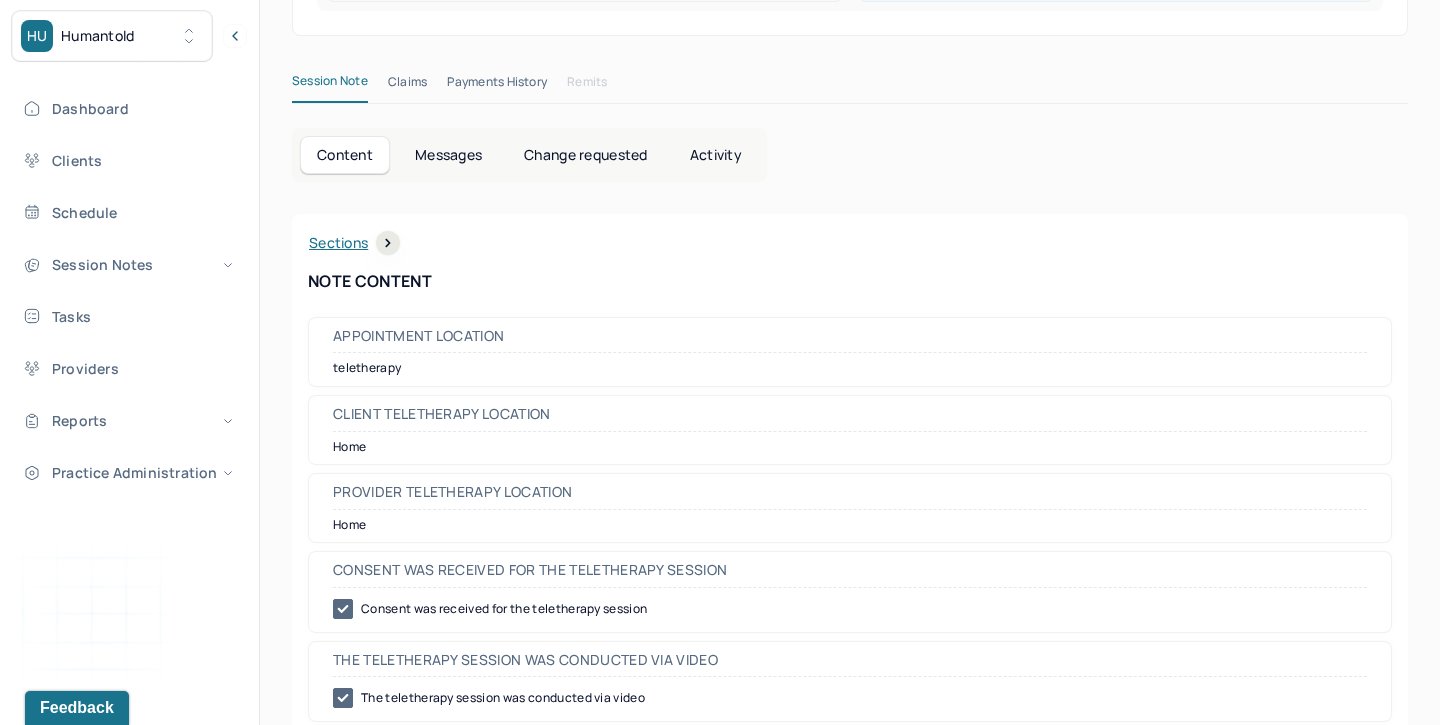 click on "Change requested" at bounding box center [585, 155] 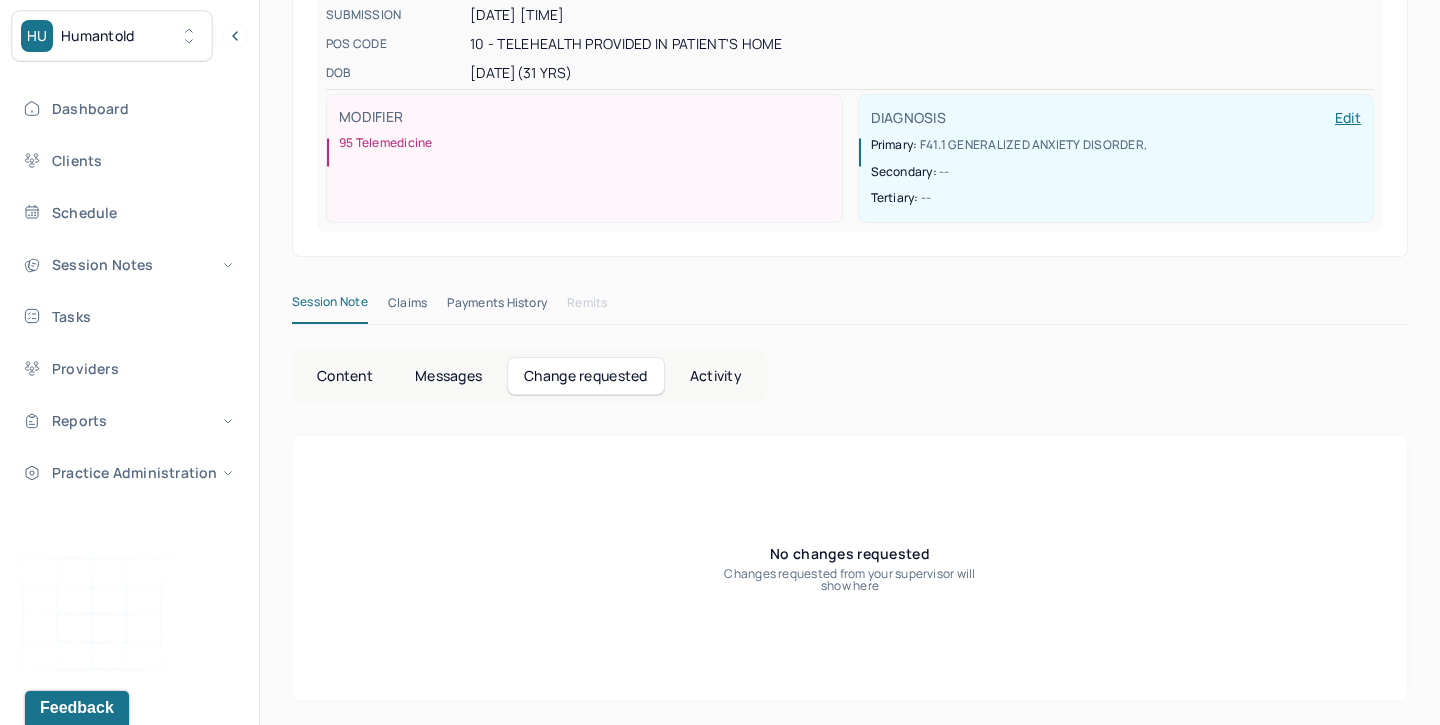 scroll, scrollTop: 327, scrollLeft: 0, axis: vertical 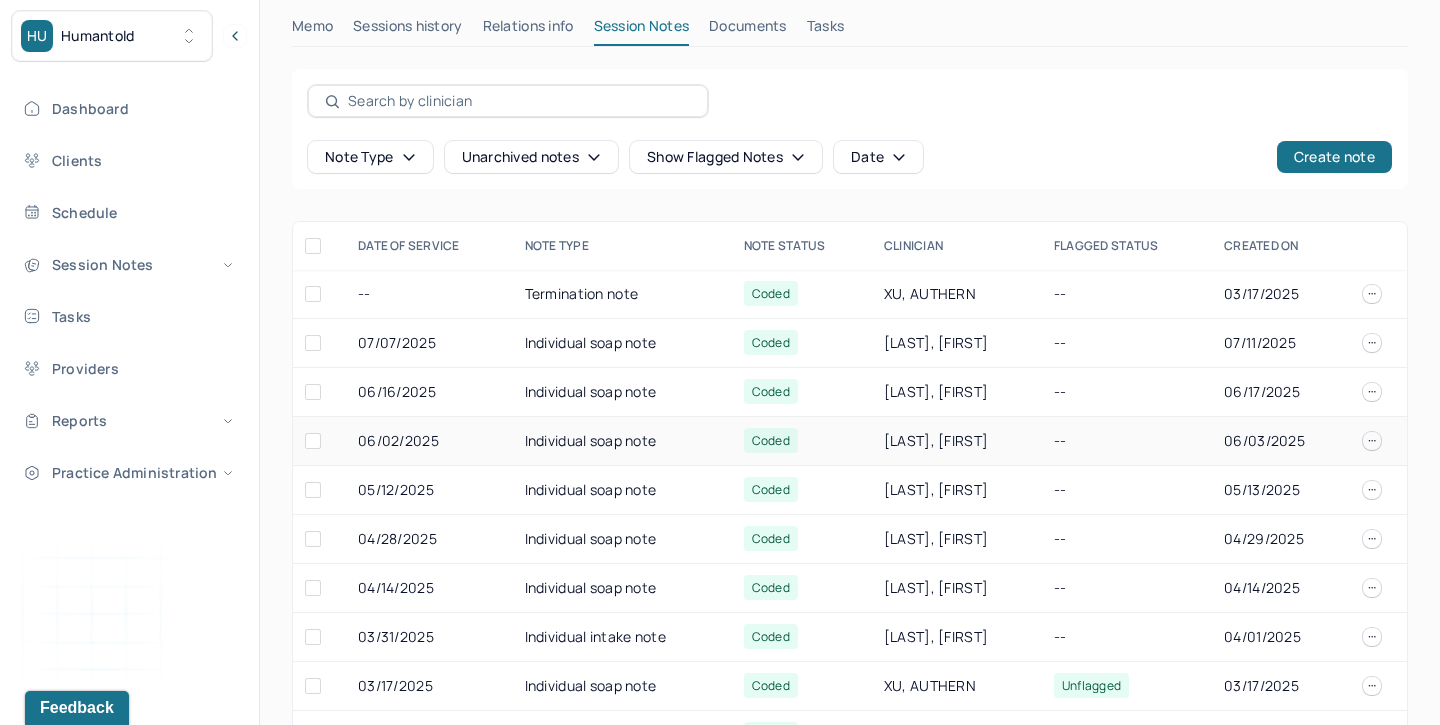 click on "Individual soap note" at bounding box center [622, 441] 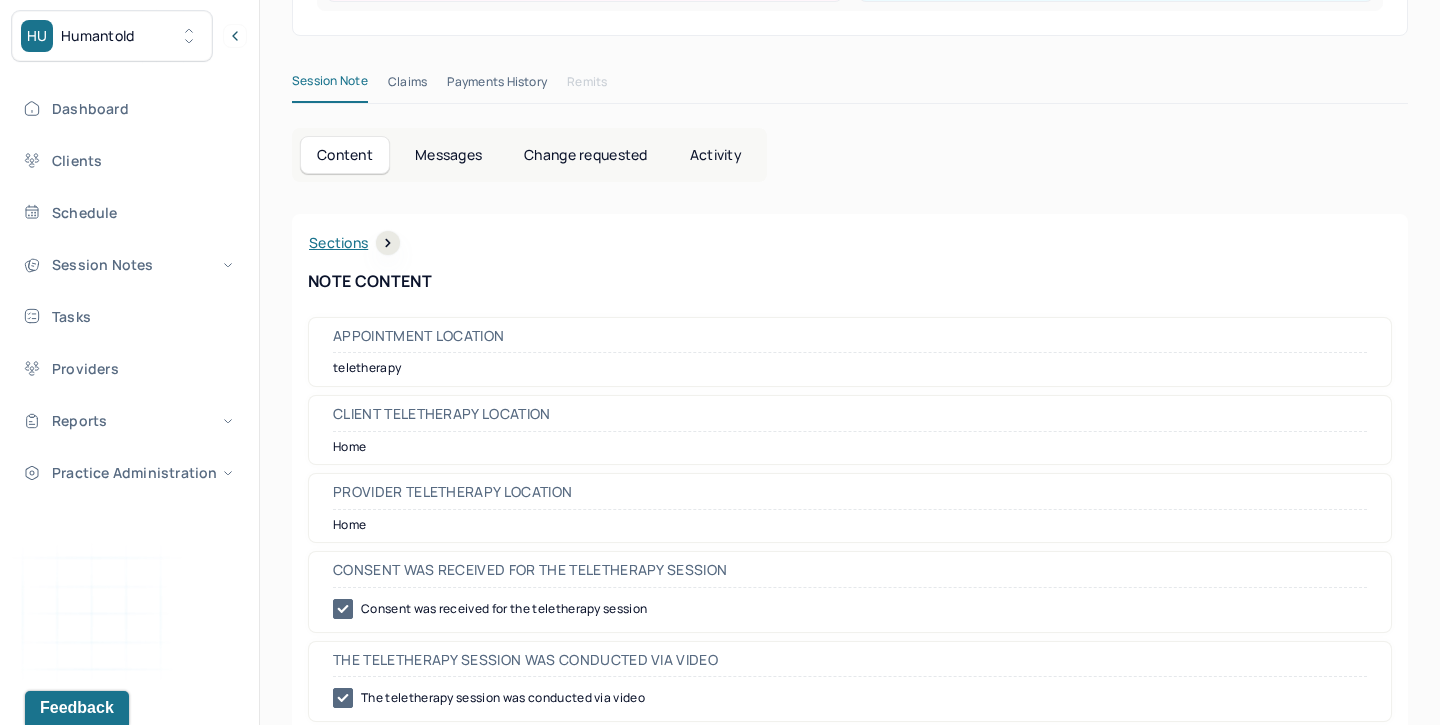 click on "Change requested" at bounding box center (585, 155) 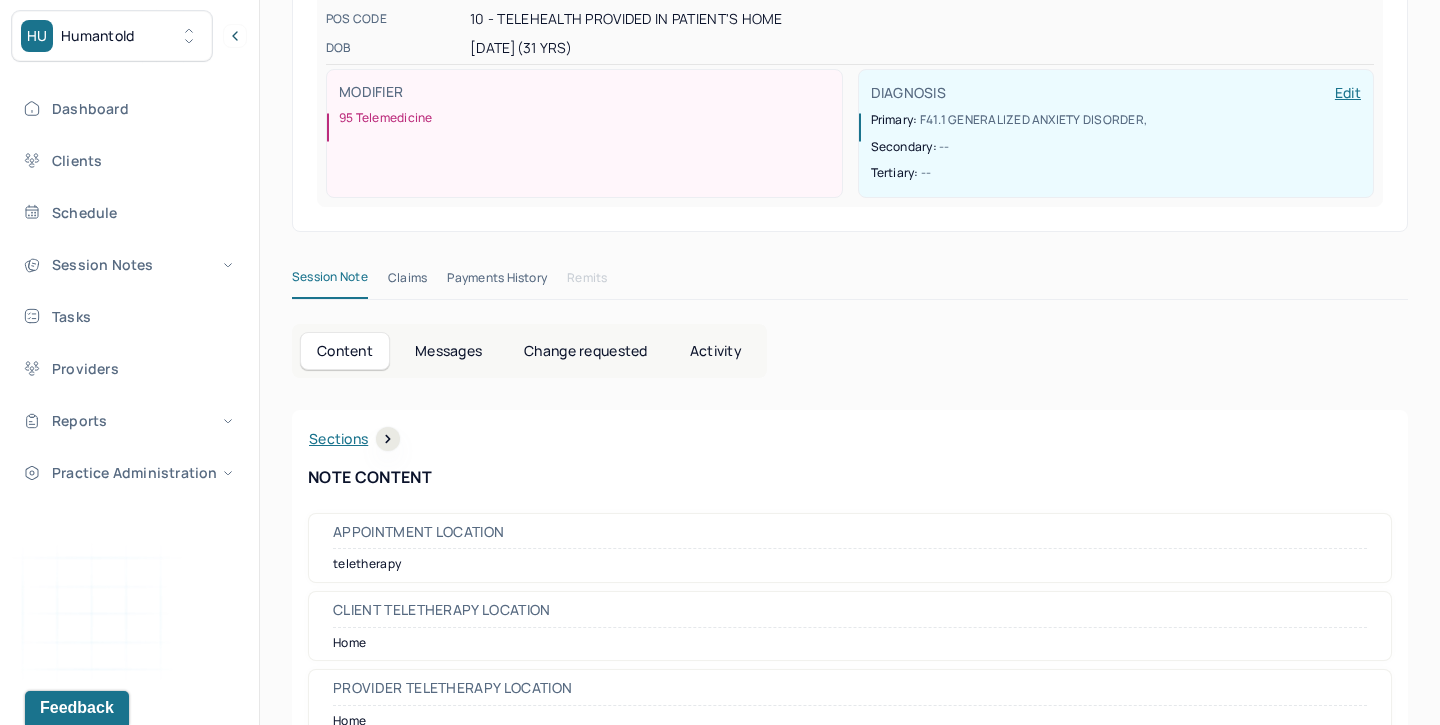 scroll, scrollTop: 327, scrollLeft: 0, axis: vertical 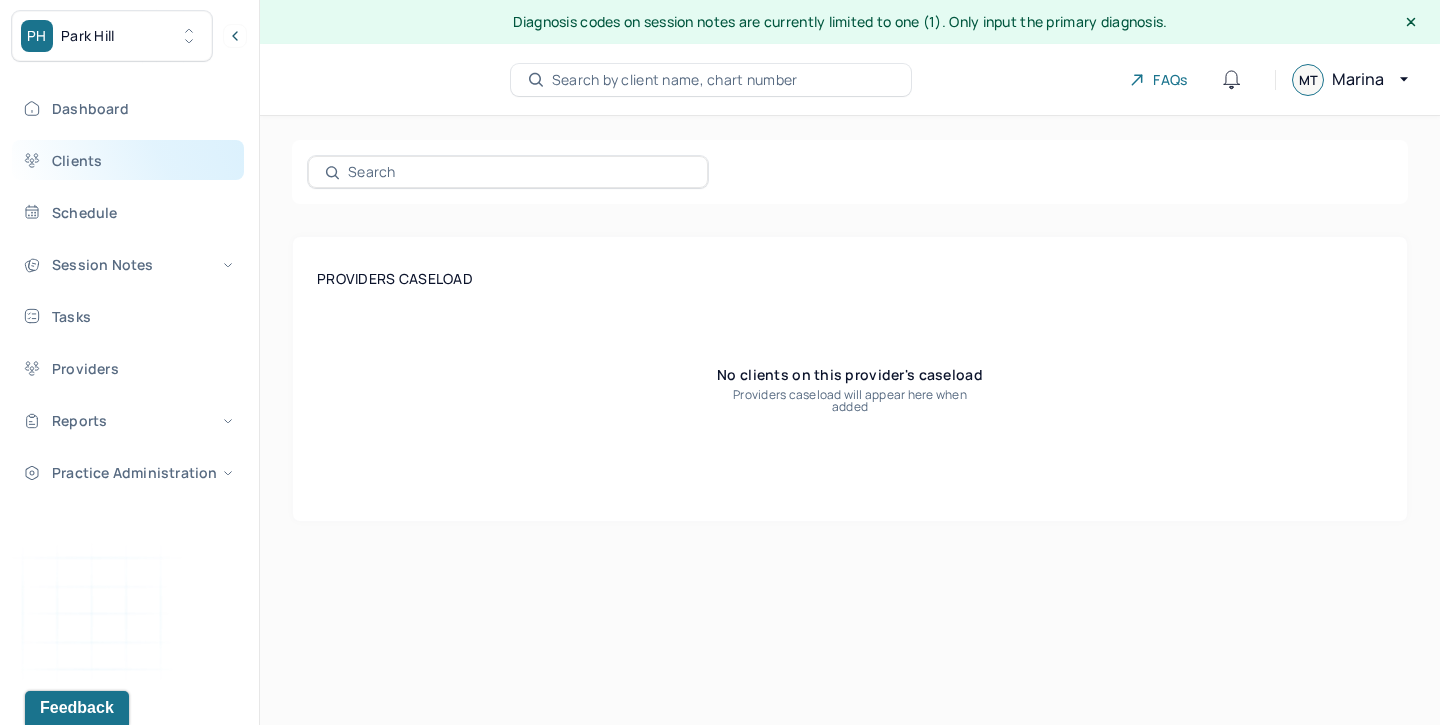 click on "Clients" at bounding box center (128, 160) 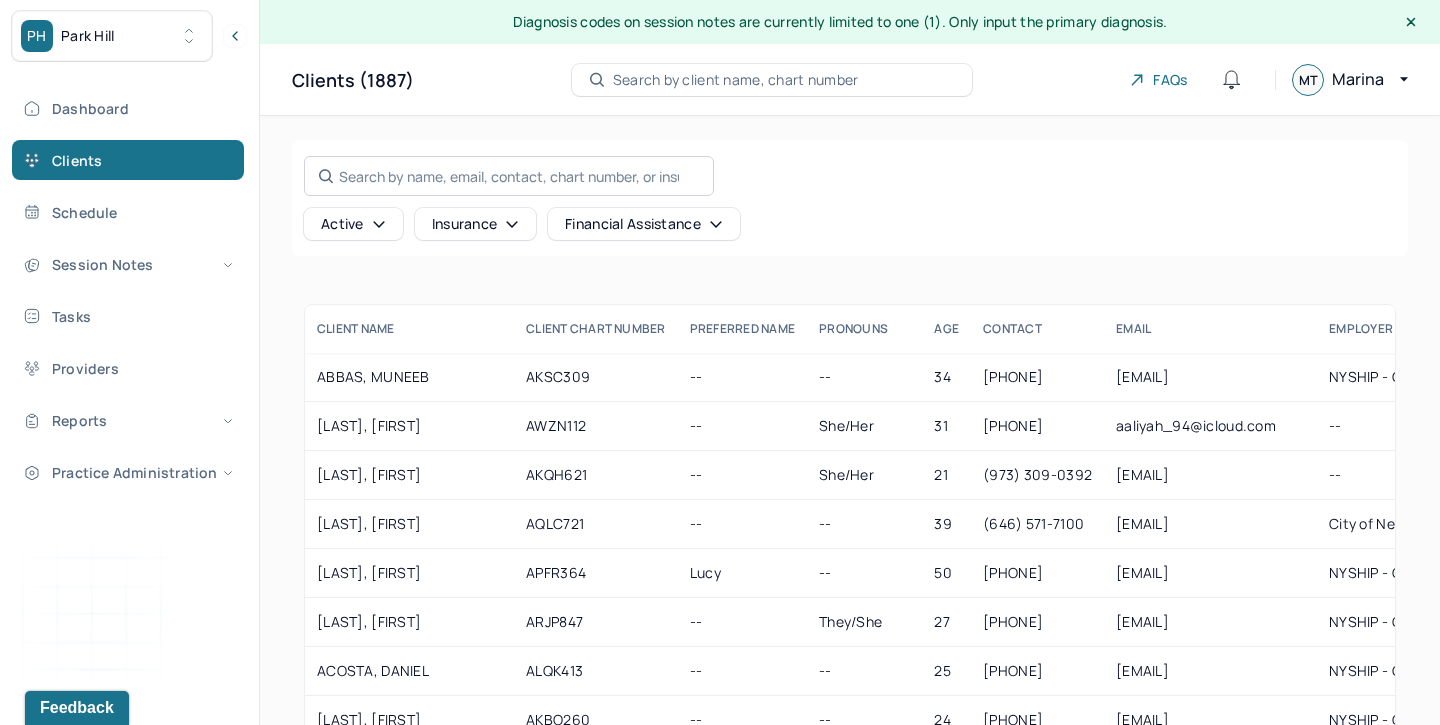click on "Search by name, email, contact, chart number, or insurance id..." at bounding box center (509, 176) 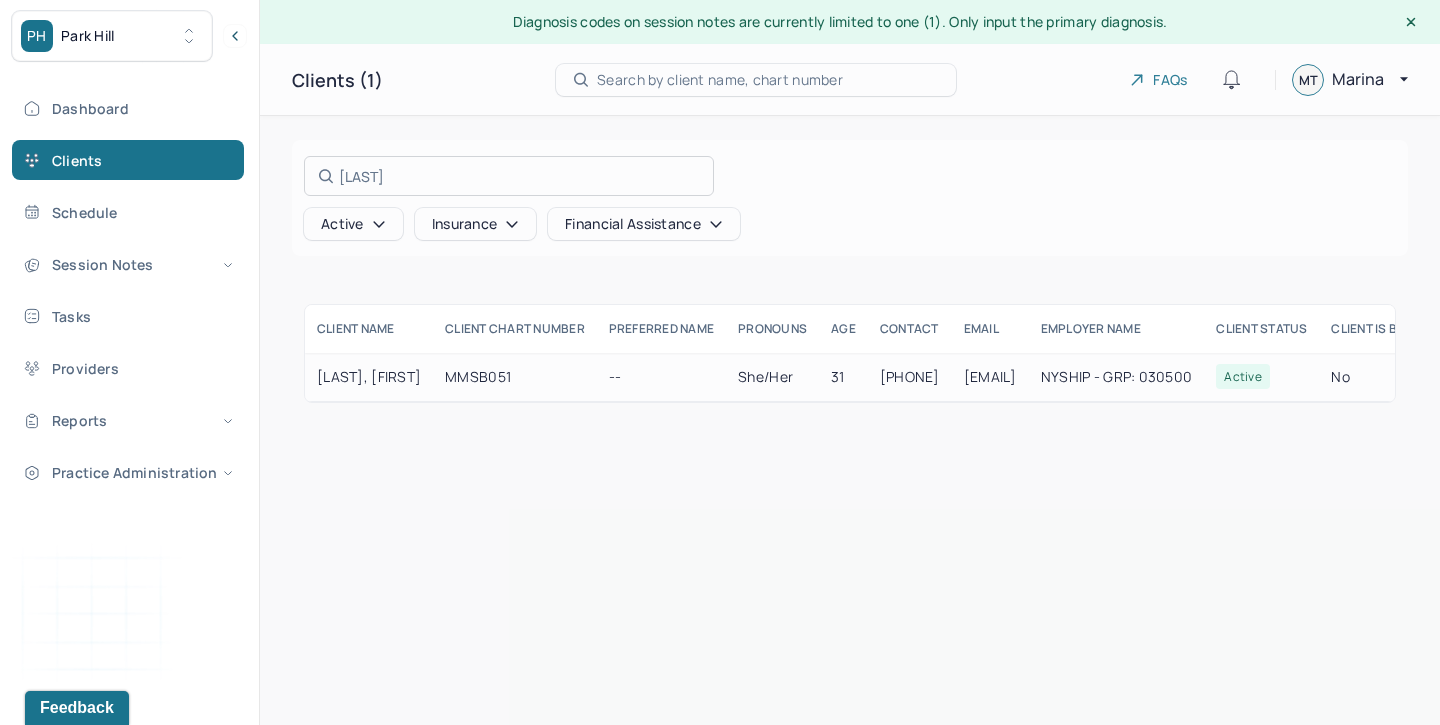 type on "[LAST]" 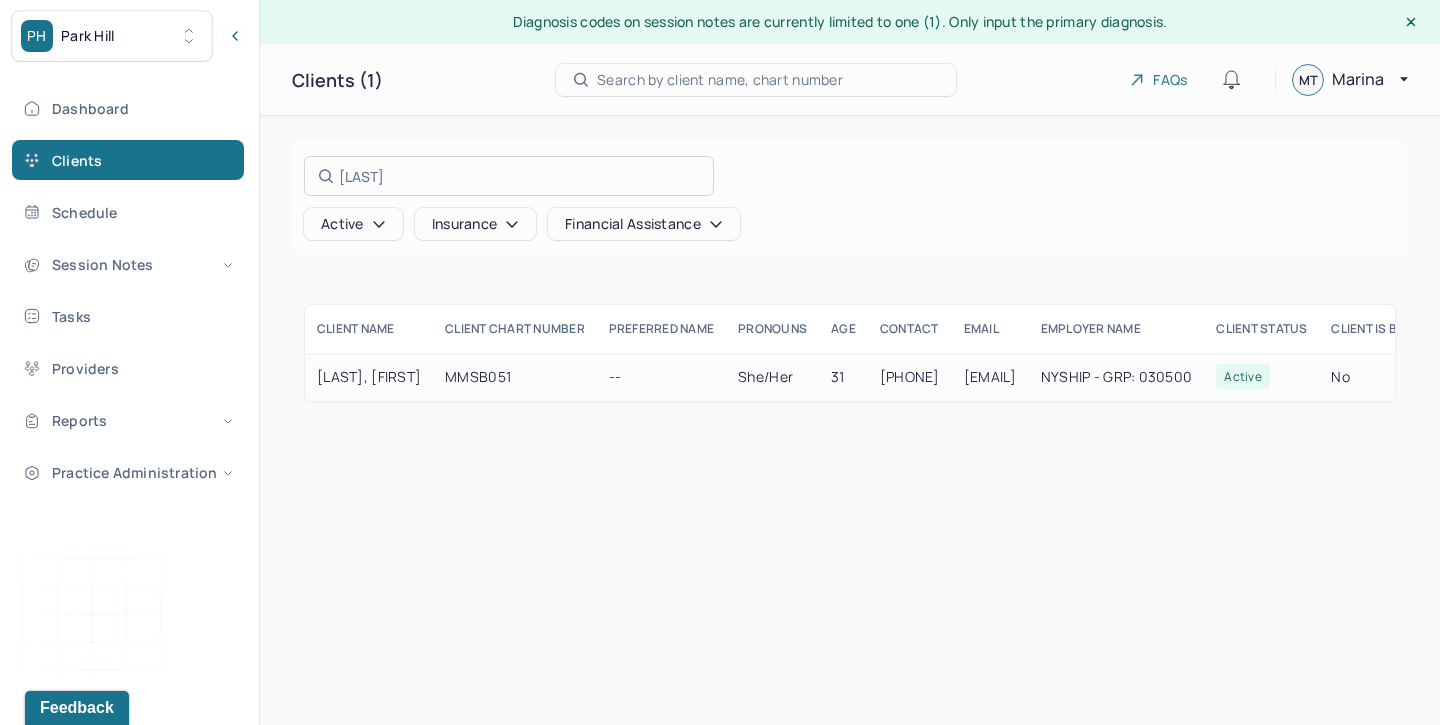 click at bounding box center [720, 362] 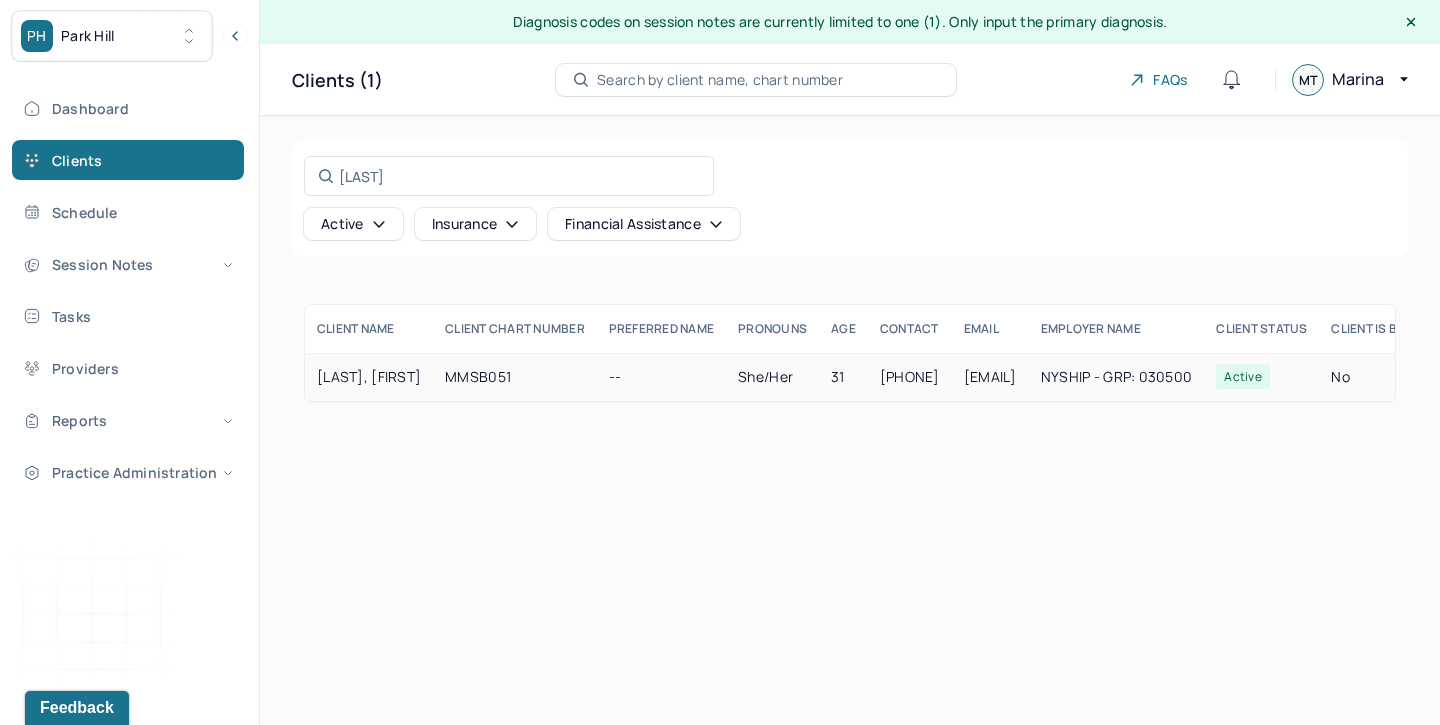 click on "MMSB051" at bounding box center (515, 377) 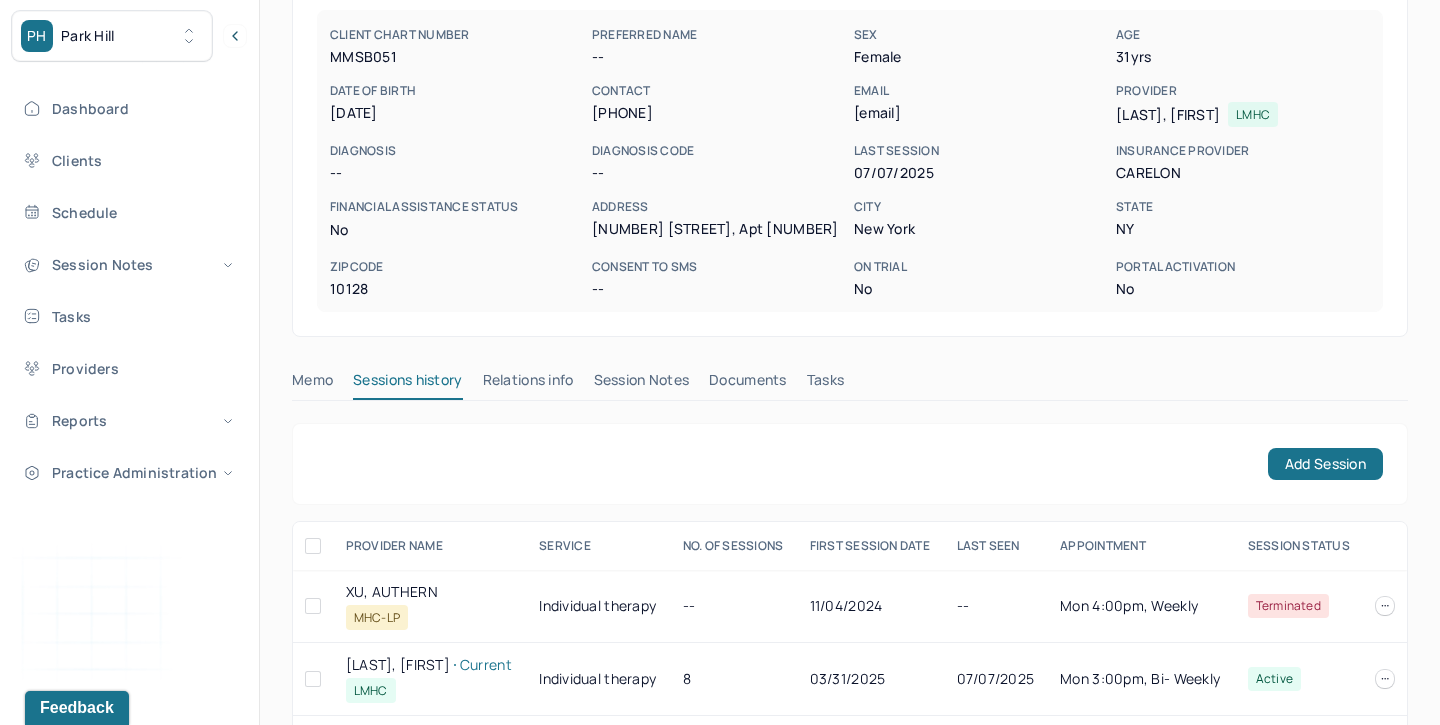 scroll, scrollTop: 299, scrollLeft: 0, axis: vertical 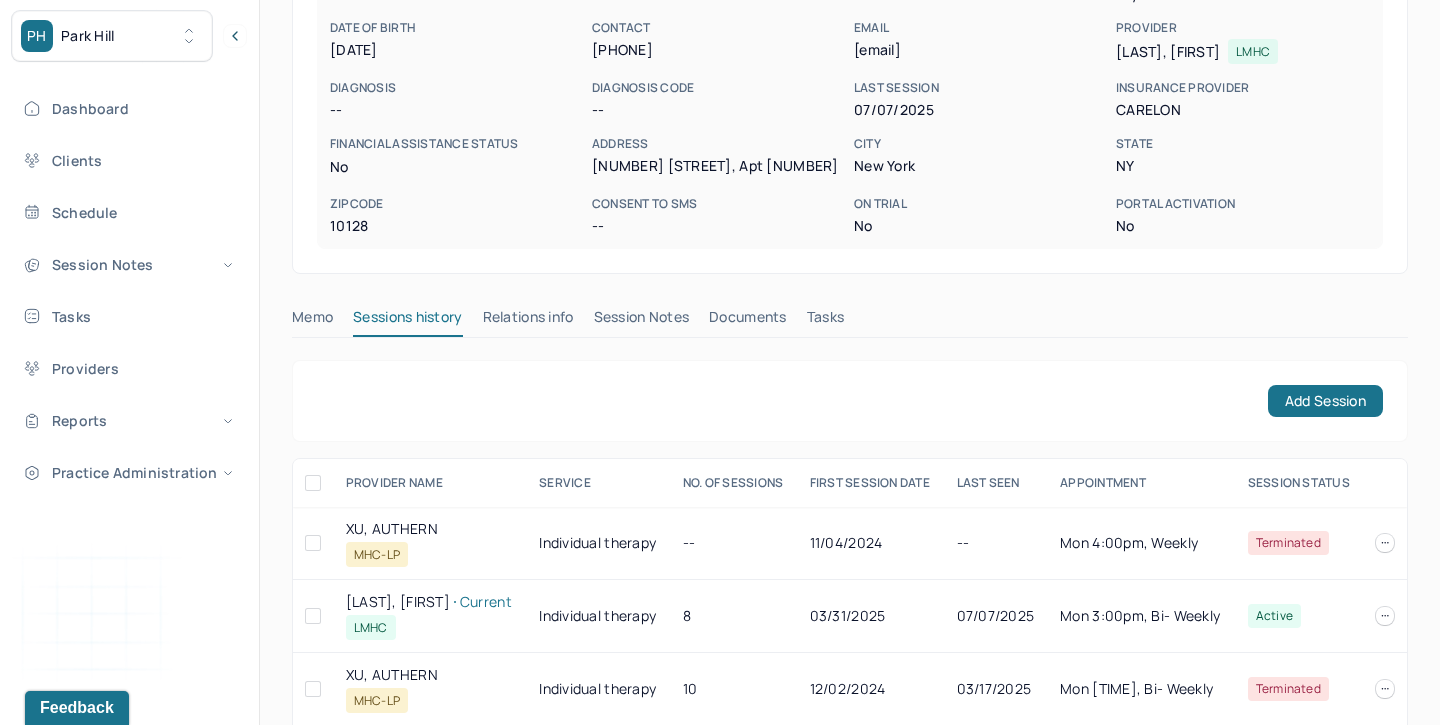 click on "Session Notes" at bounding box center (642, 321) 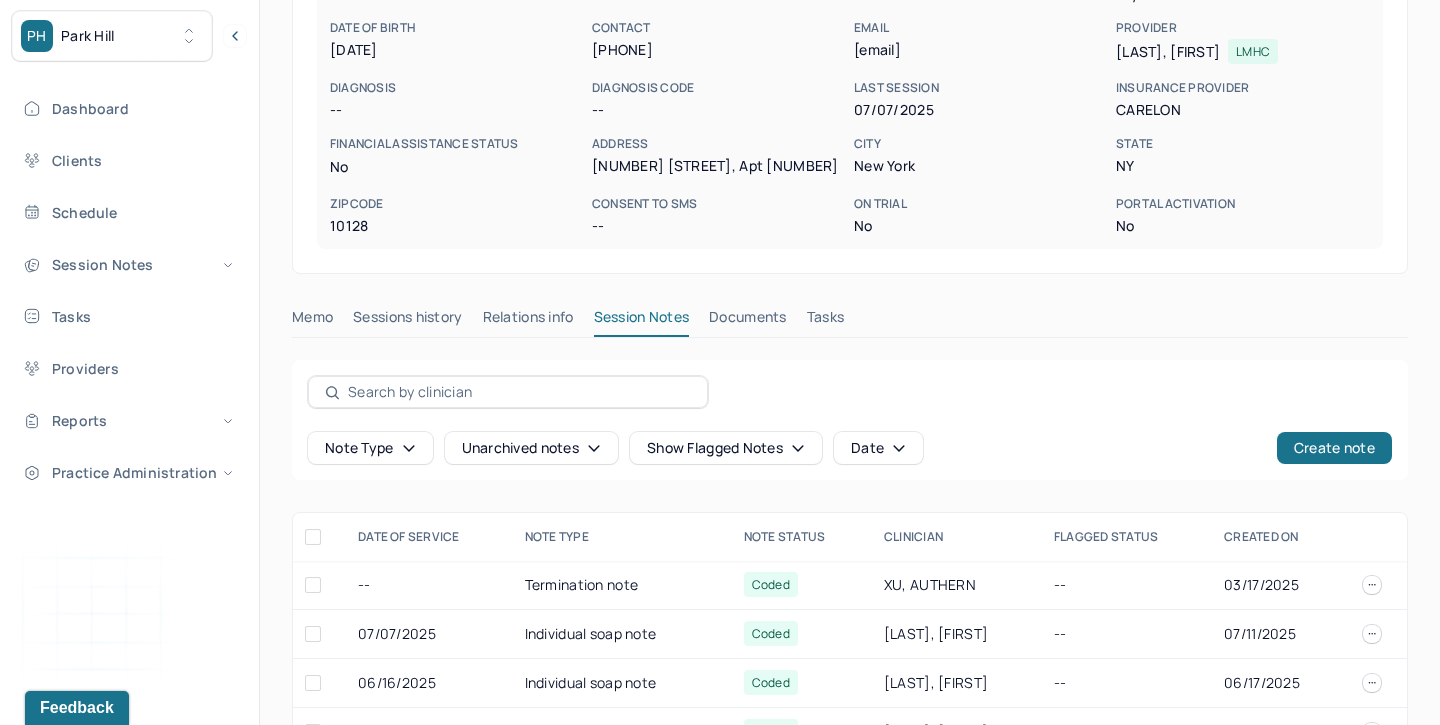scroll, scrollTop: 563, scrollLeft: 0, axis: vertical 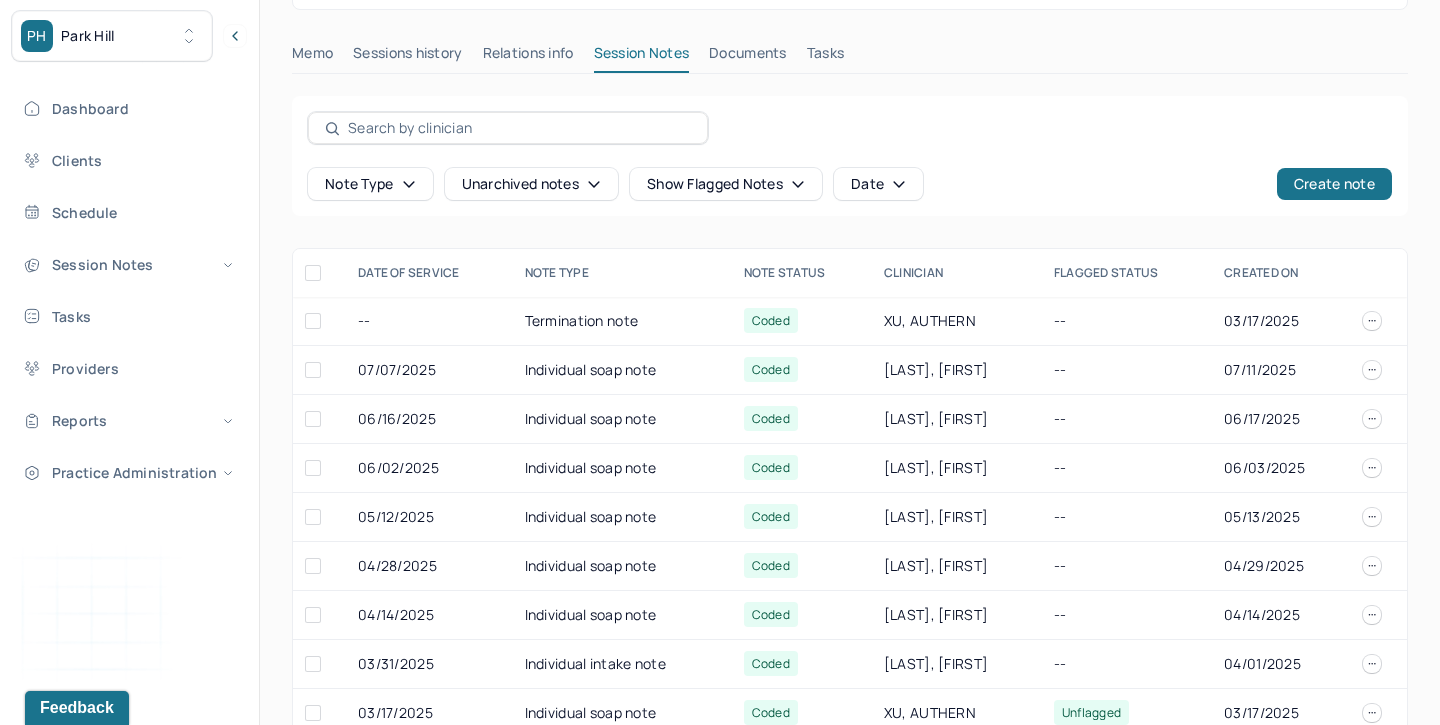 click on "Unarchived notes" at bounding box center (531, 184) 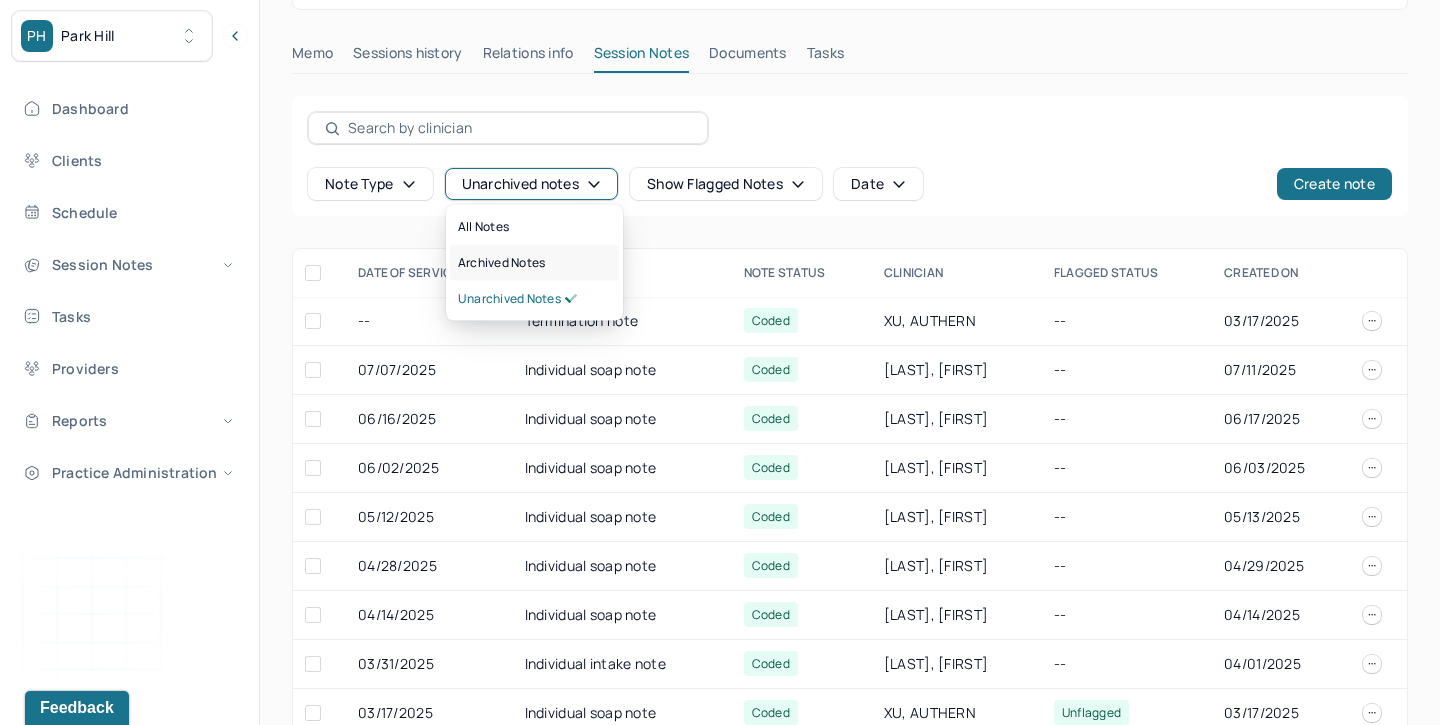 click on "Archived notes" at bounding box center [501, 263] 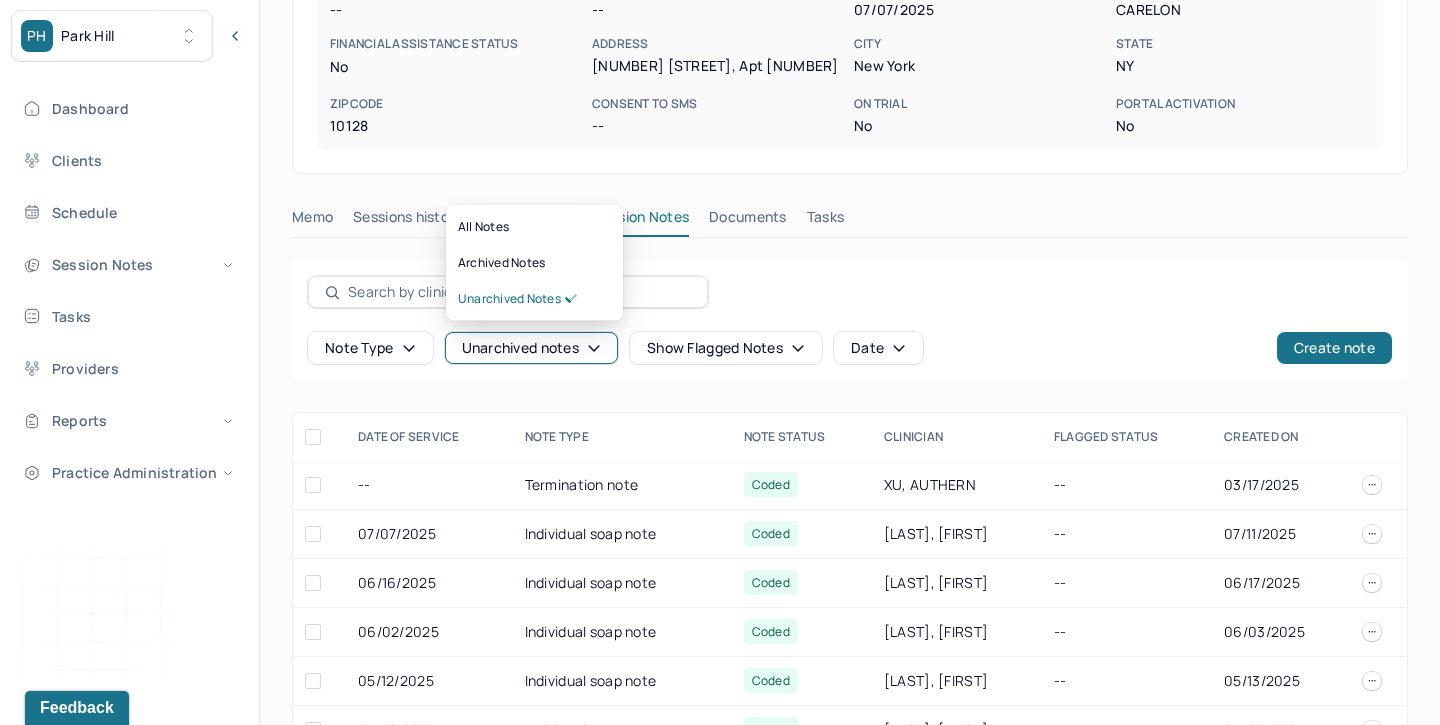 scroll, scrollTop: 209, scrollLeft: 0, axis: vertical 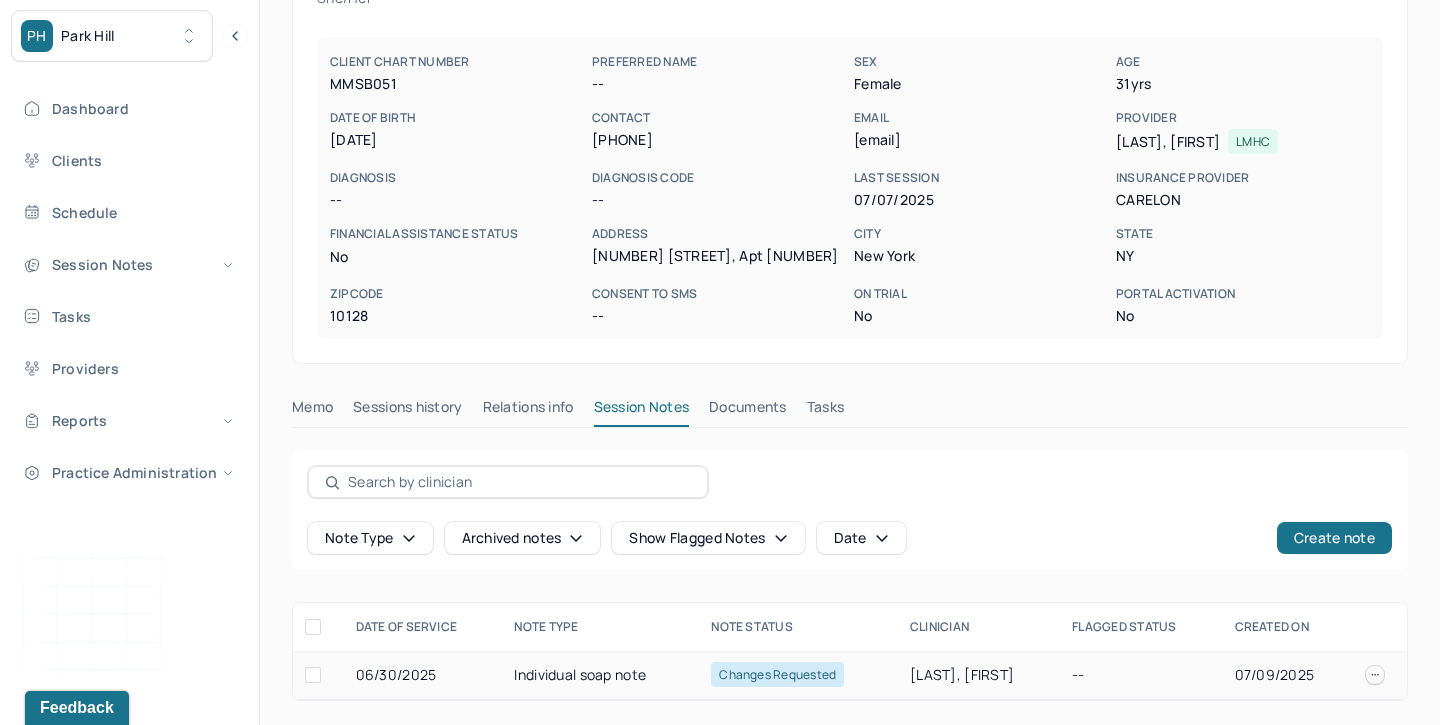 click on "Individual soap note" at bounding box center [600, 675] 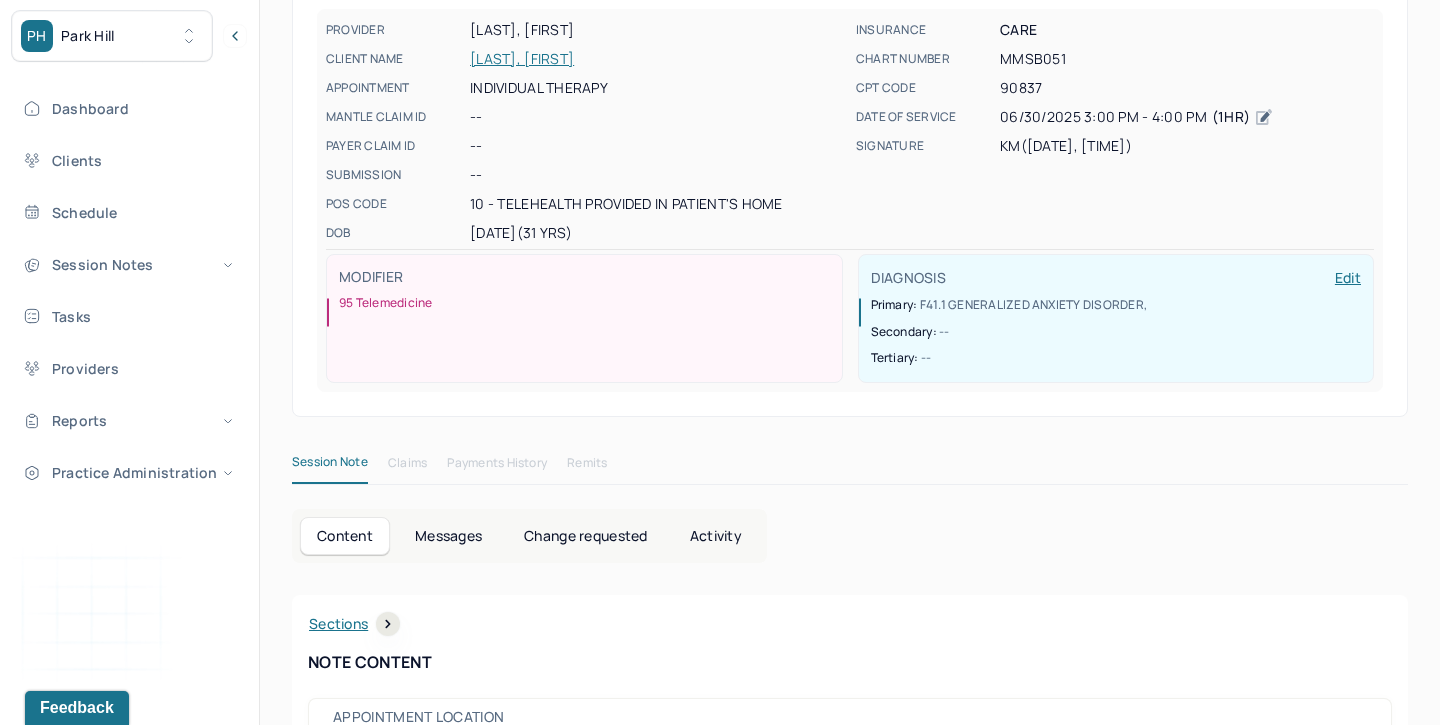 click on "Activity" at bounding box center (716, 536) 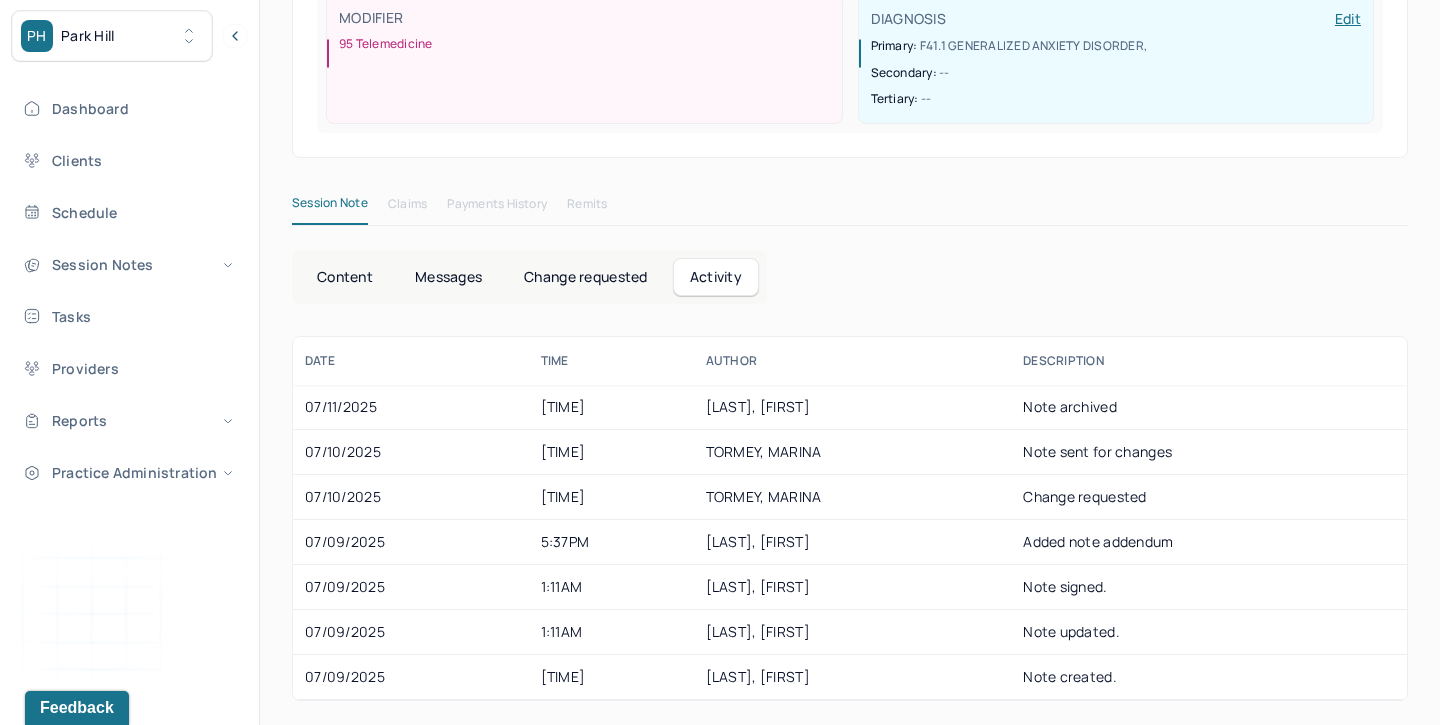 scroll, scrollTop: 470, scrollLeft: 0, axis: vertical 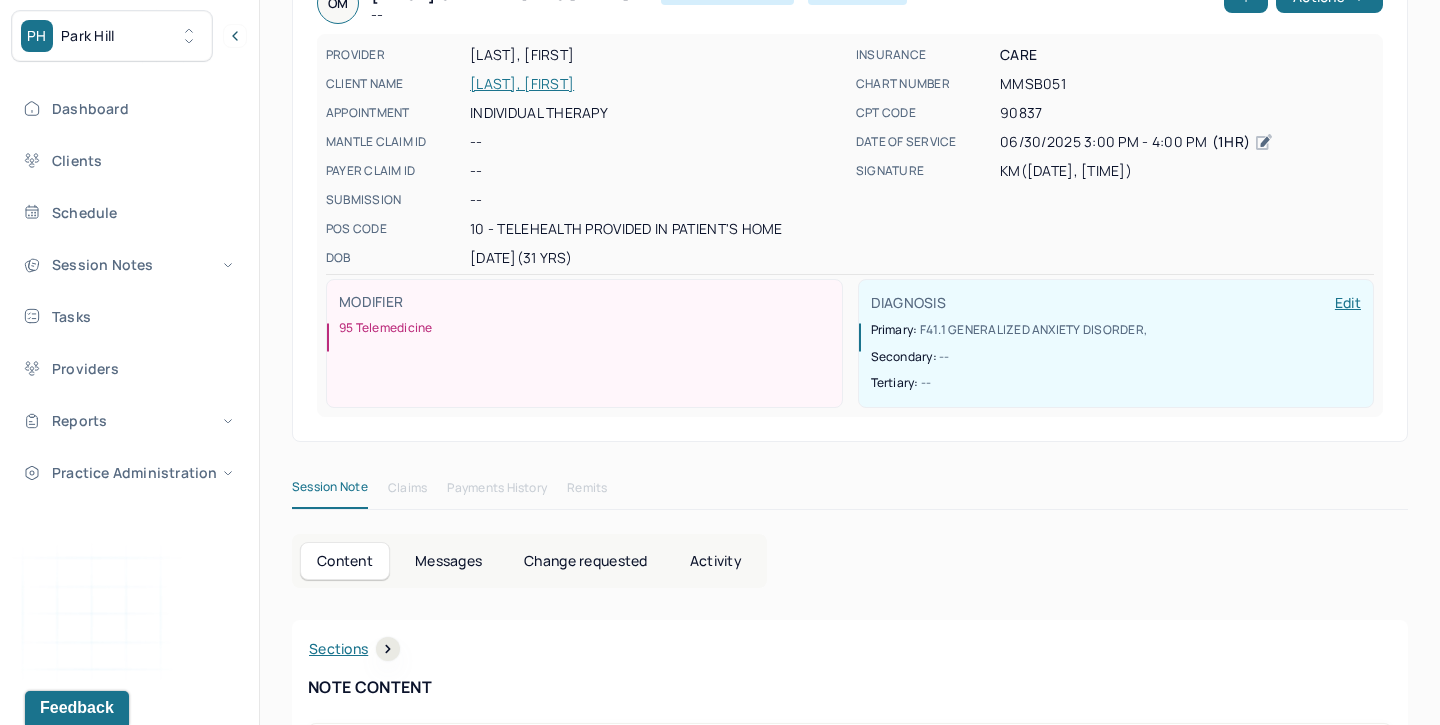 click on "Activity" at bounding box center (716, 561) 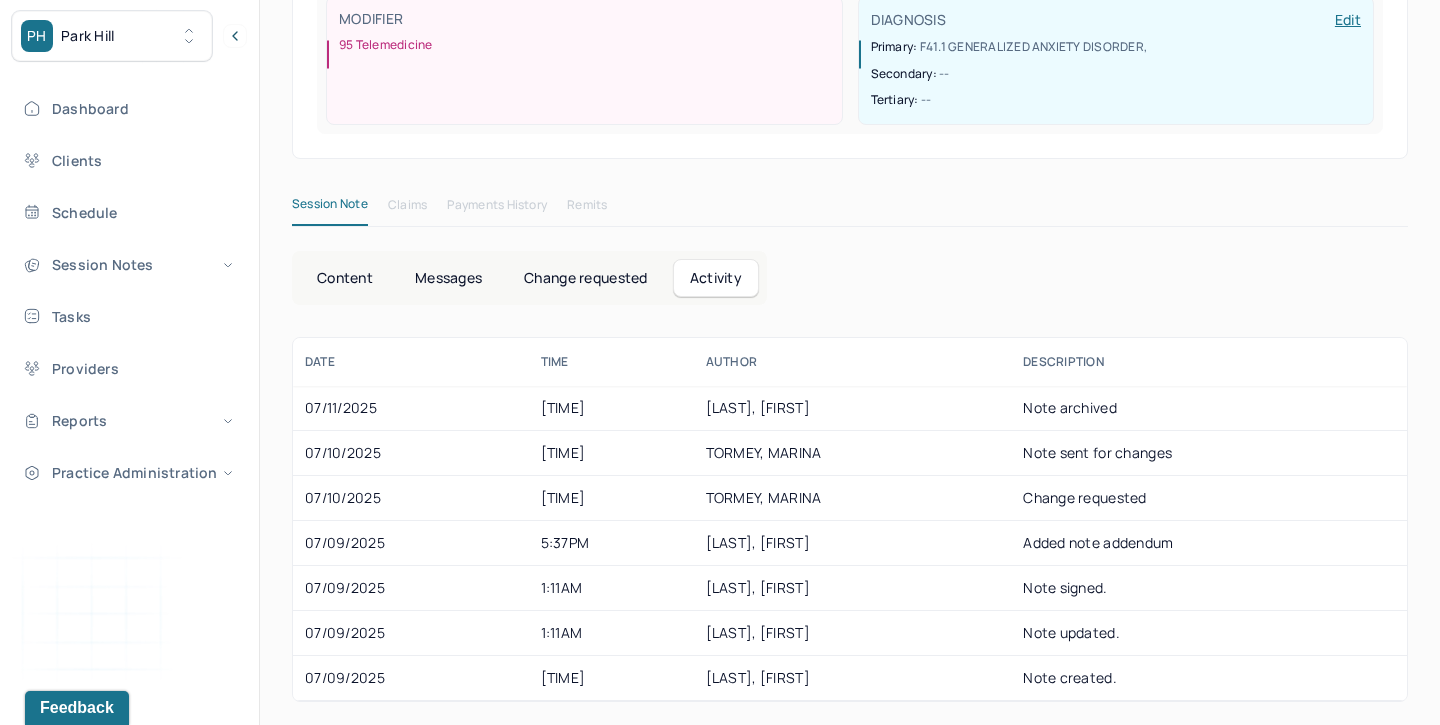 scroll, scrollTop: 470, scrollLeft: 0, axis: vertical 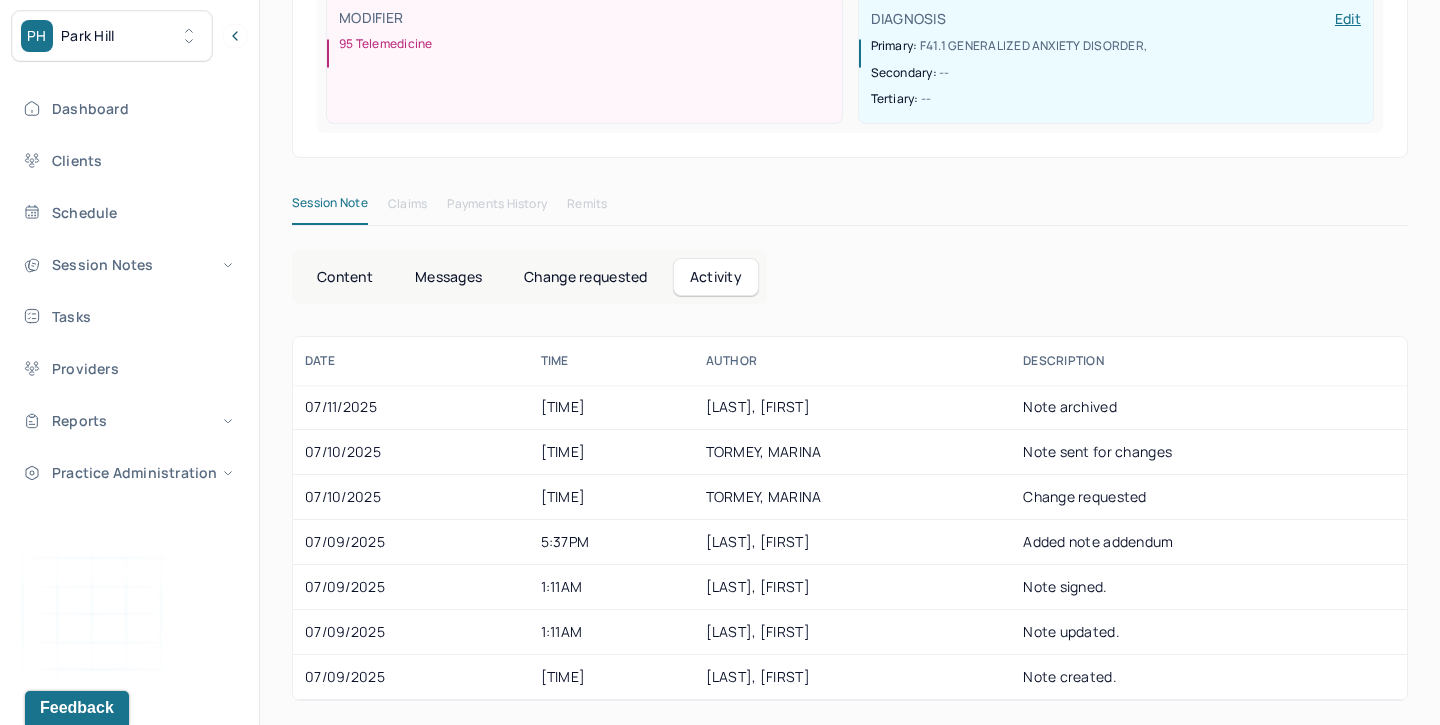 click on "Change requested" at bounding box center (585, 277) 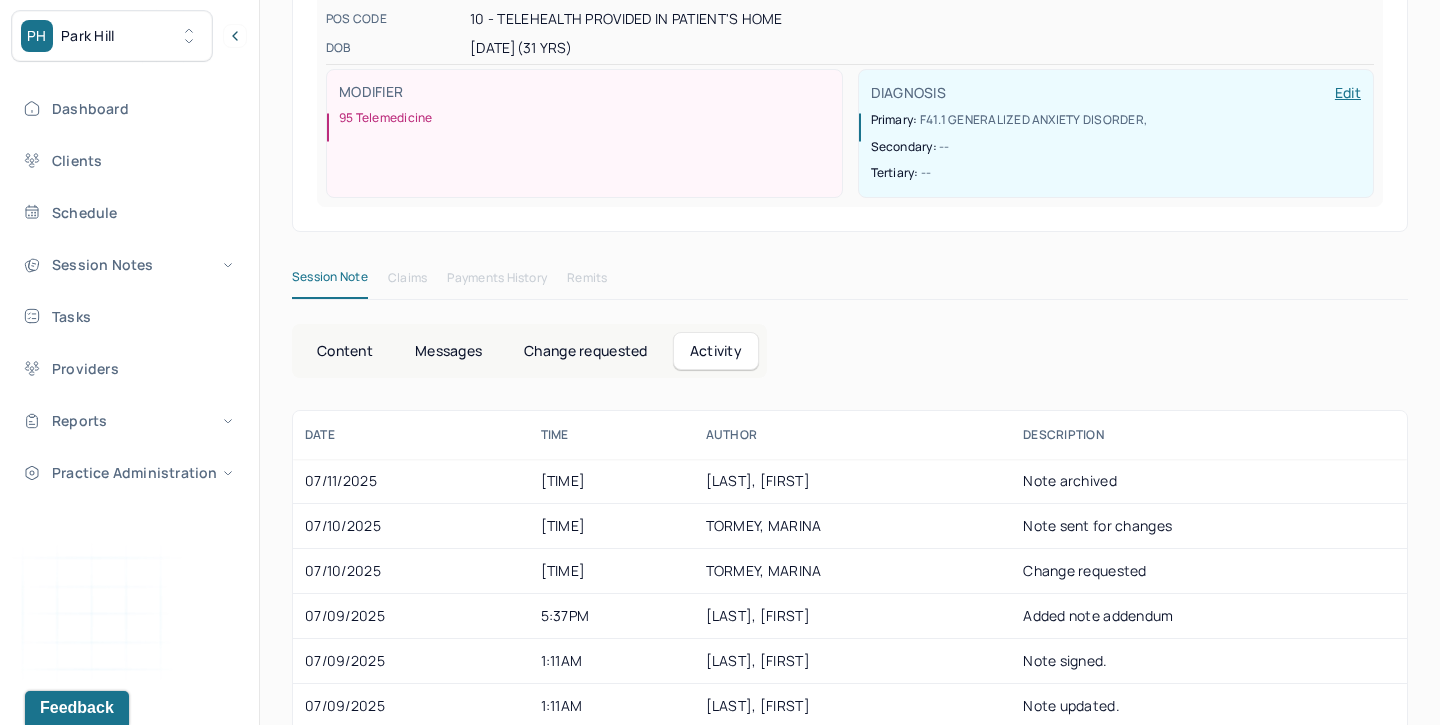 scroll, scrollTop: 218, scrollLeft: 0, axis: vertical 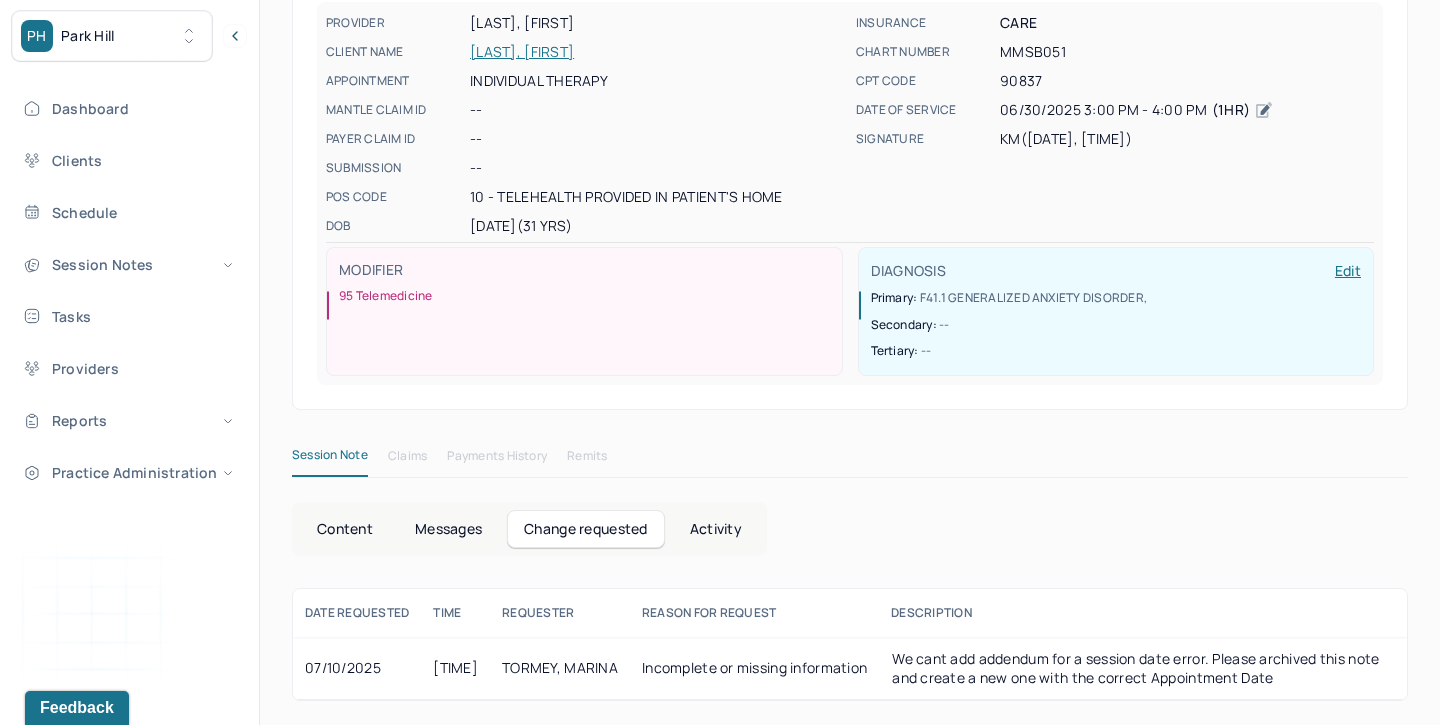 click on "Content" at bounding box center [345, 529] 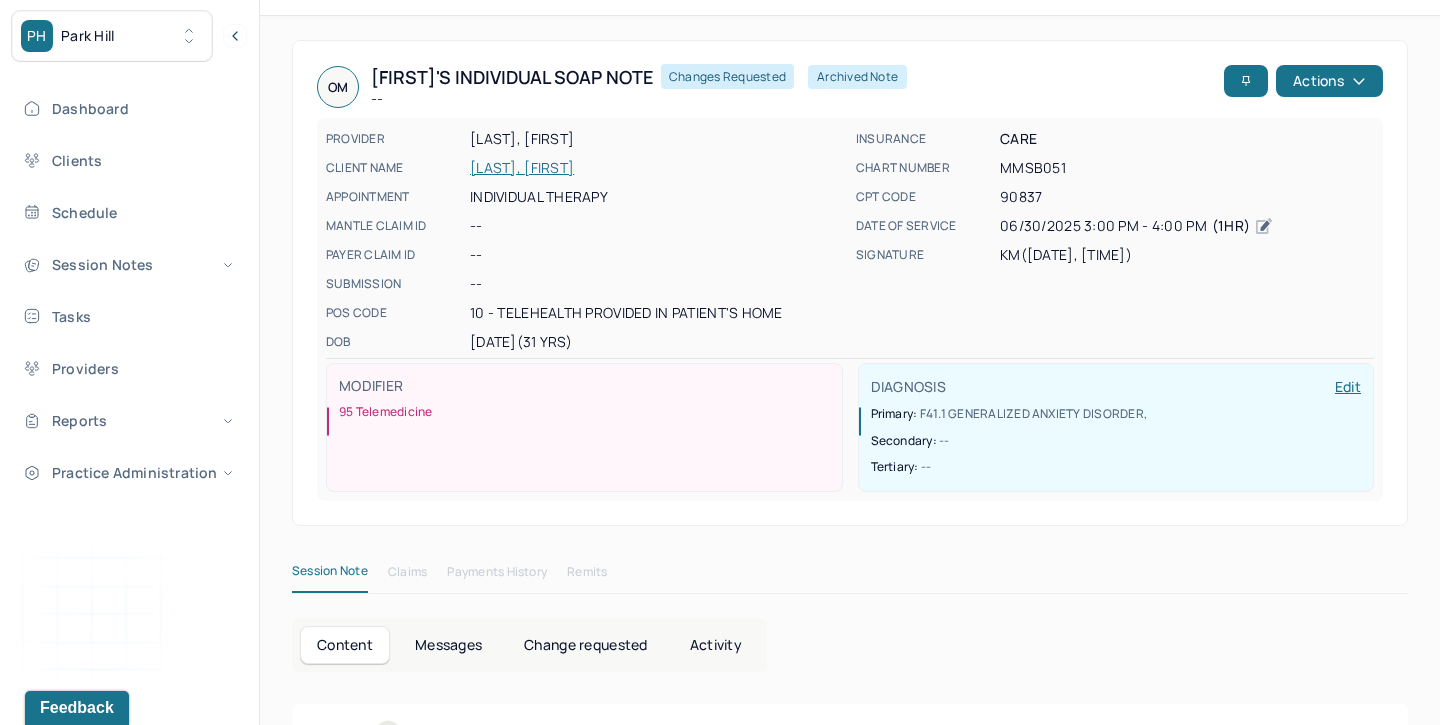 scroll, scrollTop: 101, scrollLeft: 0, axis: vertical 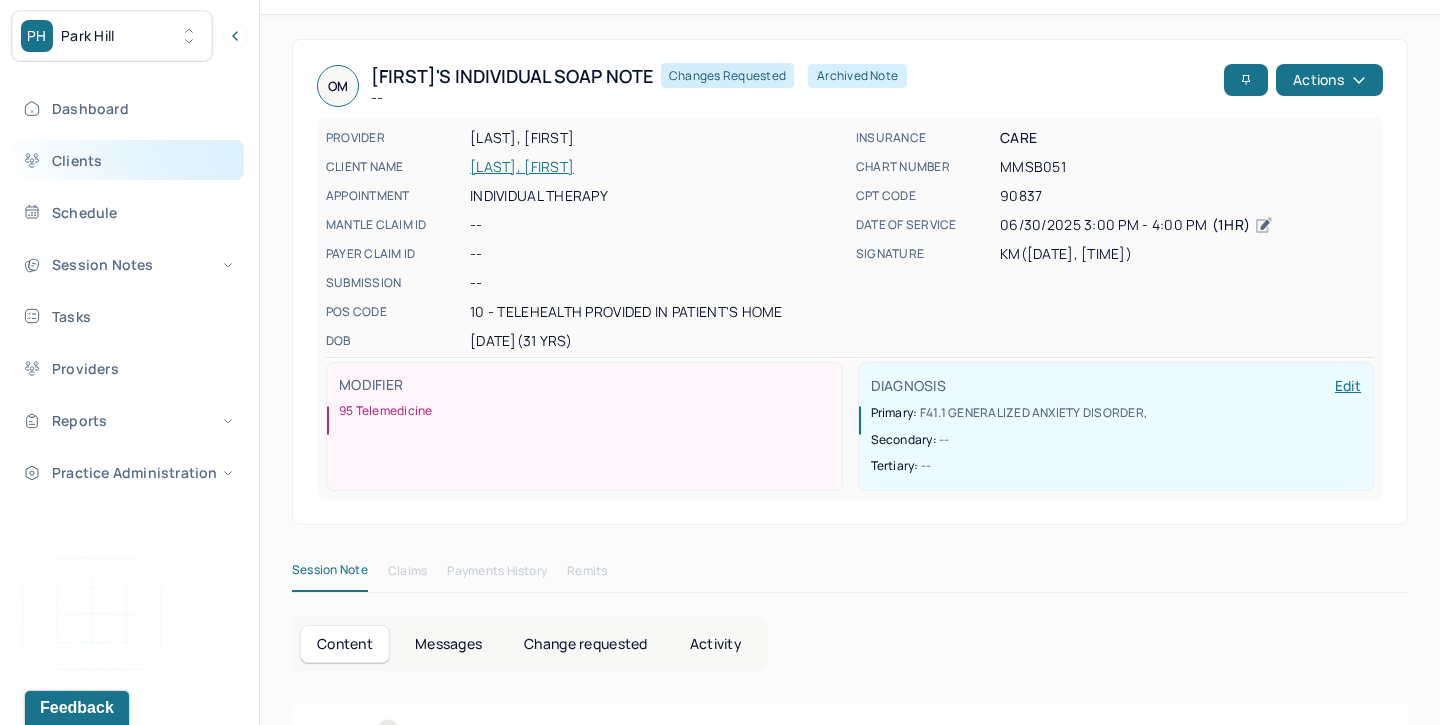 click on "Clients" at bounding box center [128, 160] 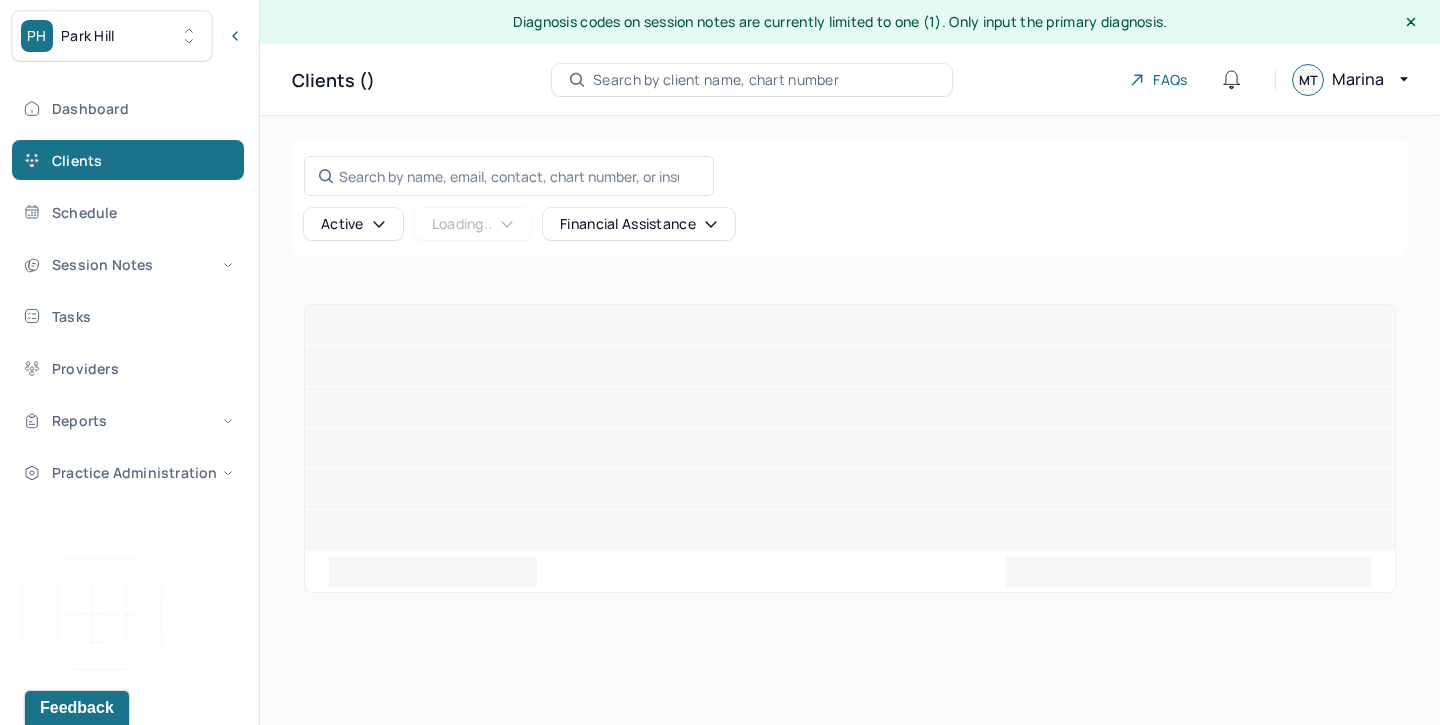 scroll, scrollTop: 0, scrollLeft: 0, axis: both 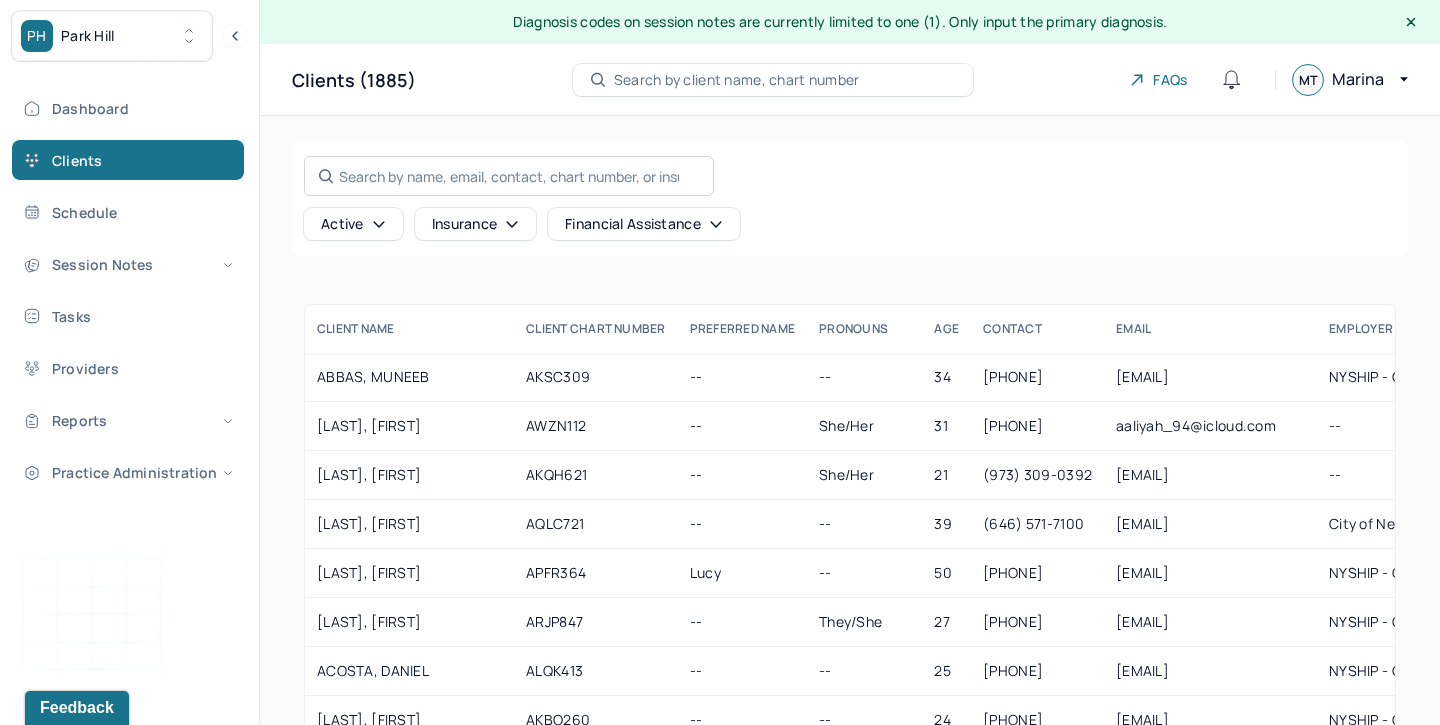 click on "Search by name, email, contact, chart number, or insurance id..." at bounding box center (509, 176) 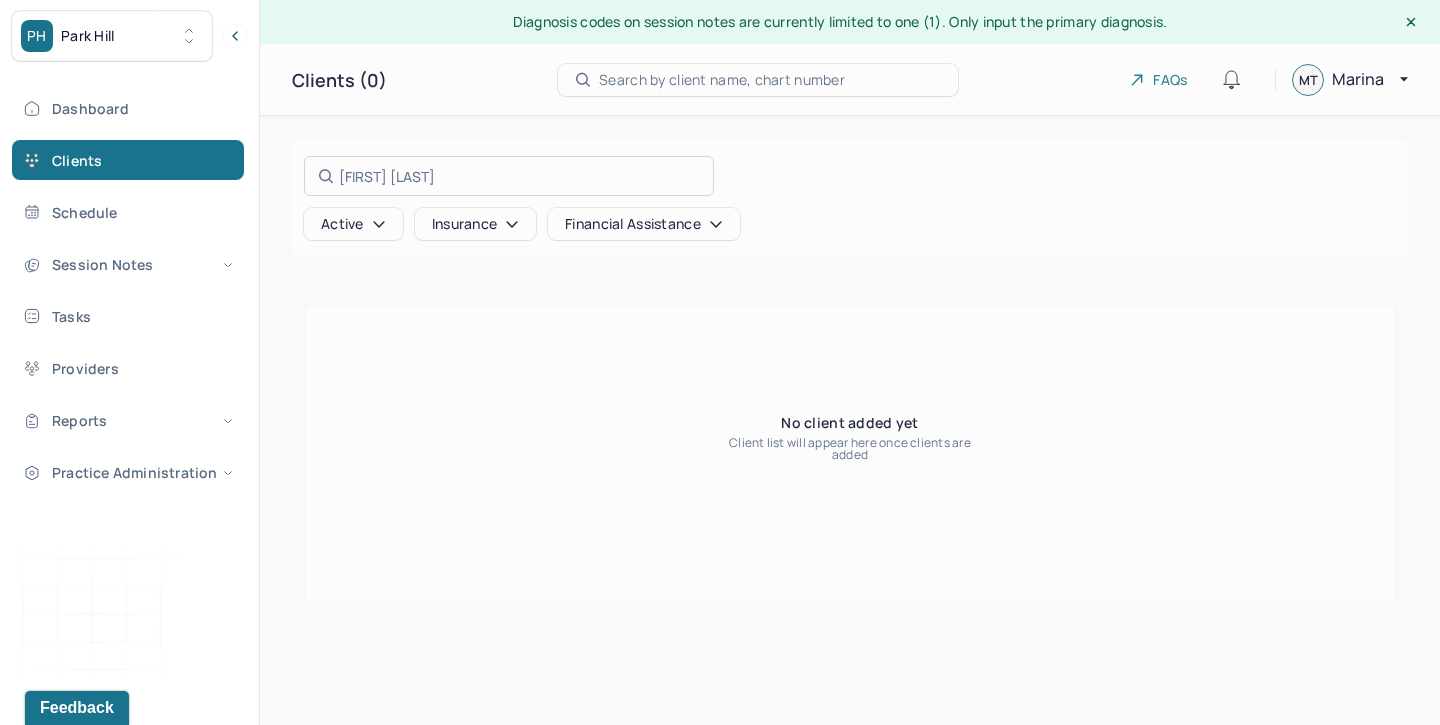 click at bounding box center [720, 362] 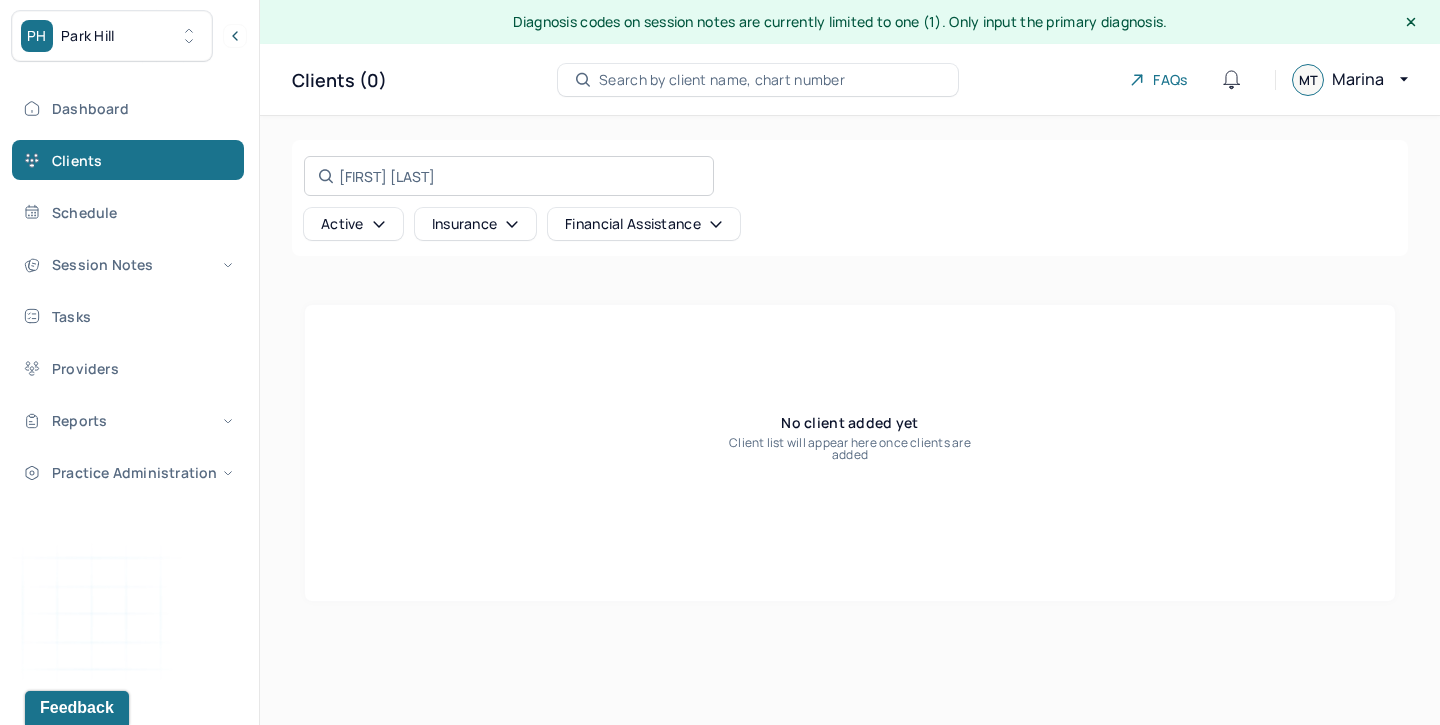 click on "[FIRST] [LAST] Search by name, email, contact, chart number, or insurance id..." at bounding box center [509, 176] 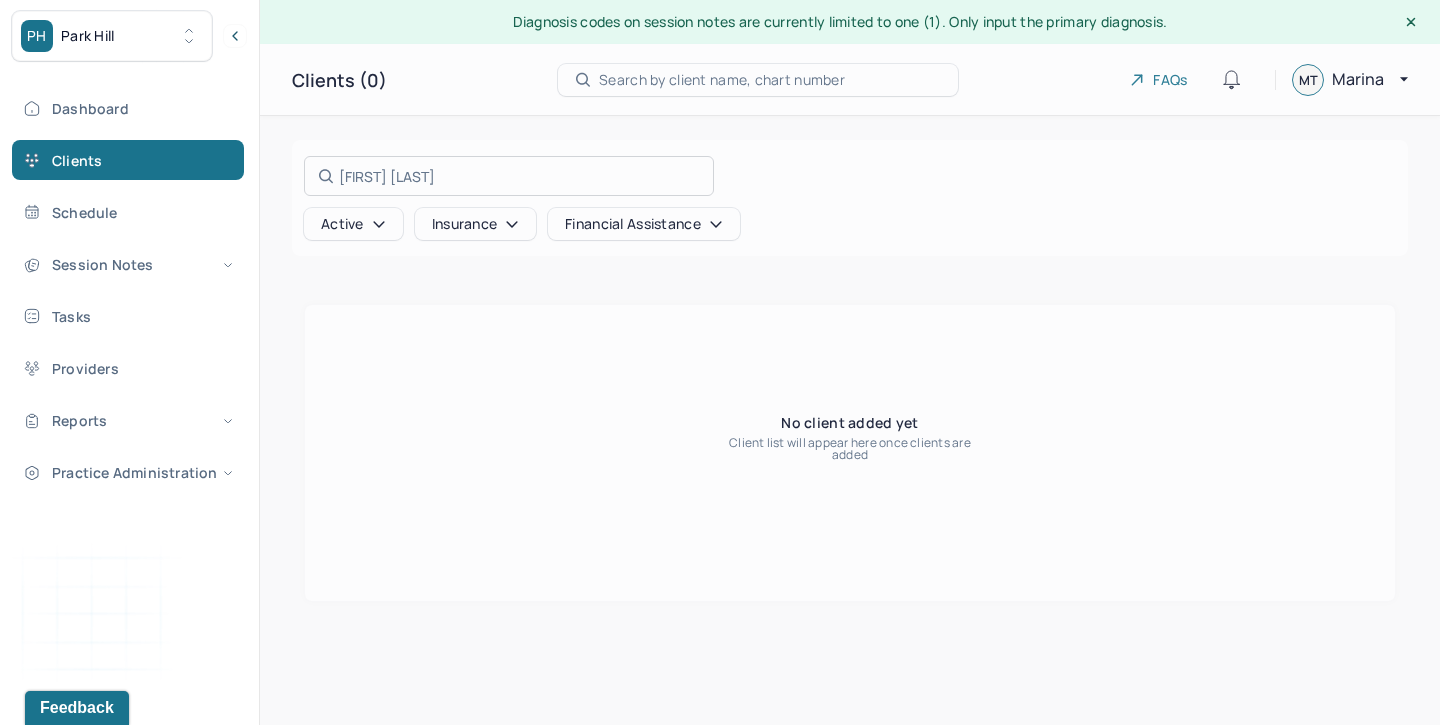 type on "[FIRST] [LAST]" 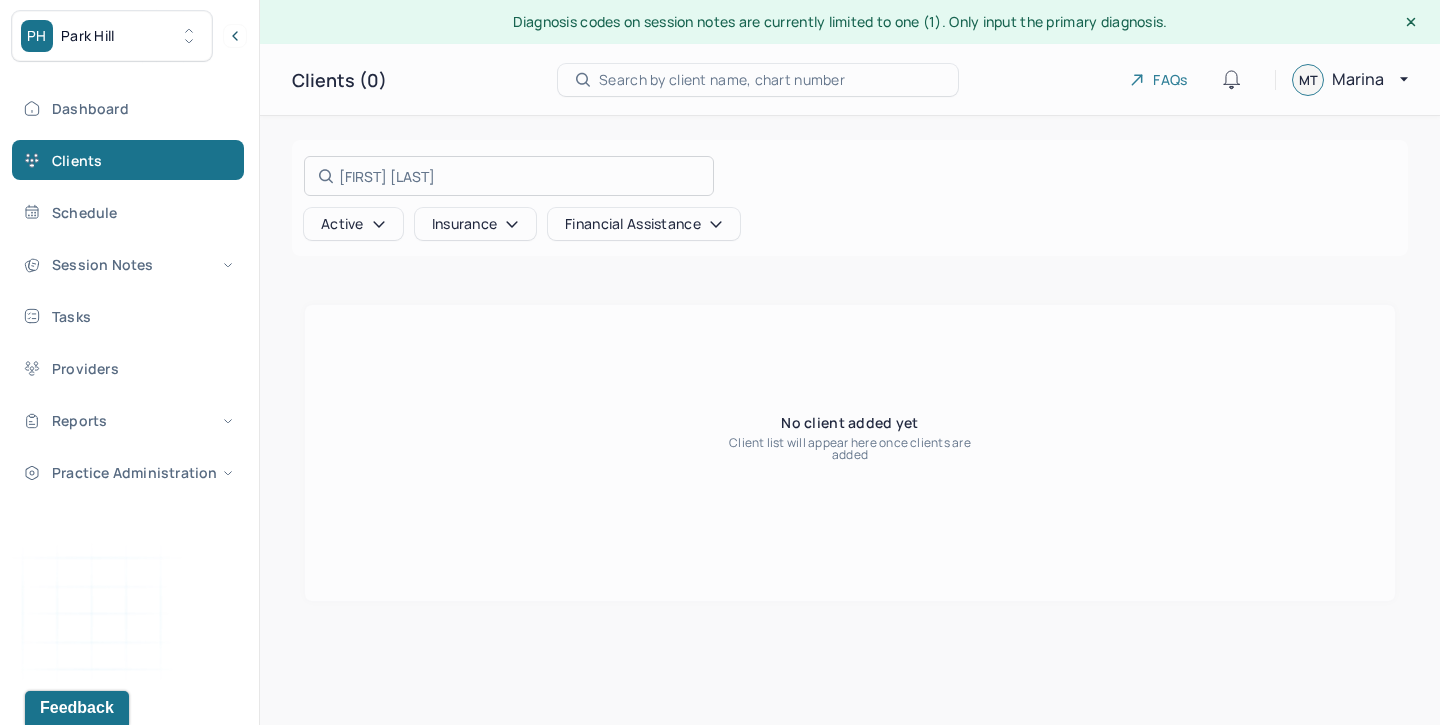 click at bounding box center (720, 362) 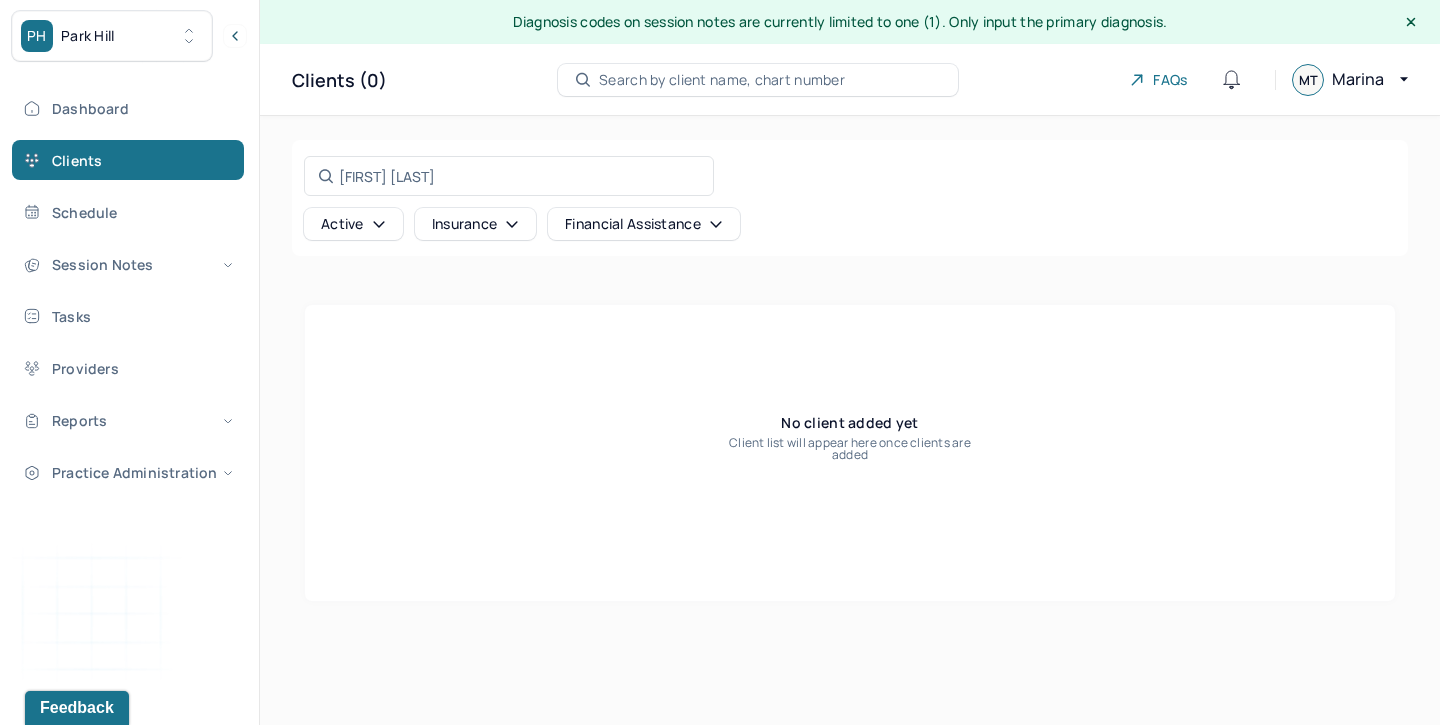 click on "Active" at bounding box center (353, 224) 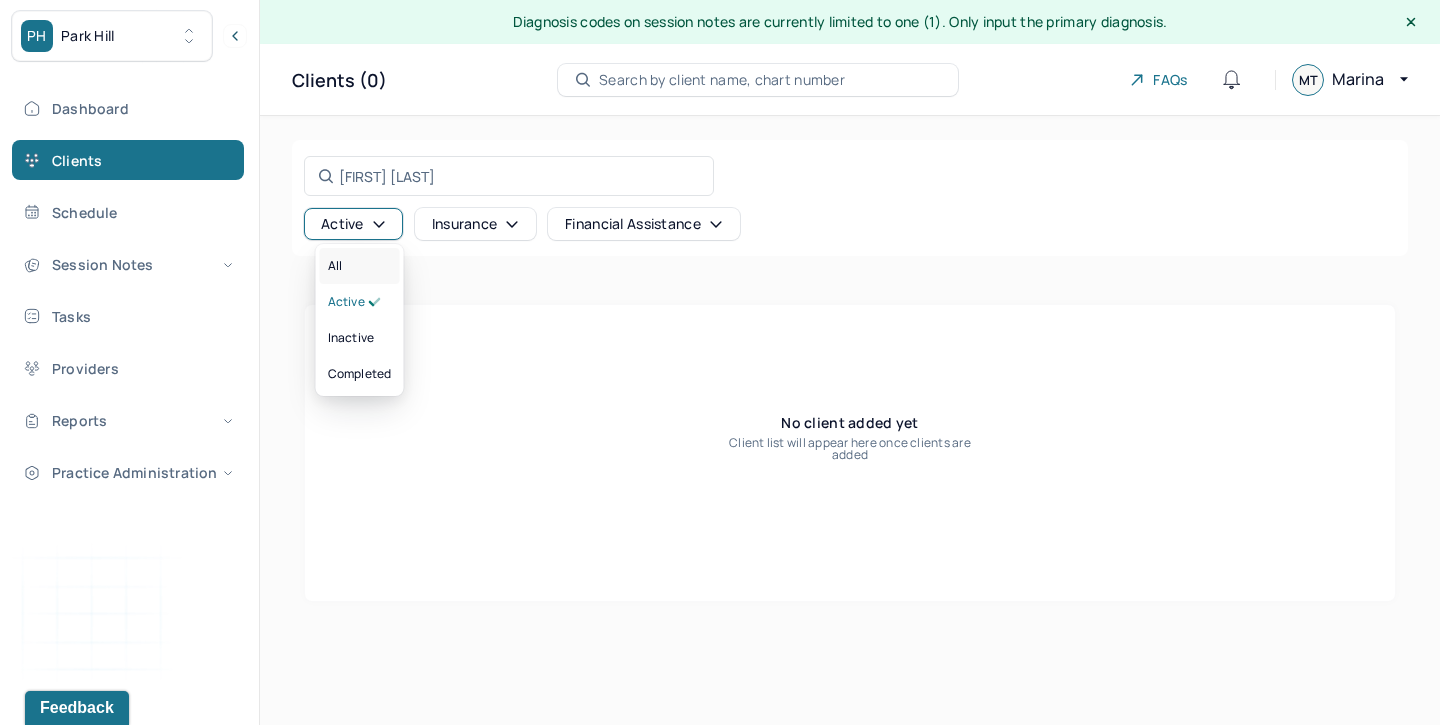 click on "All" at bounding box center [360, 266] 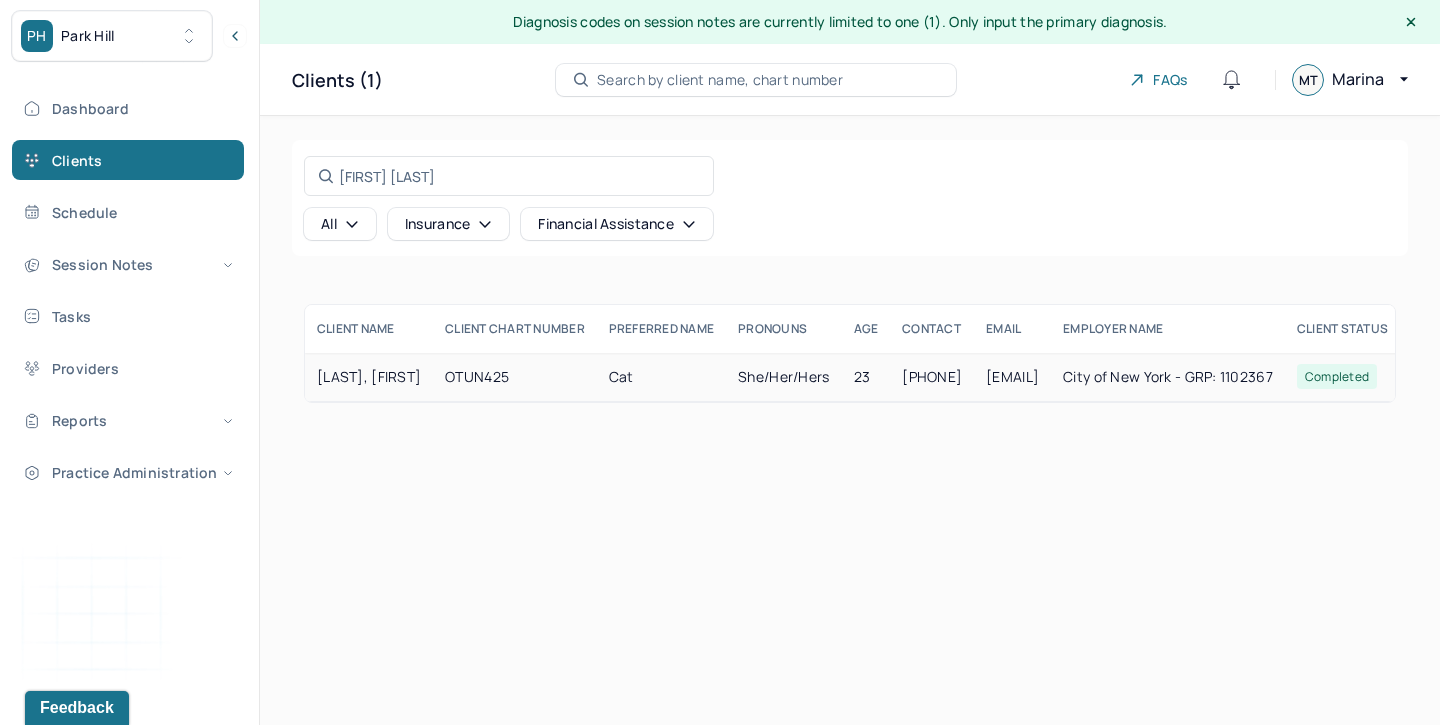 click on "[LAST], [FIRST]" at bounding box center (369, 377) 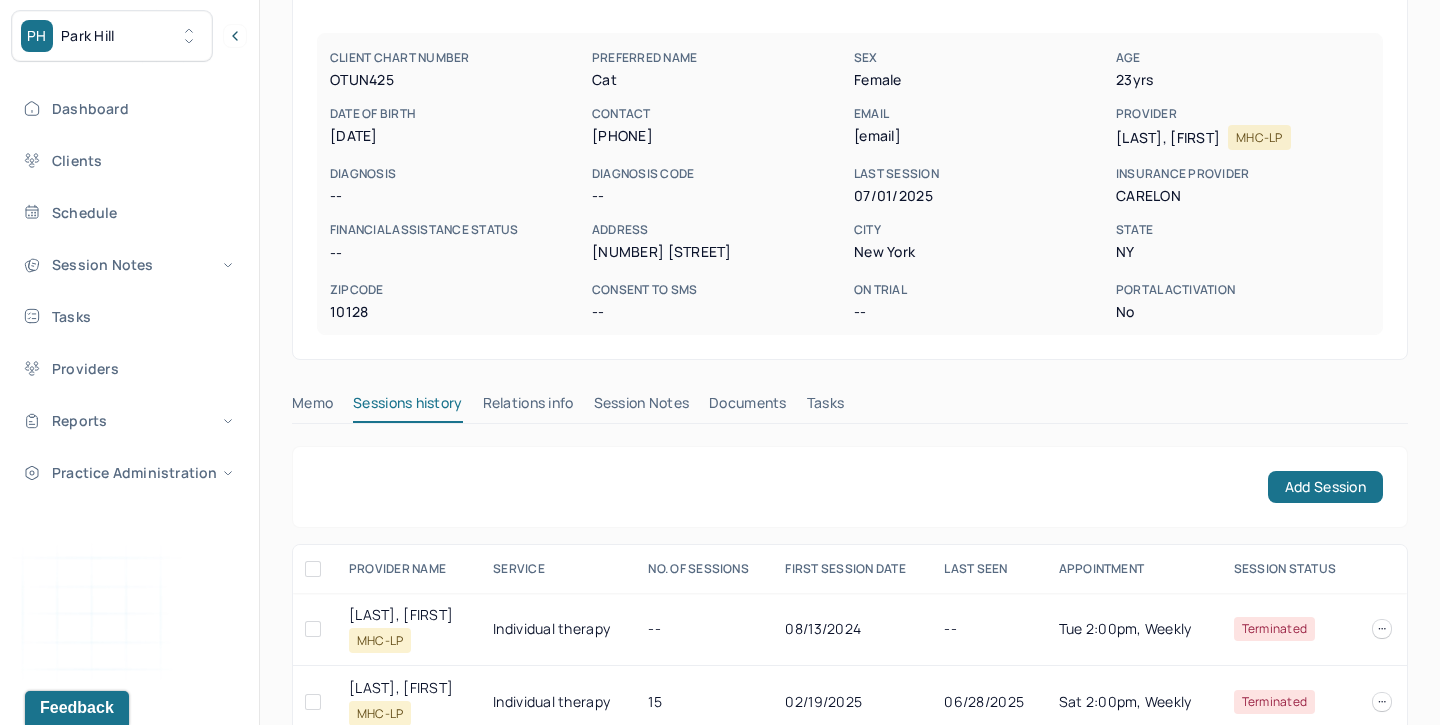 scroll, scrollTop: 254, scrollLeft: 0, axis: vertical 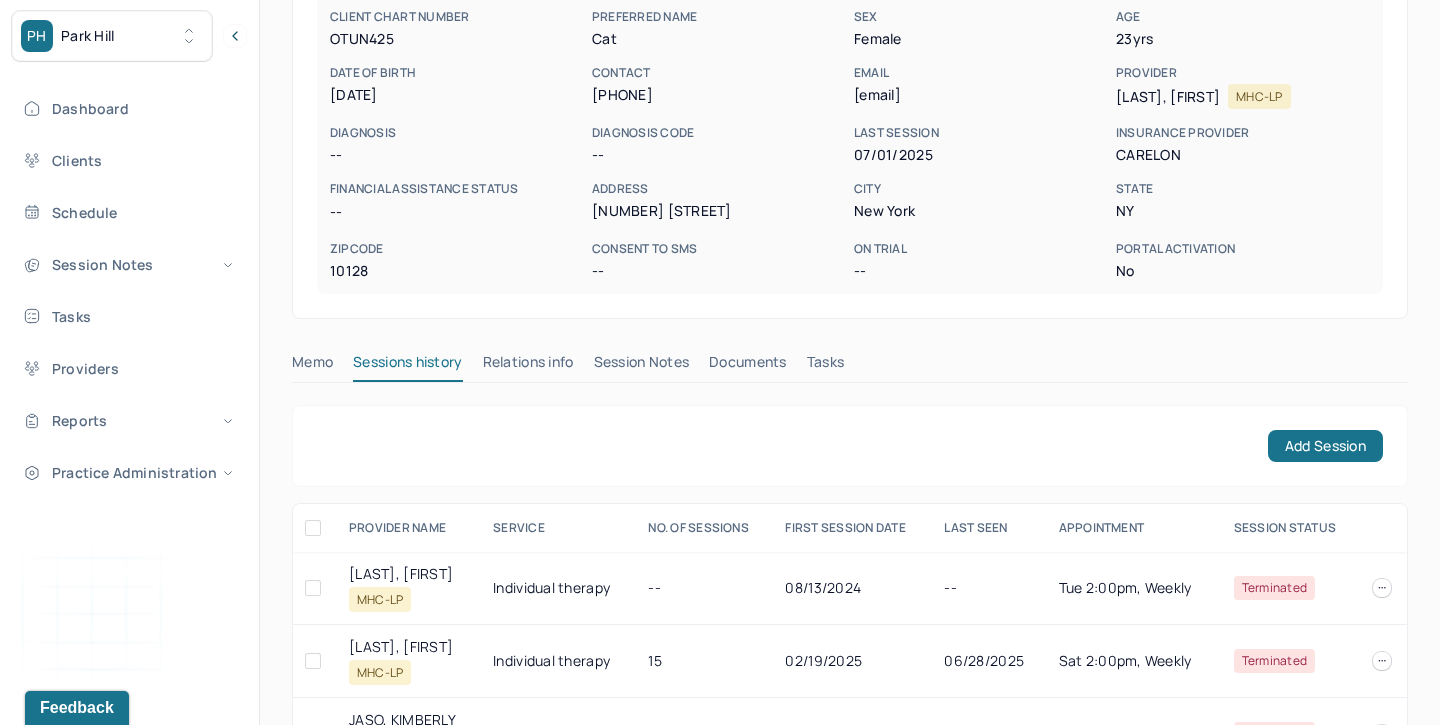 click on "Session Notes" at bounding box center [642, 366] 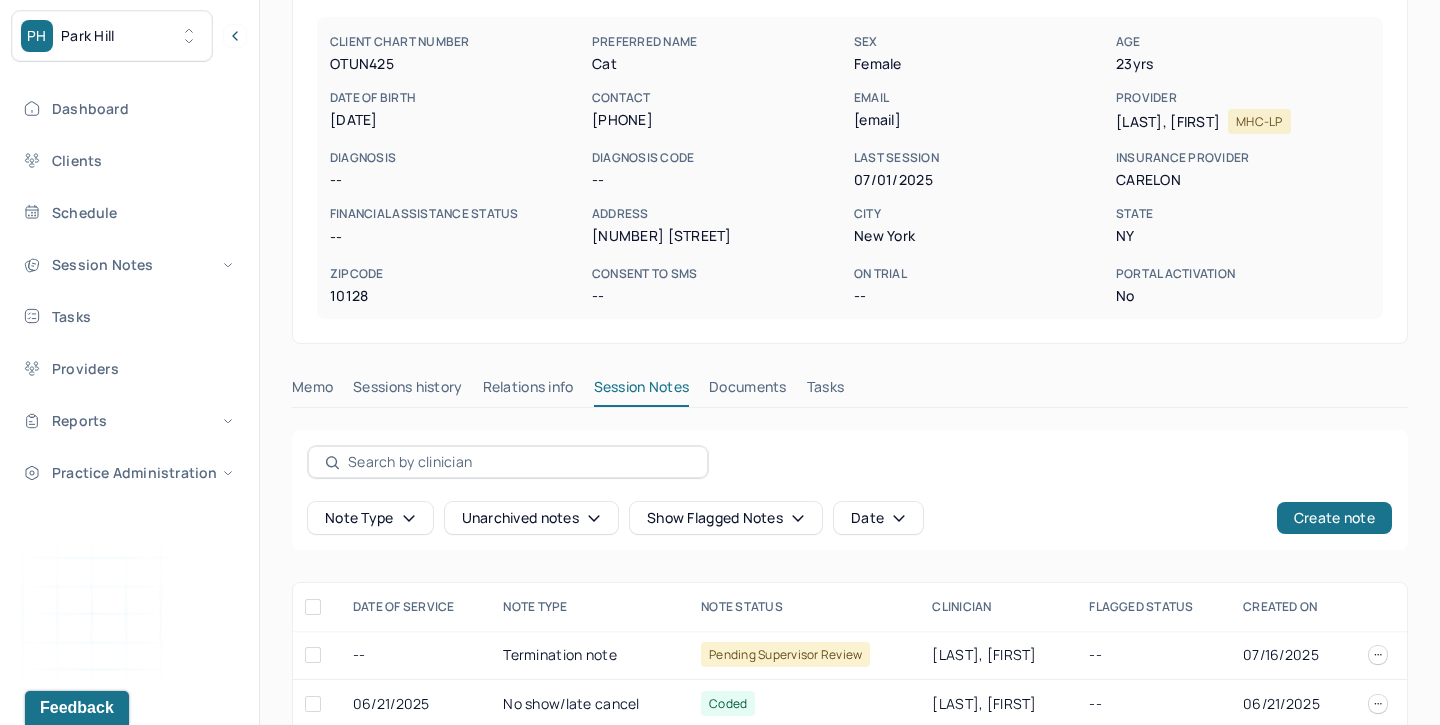 scroll, scrollTop: 19, scrollLeft: 0, axis: vertical 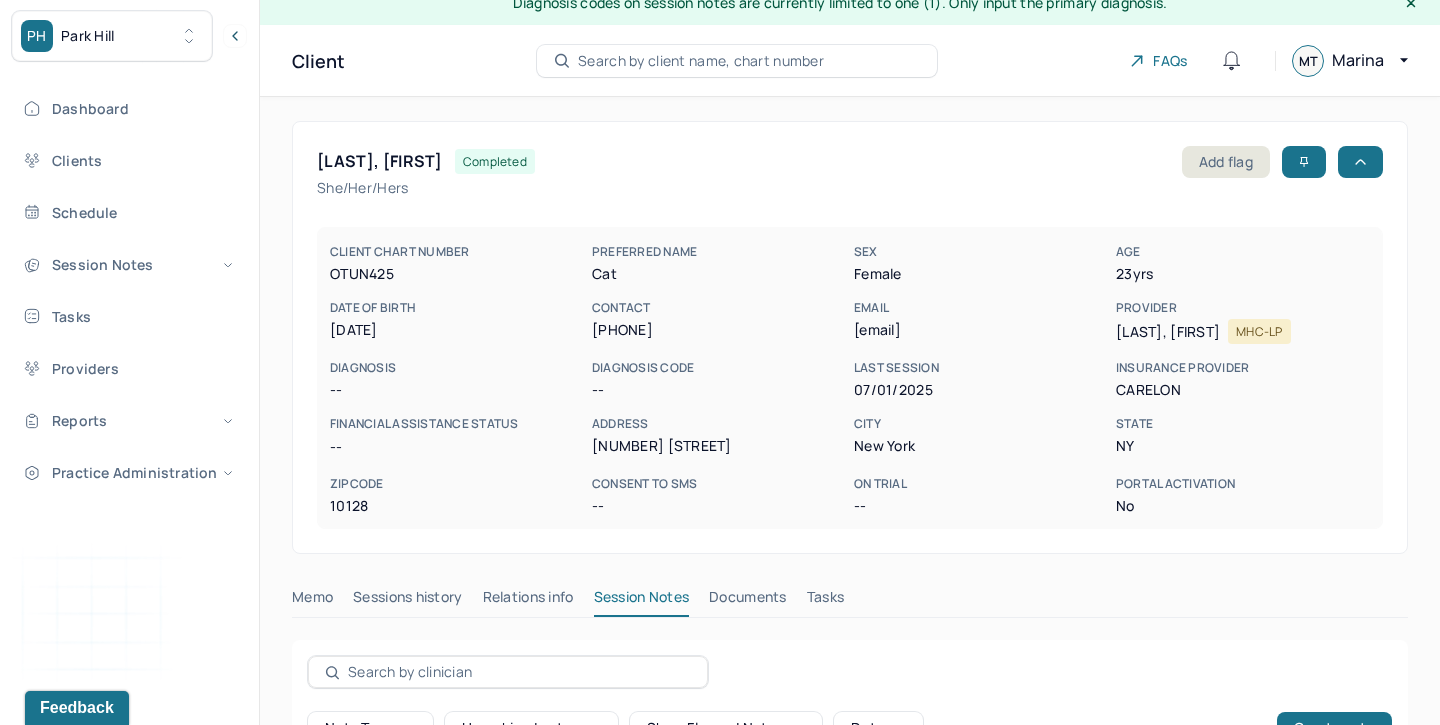click on "[LAST], [FIRST] completed" at bounding box center (426, 162) 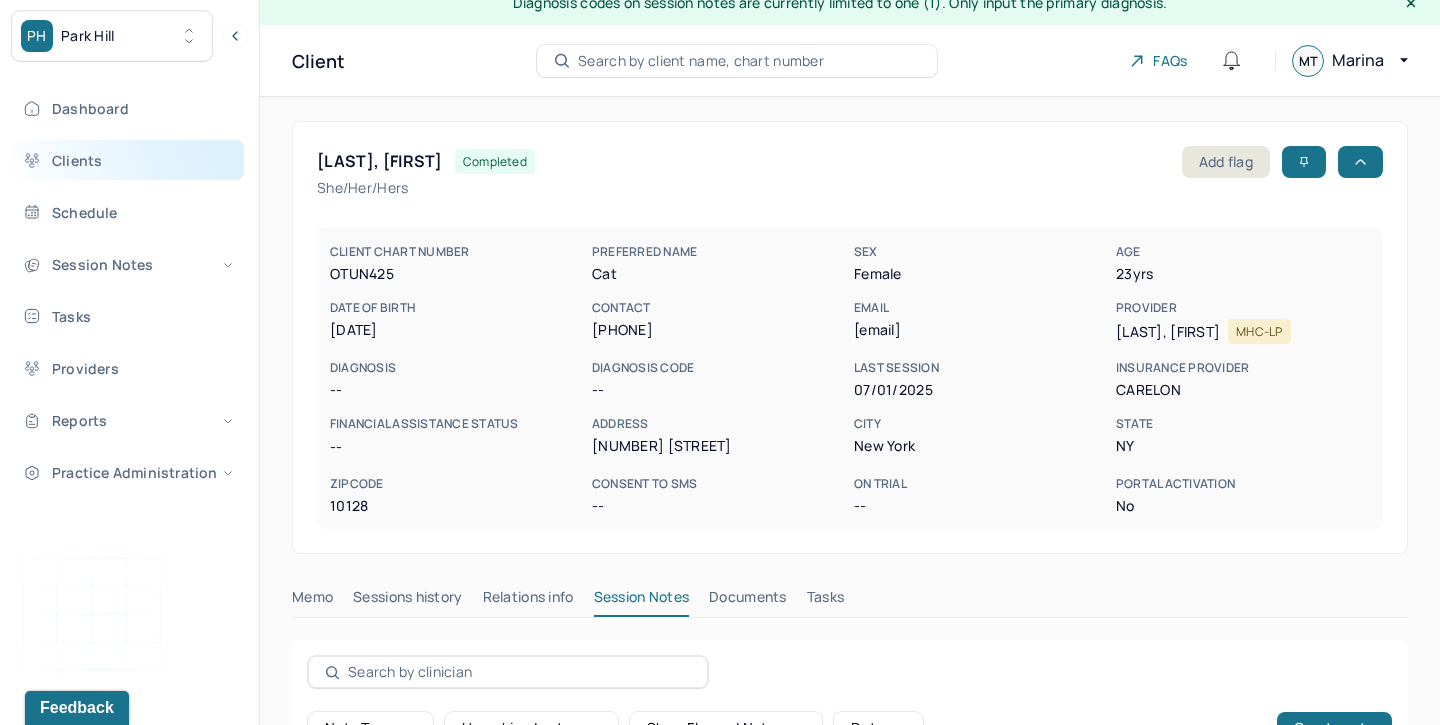 click on "Clients" at bounding box center (128, 160) 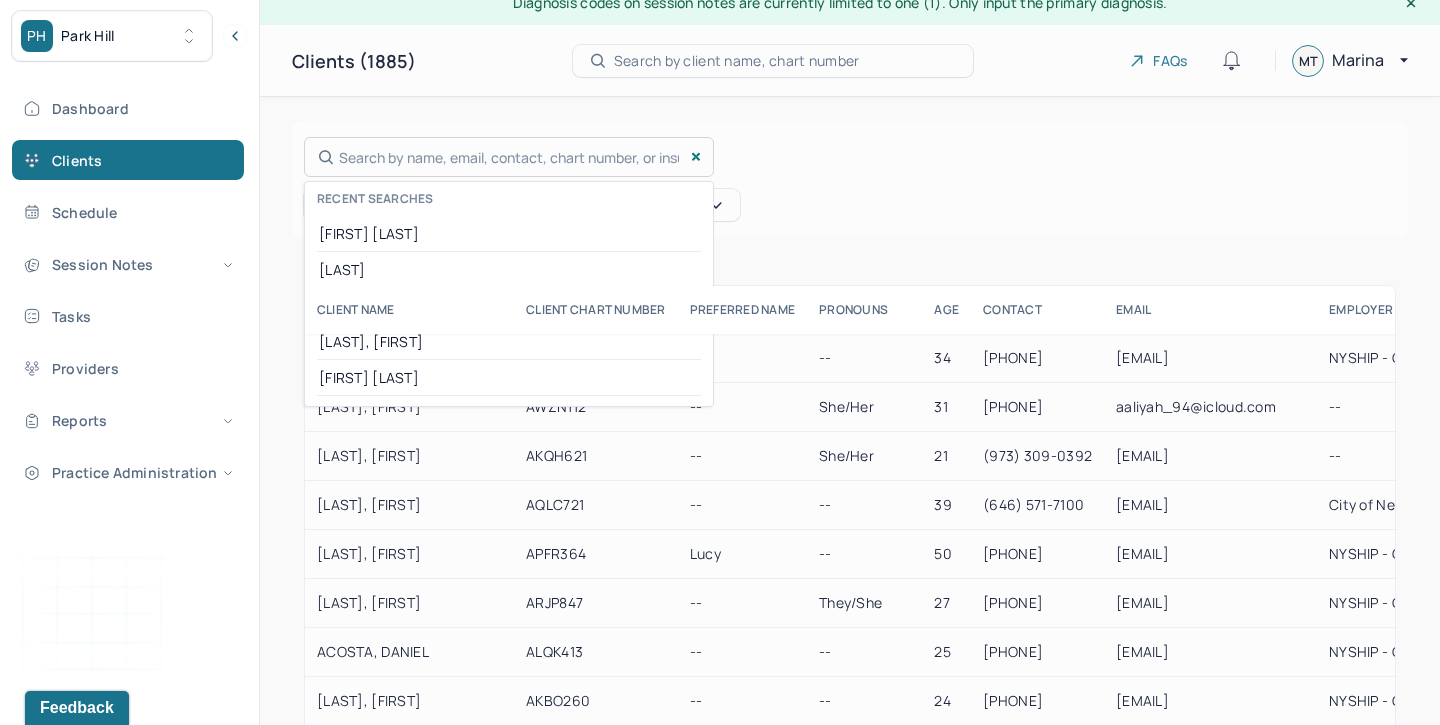 click on "Search by name, email, contact, chart number, or insurance id... Recent searches [FIRST] [LAST] [LAST] [LAST], [FIRST] [LAST], [FIRST]" at bounding box center [509, 157] 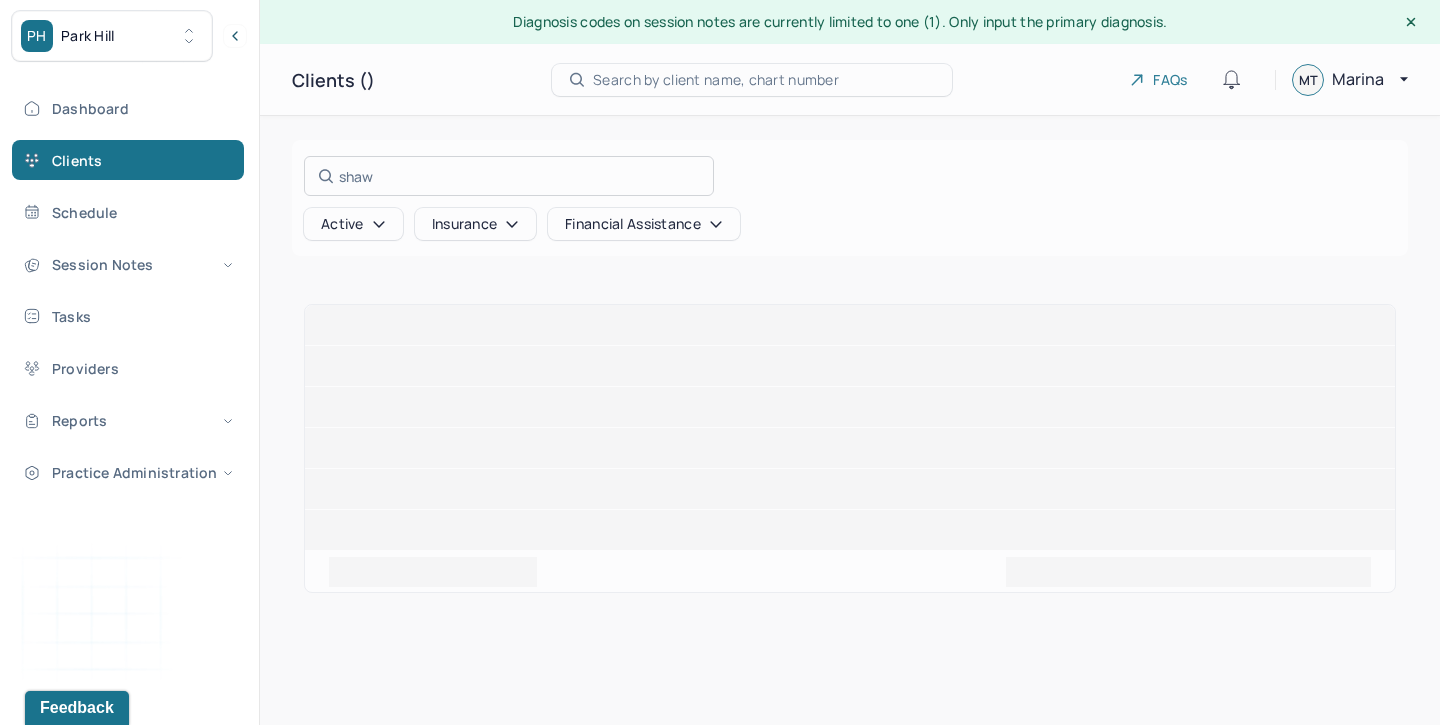 scroll, scrollTop: 0, scrollLeft: 0, axis: both 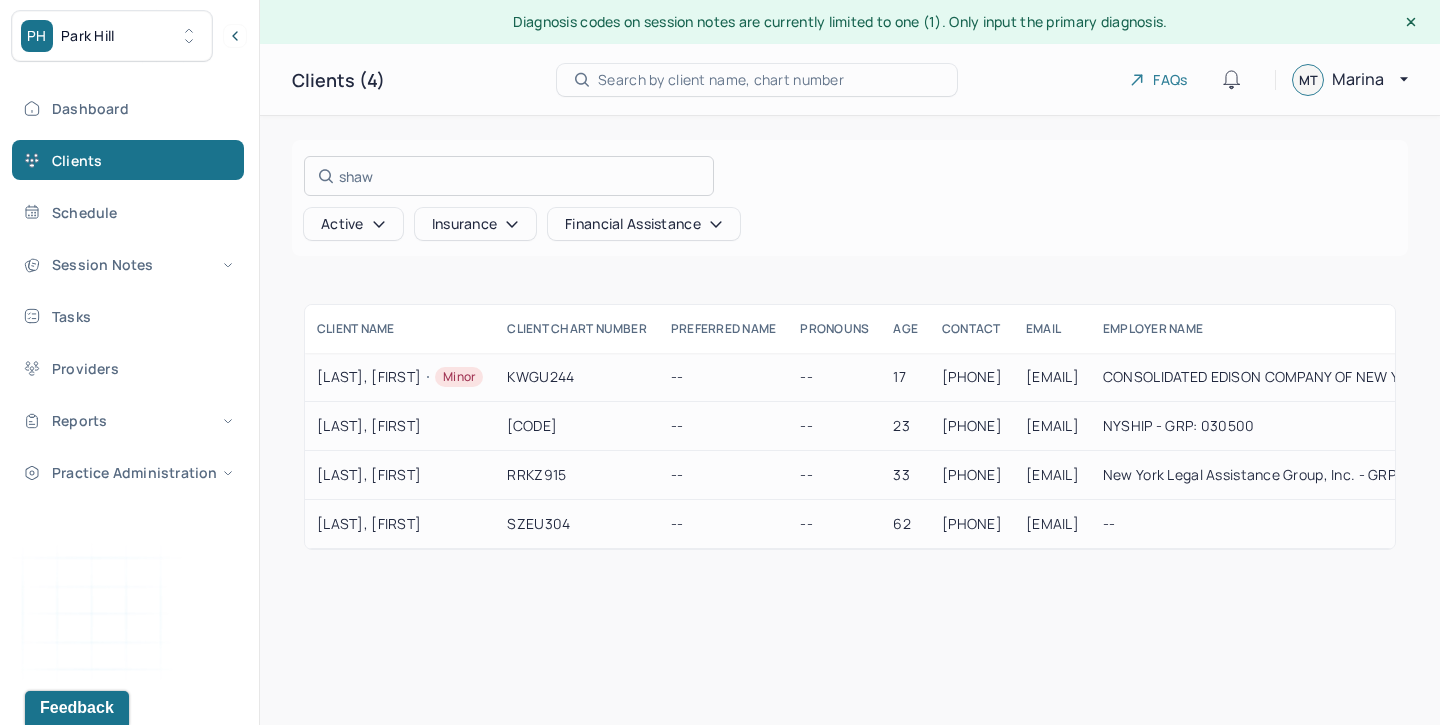 type on "shaw" 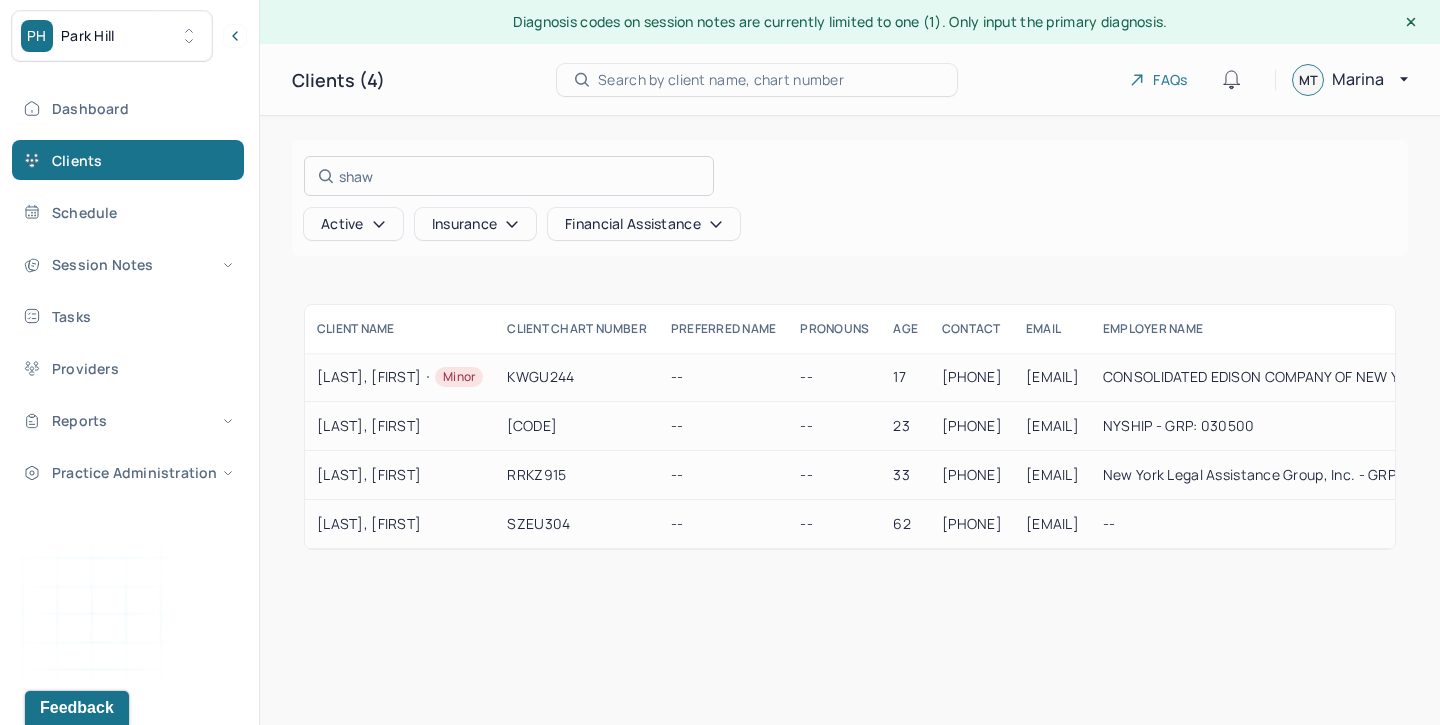 click at bounding box center (720, 362) 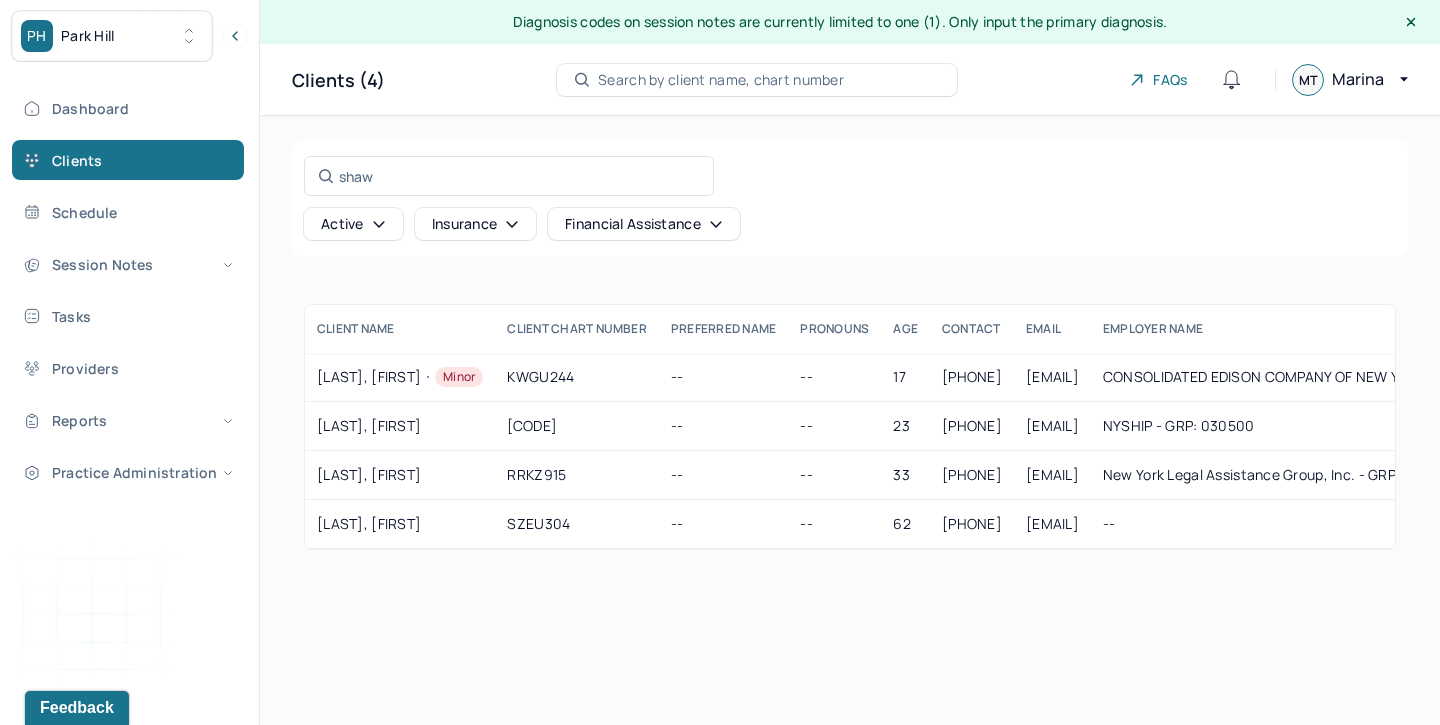 click on "Active" at bounding box center [353, 224] 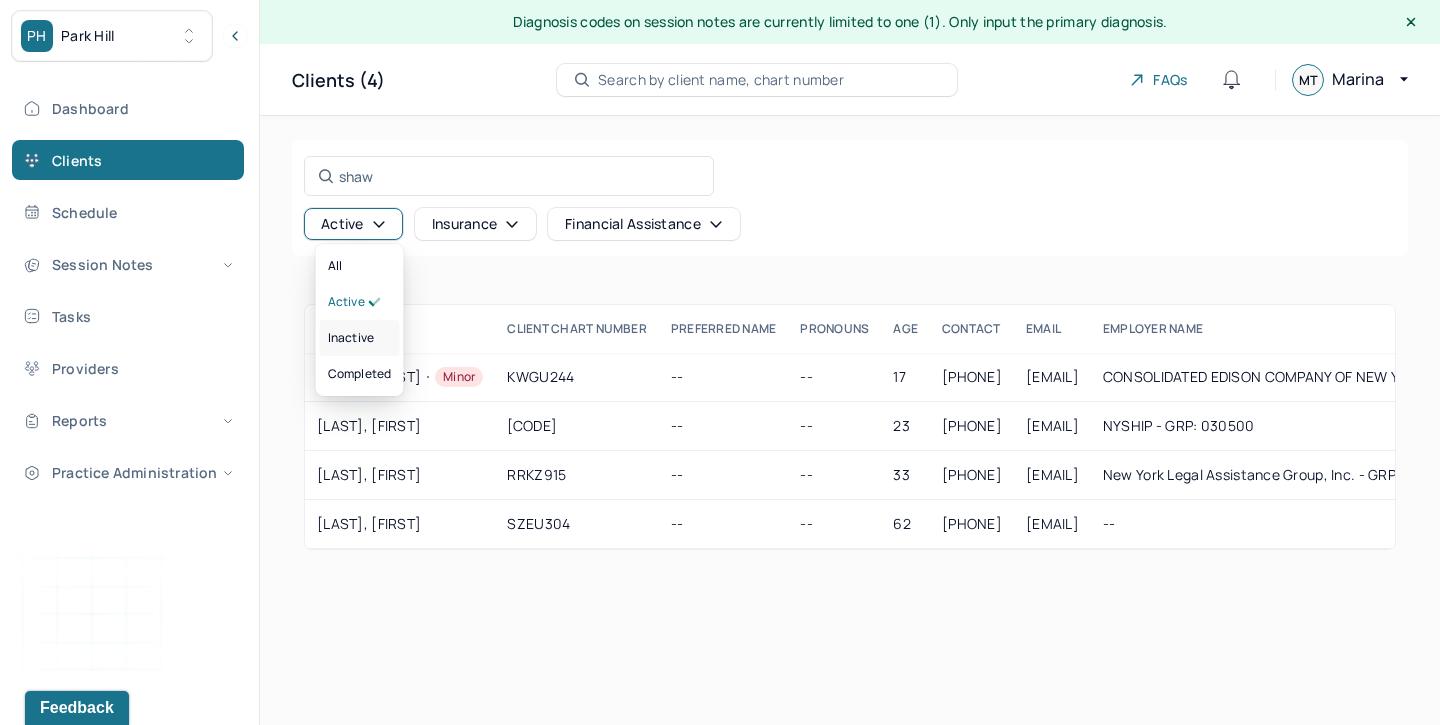 click on "inactive" at bounding box center [351, 338] 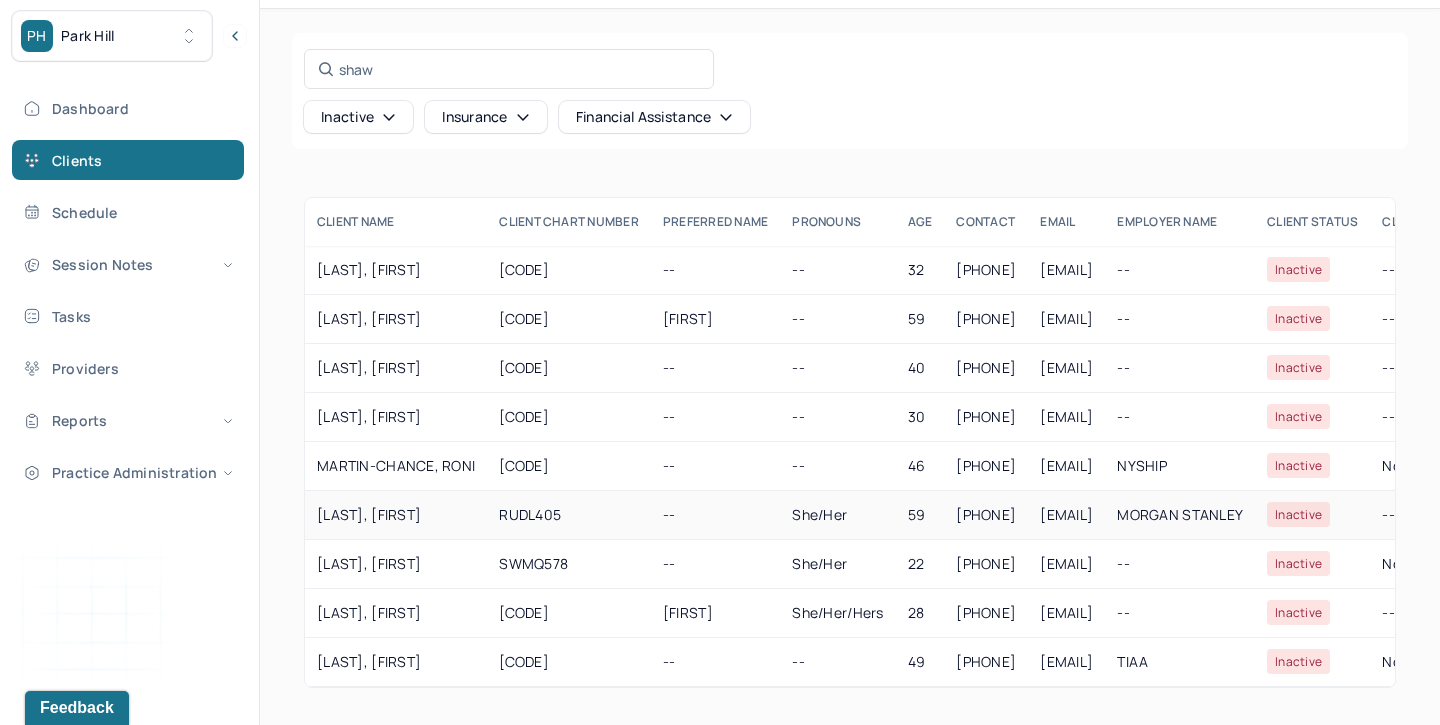 scroll, scrollTop: 106, scrollLeft: 0, axis: vertical 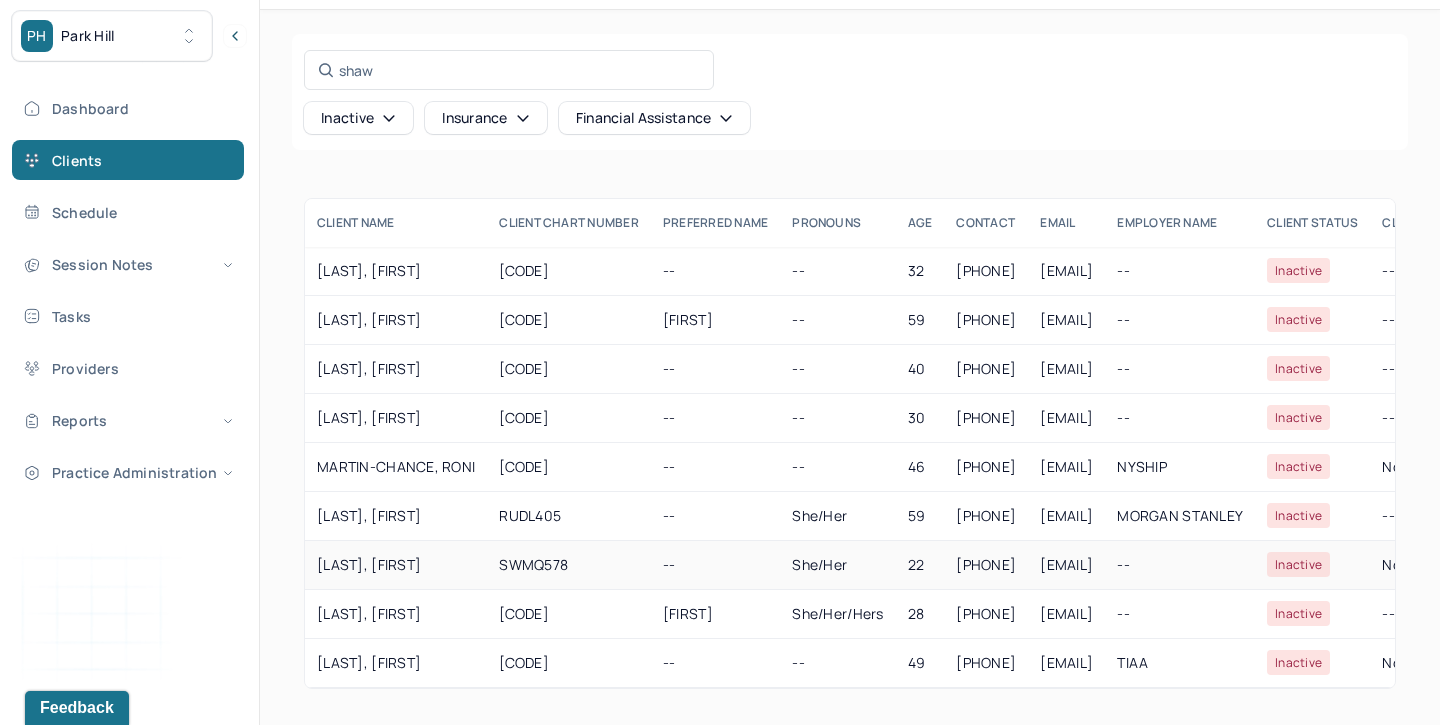 click on "[LAST], [FIRST]" at bounding box center [396, 565] 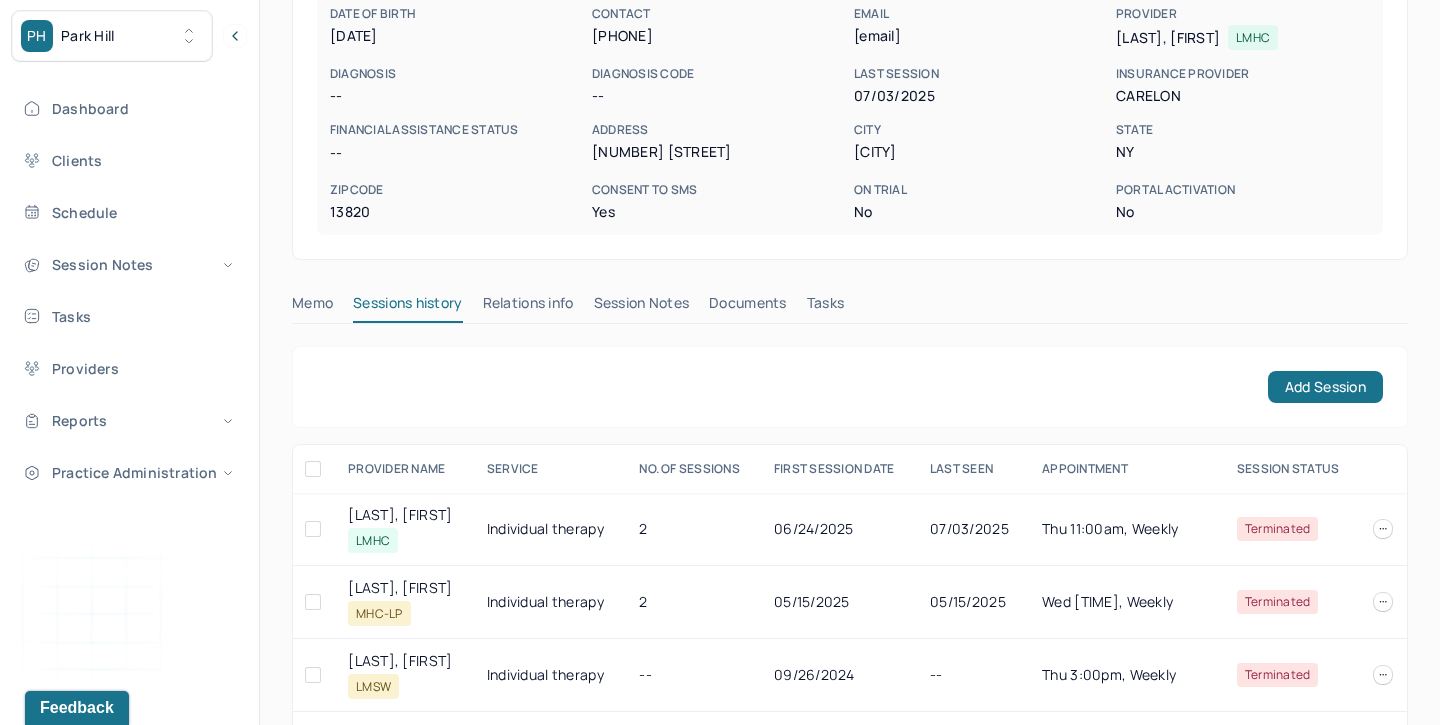 scroll, scrollTop: 342, scrollLeft: 0, axis: vertical 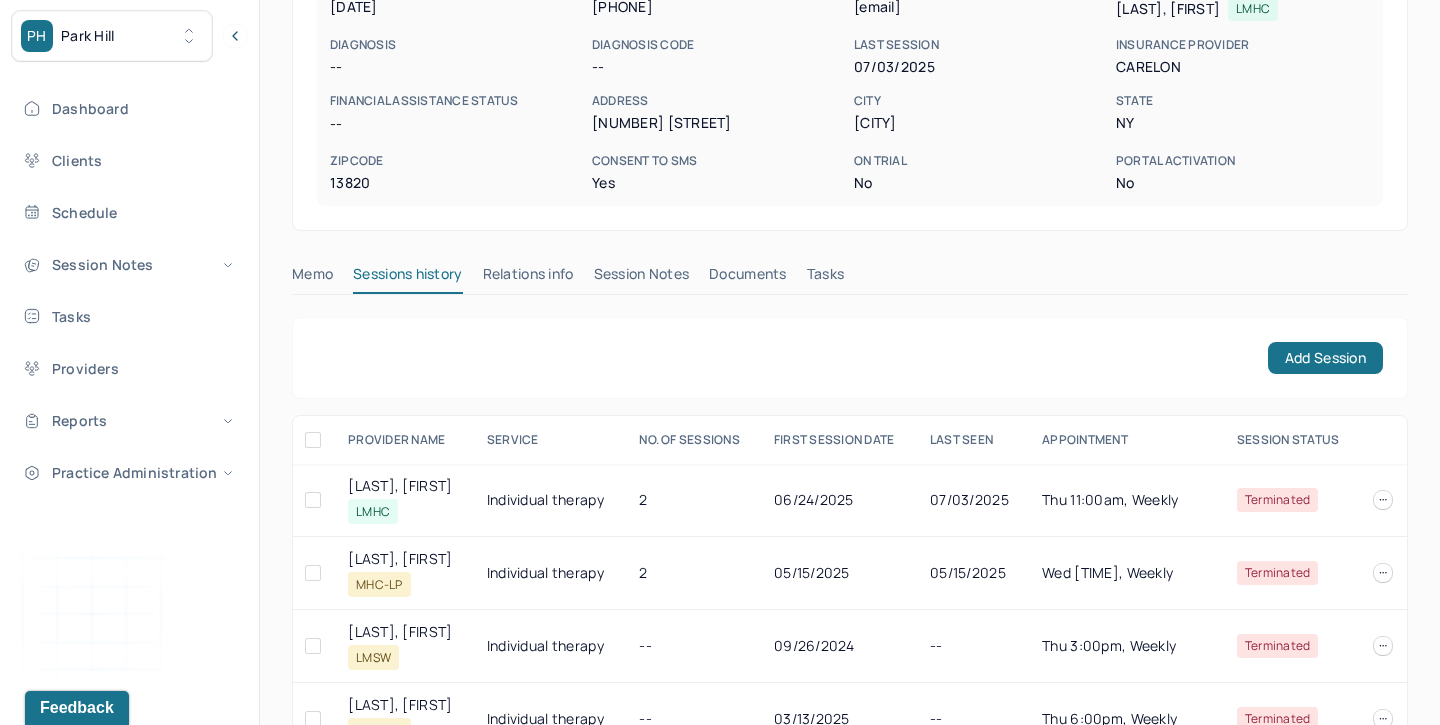 click on "Session Notes" at bounding box center [642, 278] 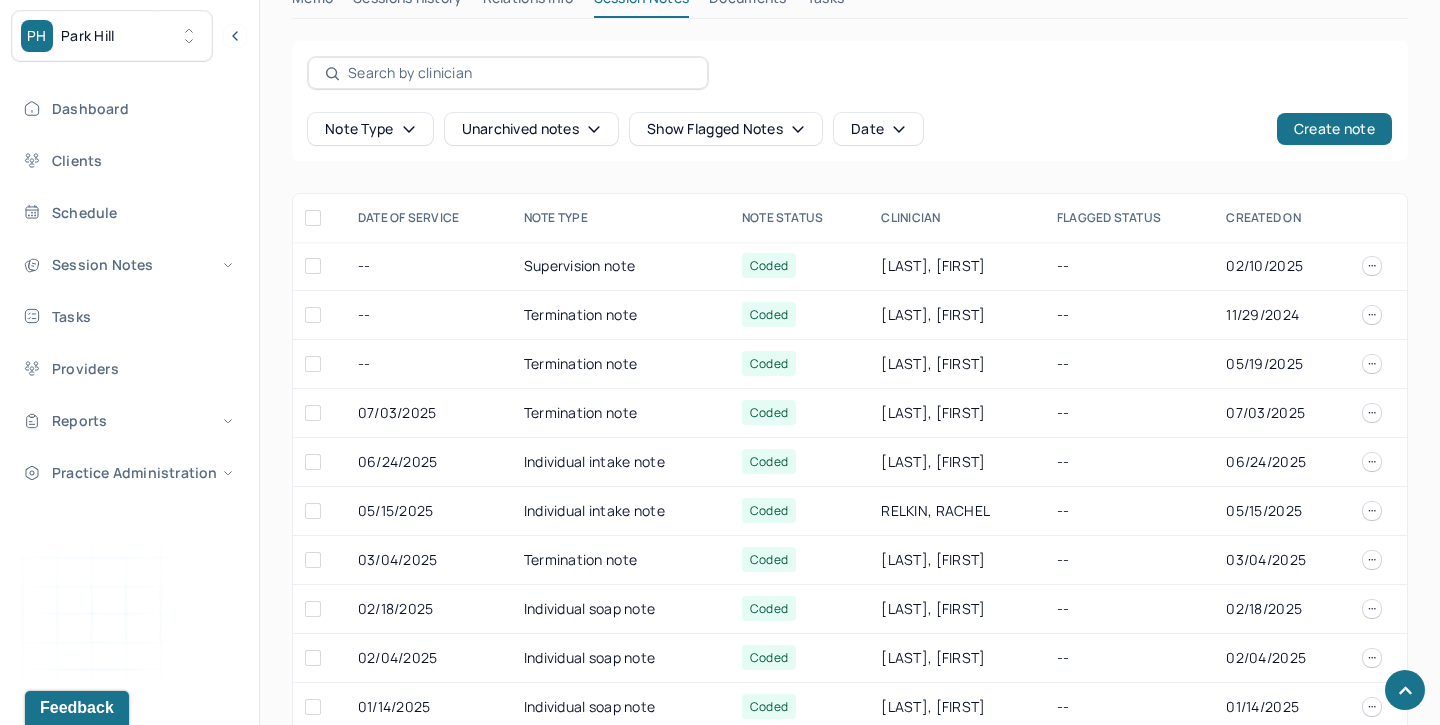 scroll, scrollTop: 633, scrollLeft: 0, axis: vertical 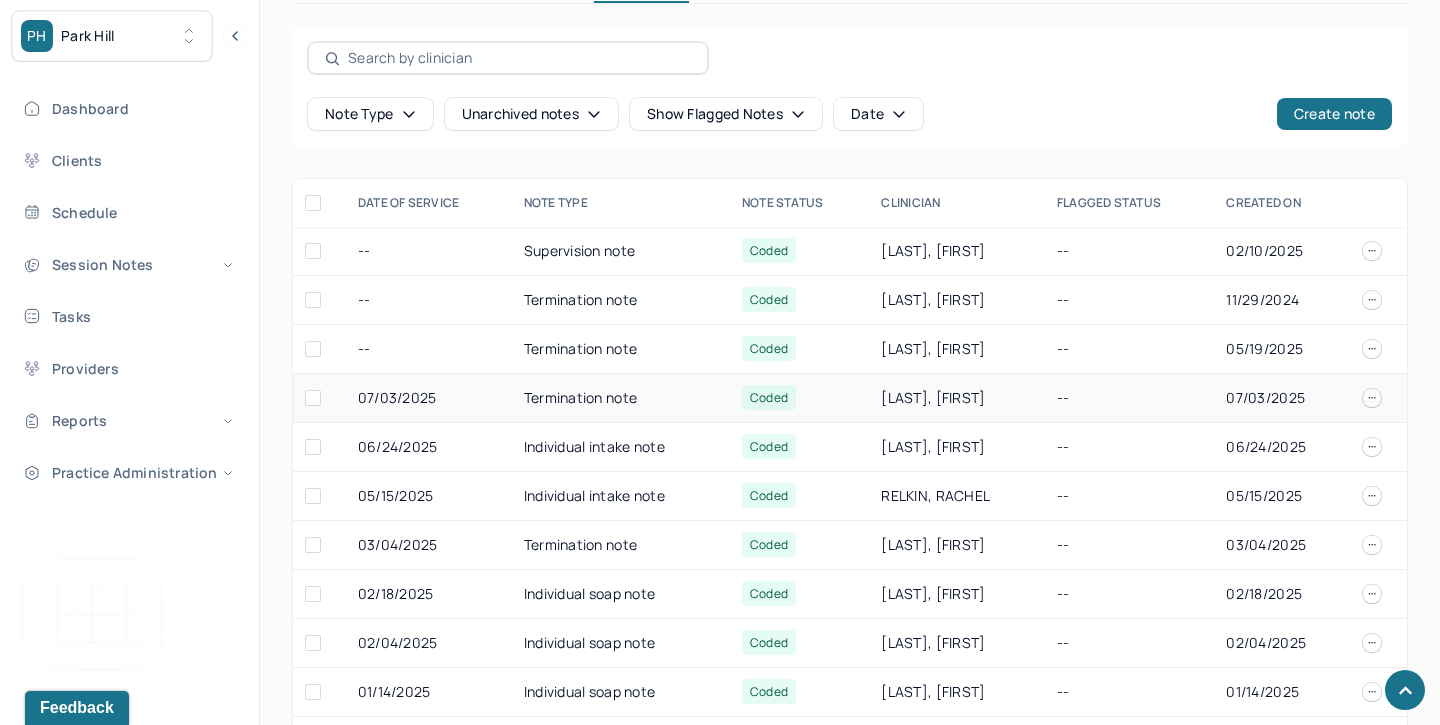 click on "Termination note" at bounding box center [621, 398] 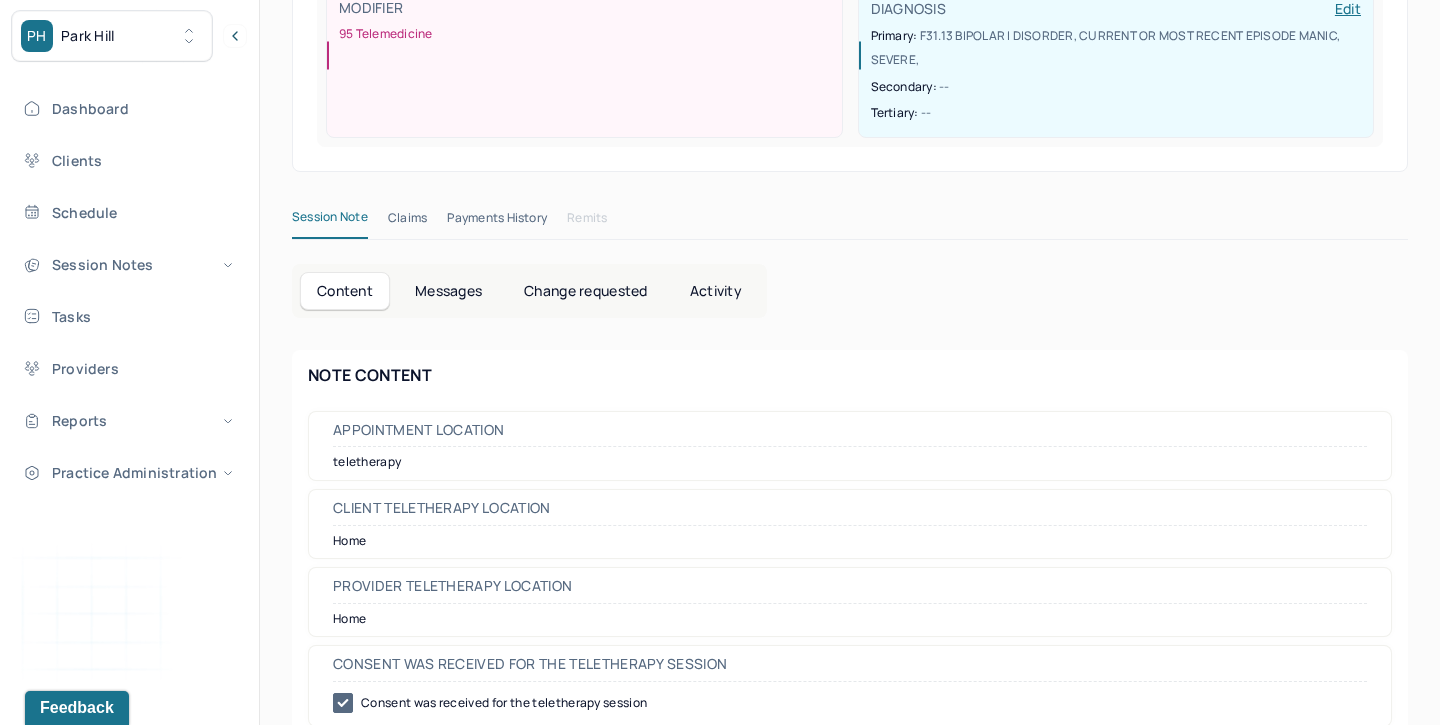 scroll, scrollTop: 0, scrollLeft: 0, axis: both 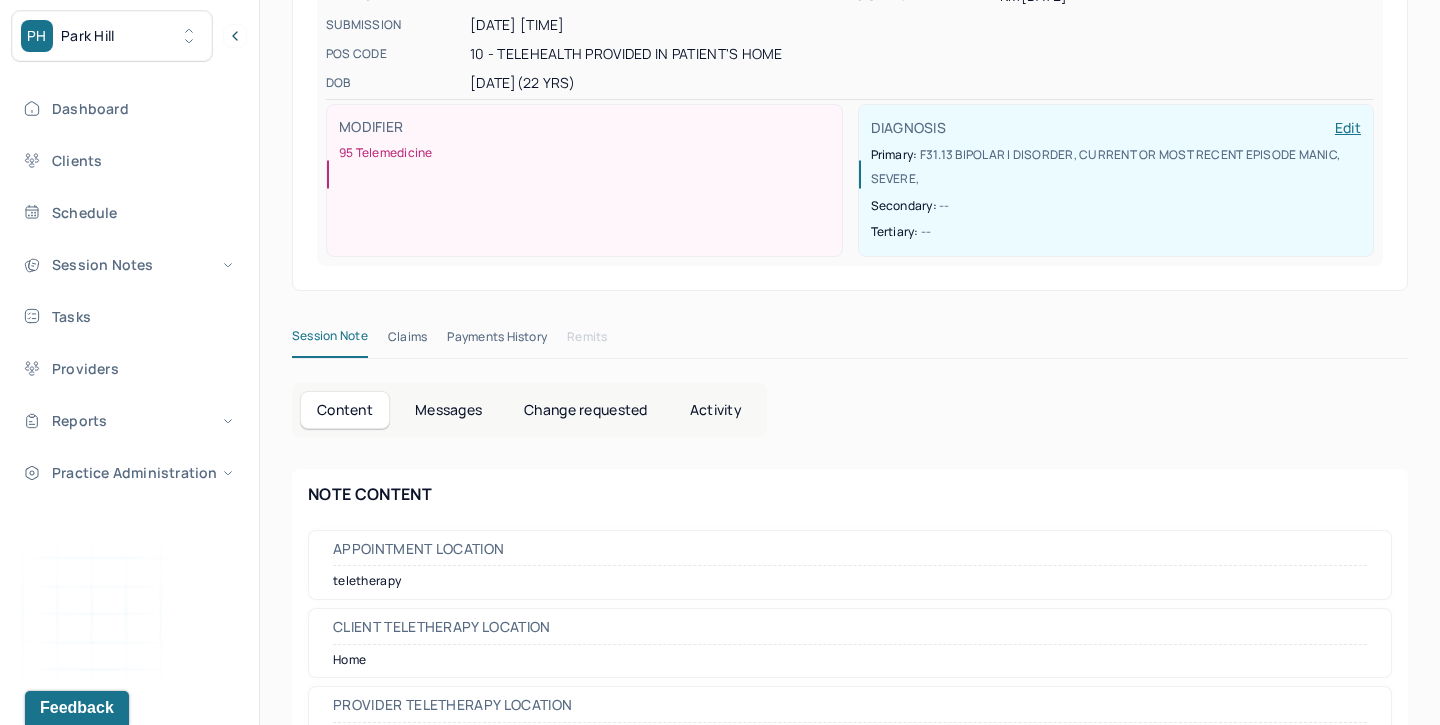 click on "Activity" at bounding box center (716, 410) 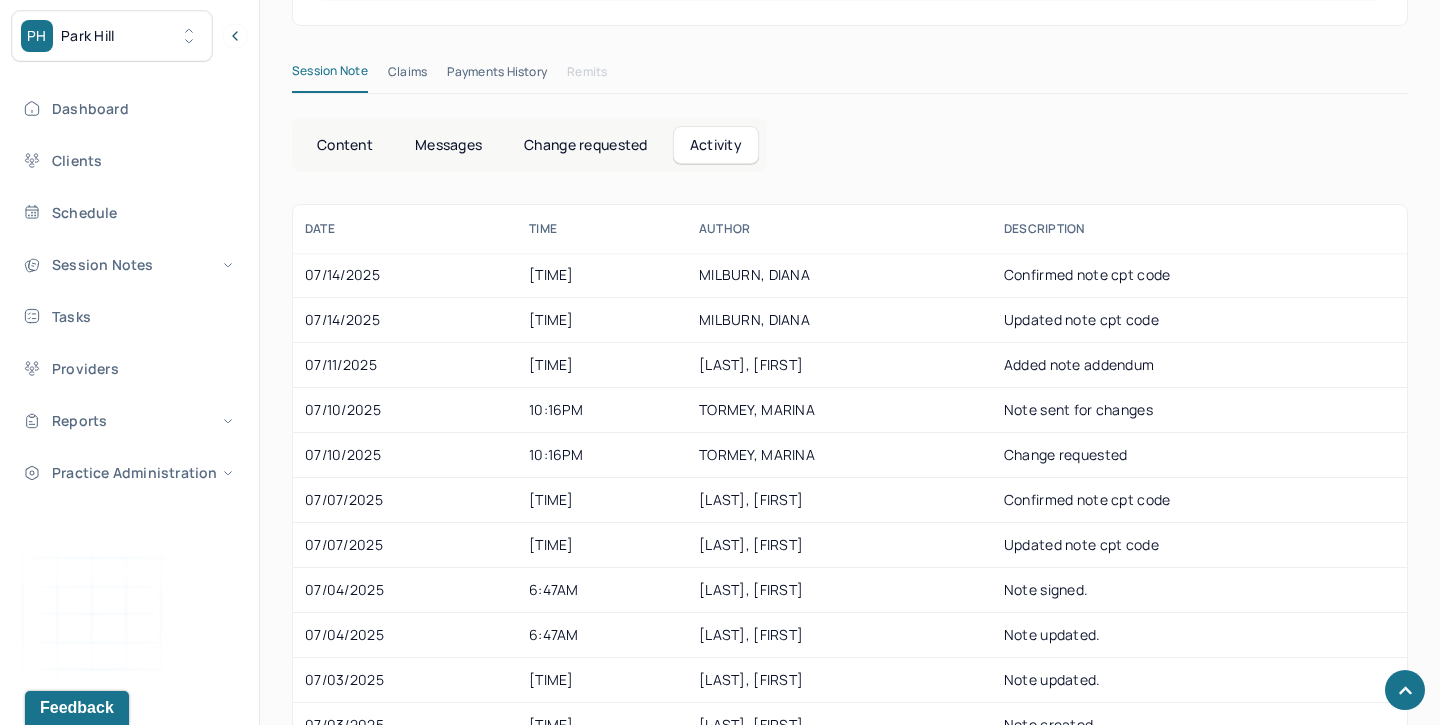 scroll, scrollTop: 674, scrollLeft: 0, axis: vertical 